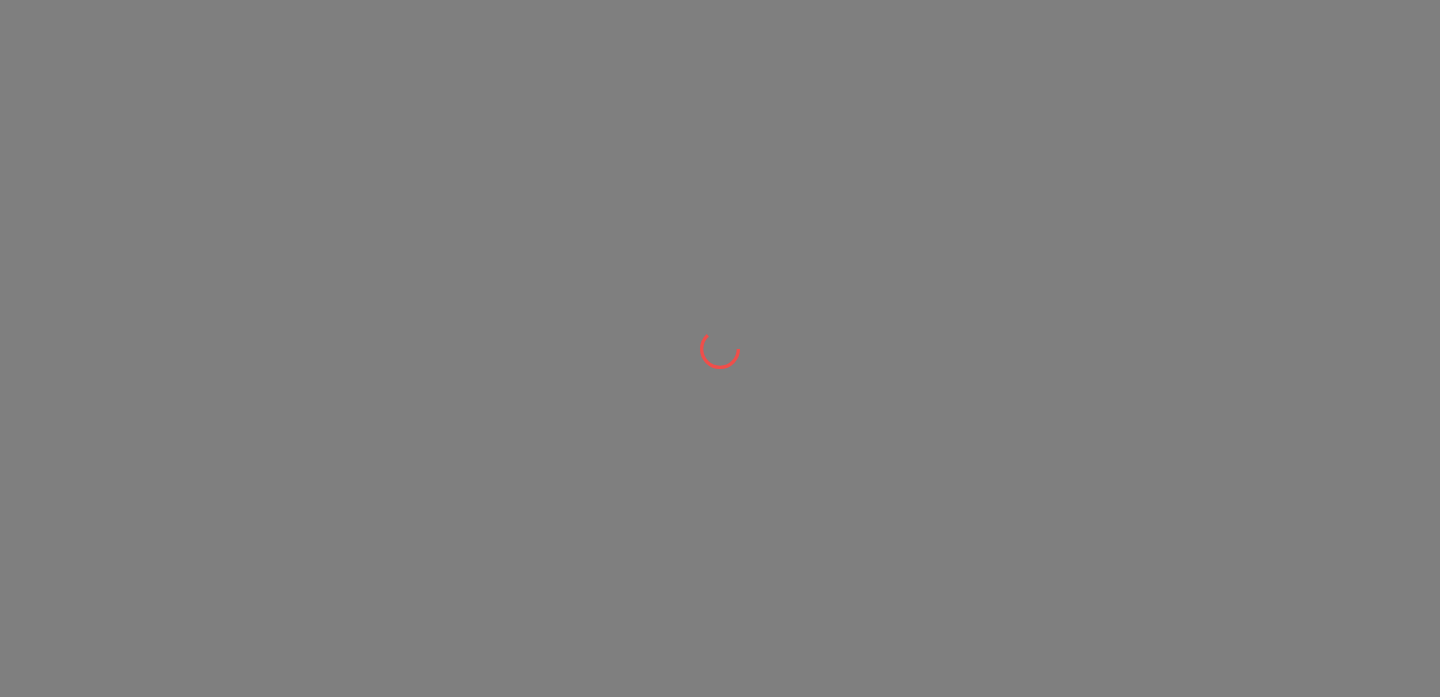 scroll, scrollTop: 0, scrollLeft: 0, axis: both 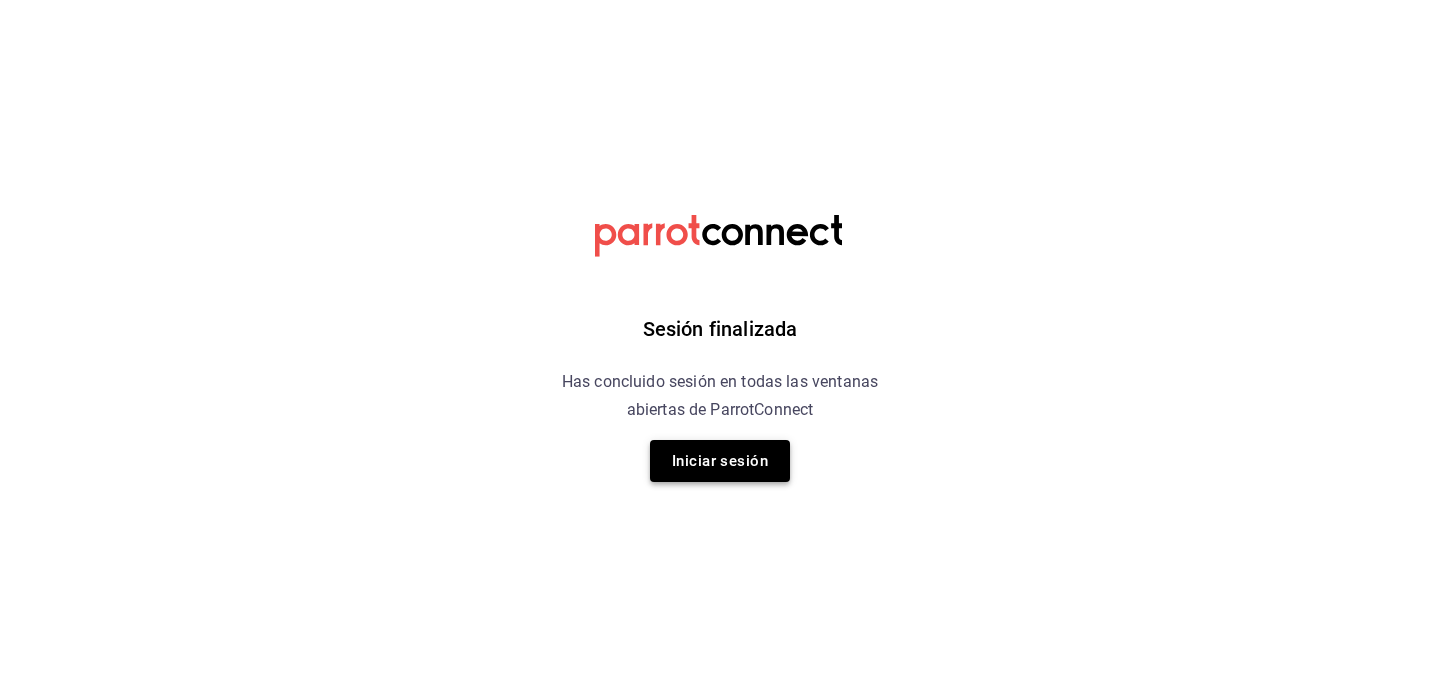 click on "Iniciar sesión" at bounding box center [720, 461] 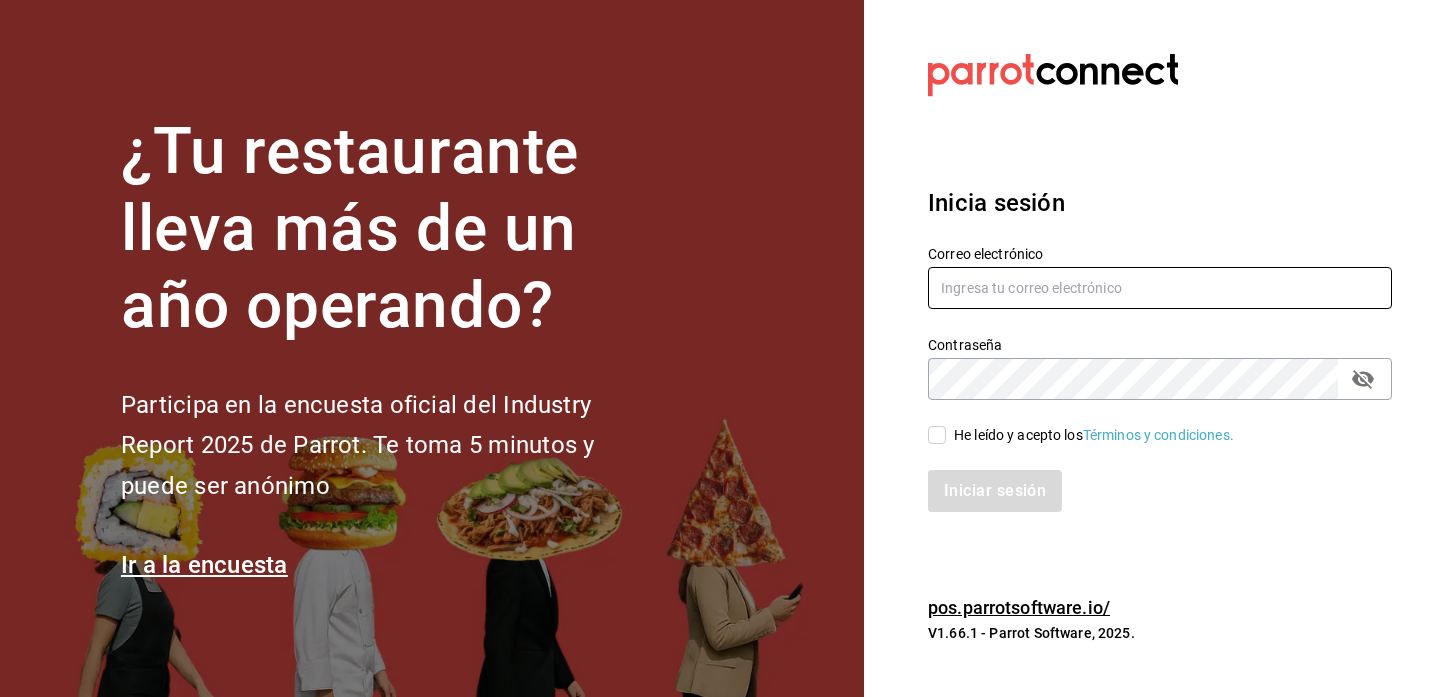 type on "[EMAIL]" 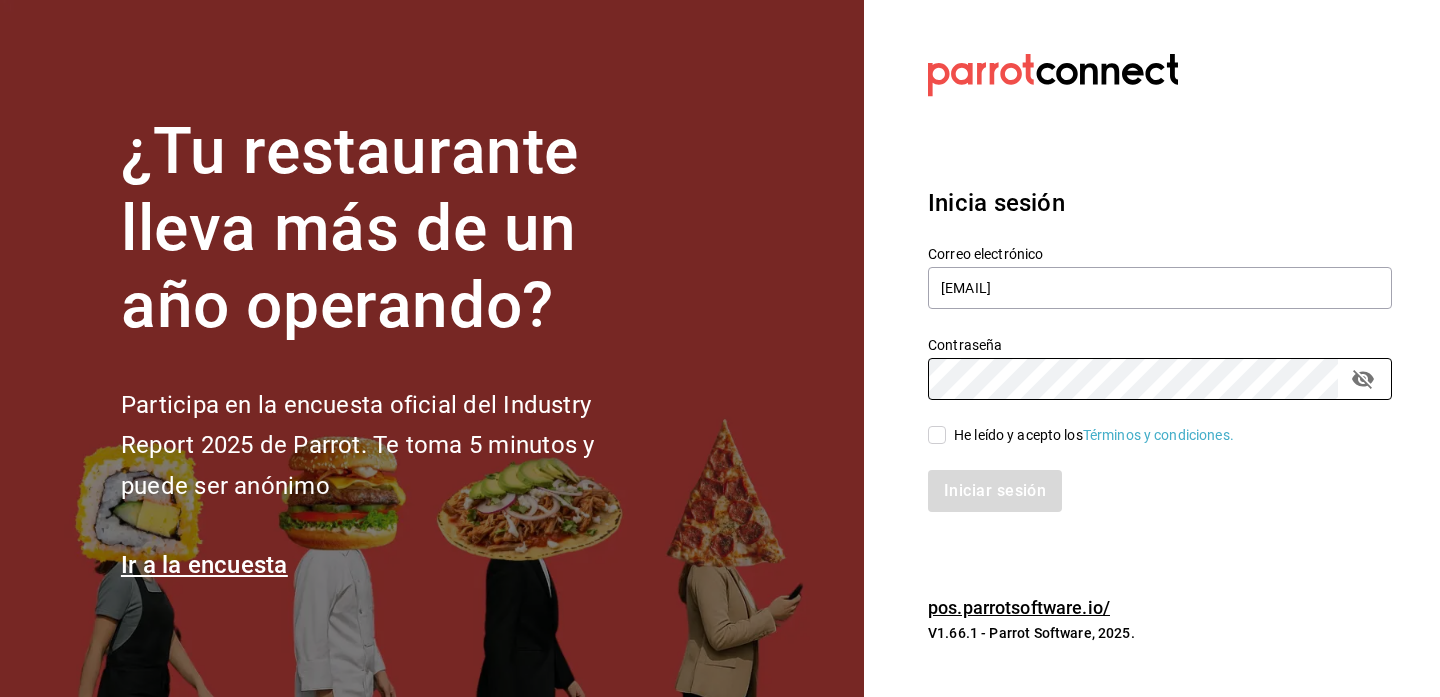 click on "He leído y acepto los  Términos y condiciones." at bounding box center (937, 435) 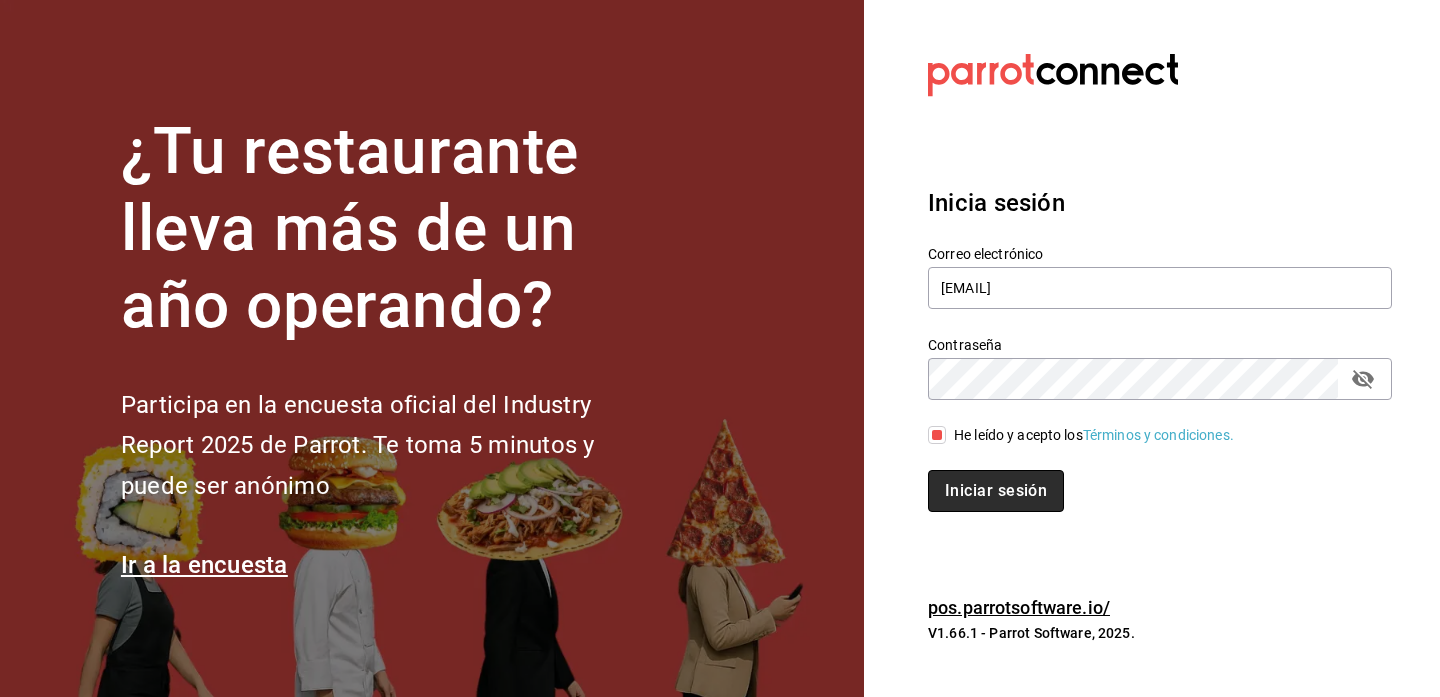 click on "Iniciar sesión" at bounding box center [996, 491] 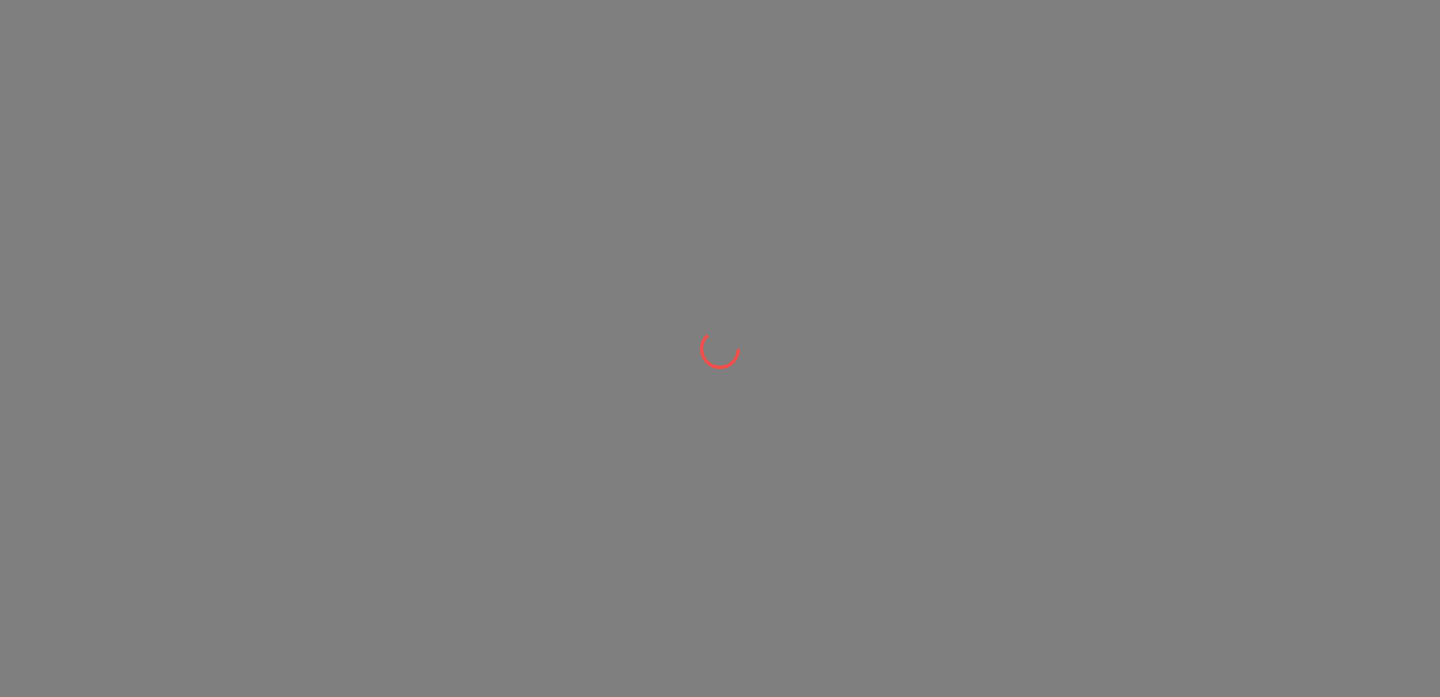 scroll, scrollTop: 0, scrollLeft: 0, axis: both 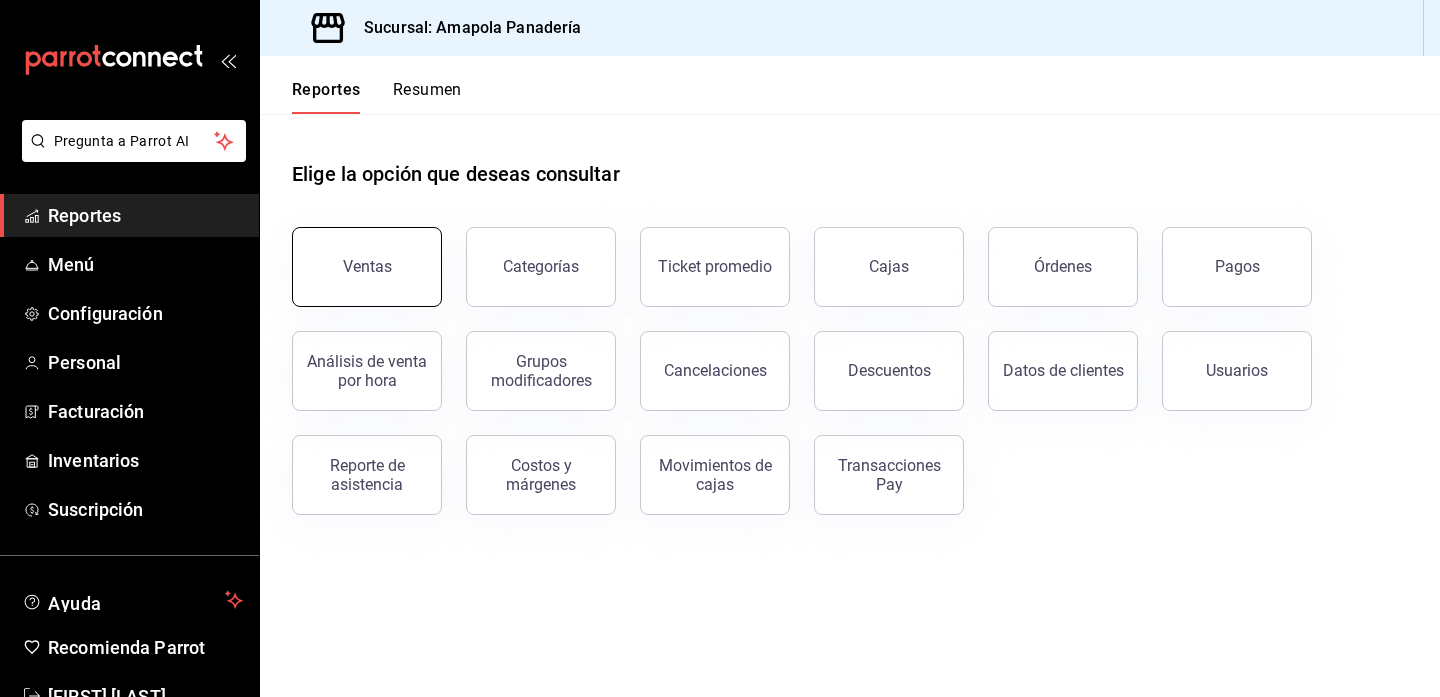 click on "Ventas" at bounding box center (367, 267) 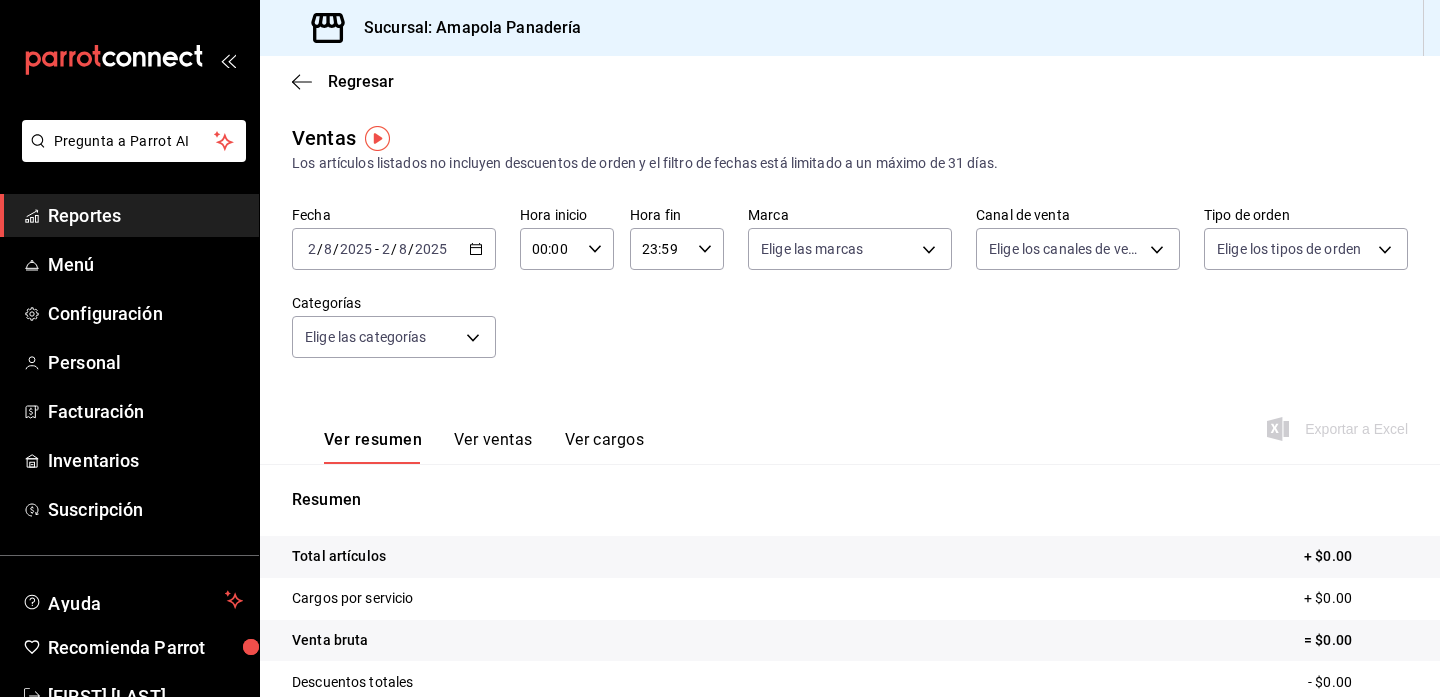 click 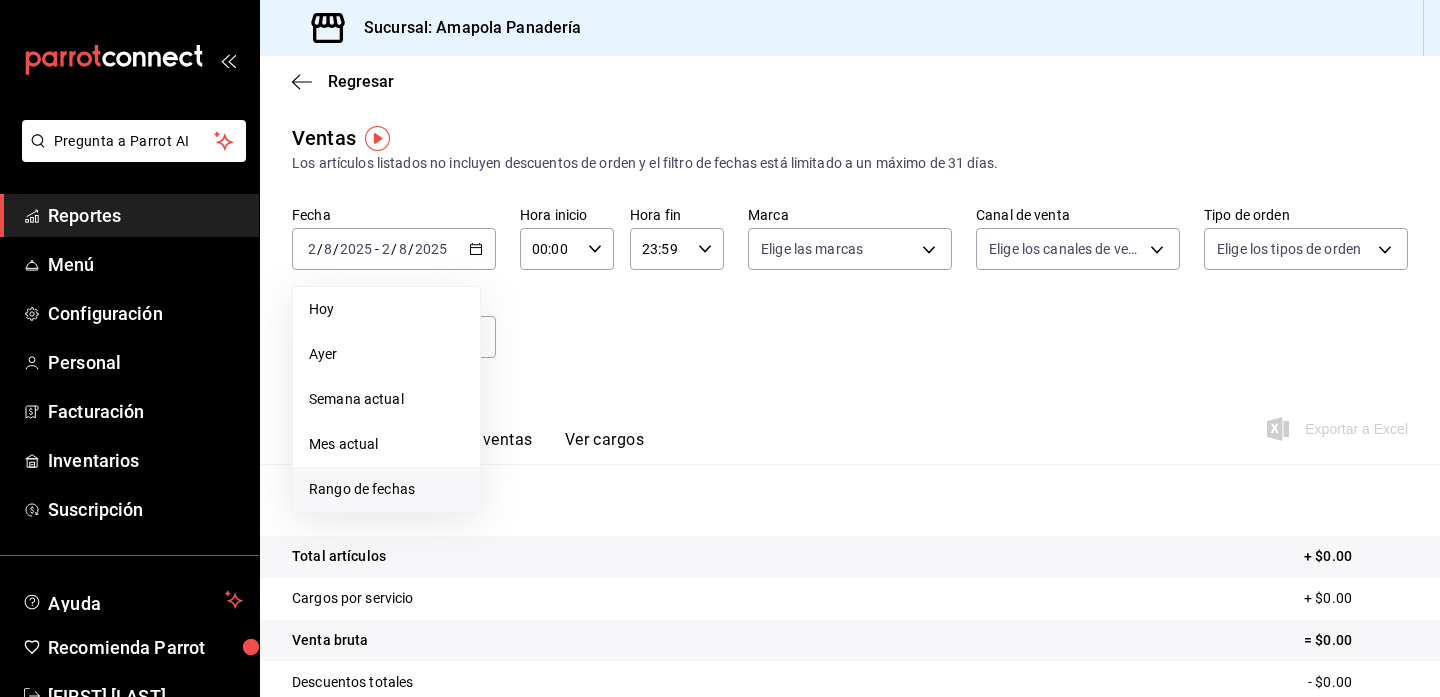 click on "Rango de fechas" at bounding box center [386, 489] 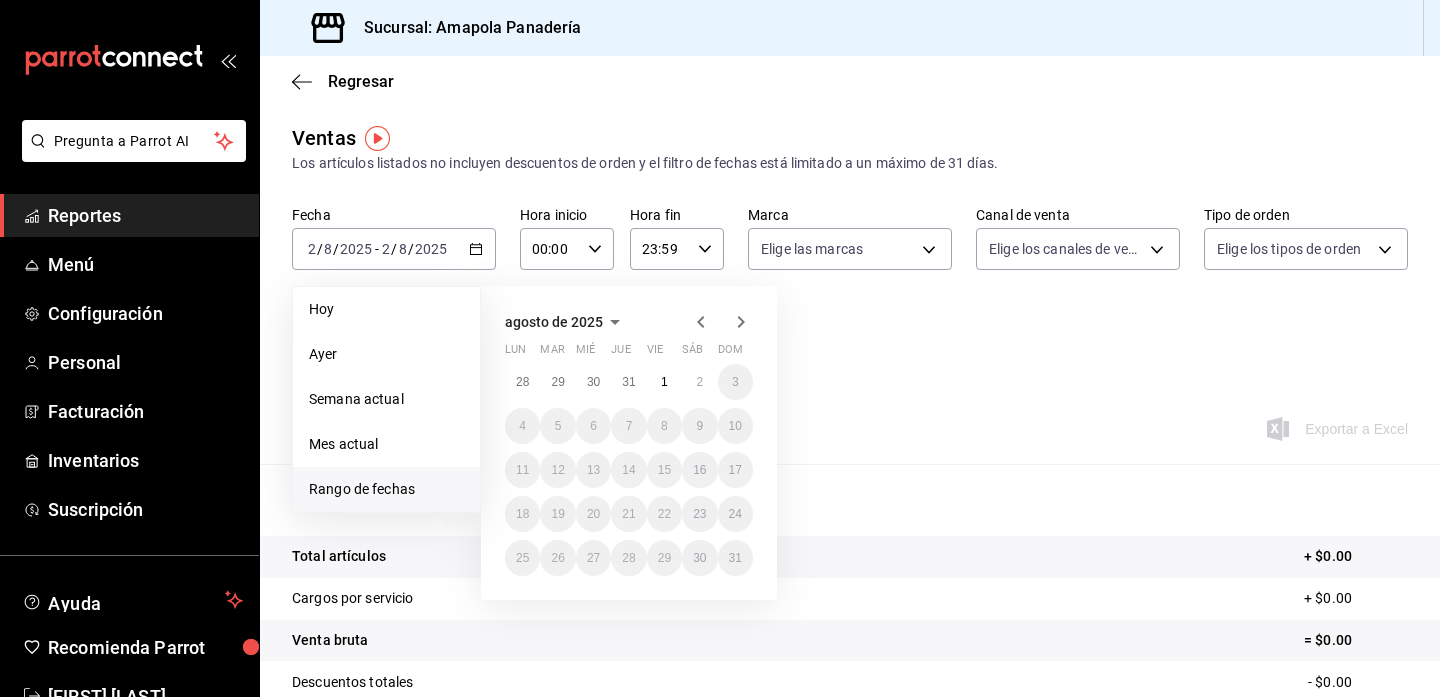 click 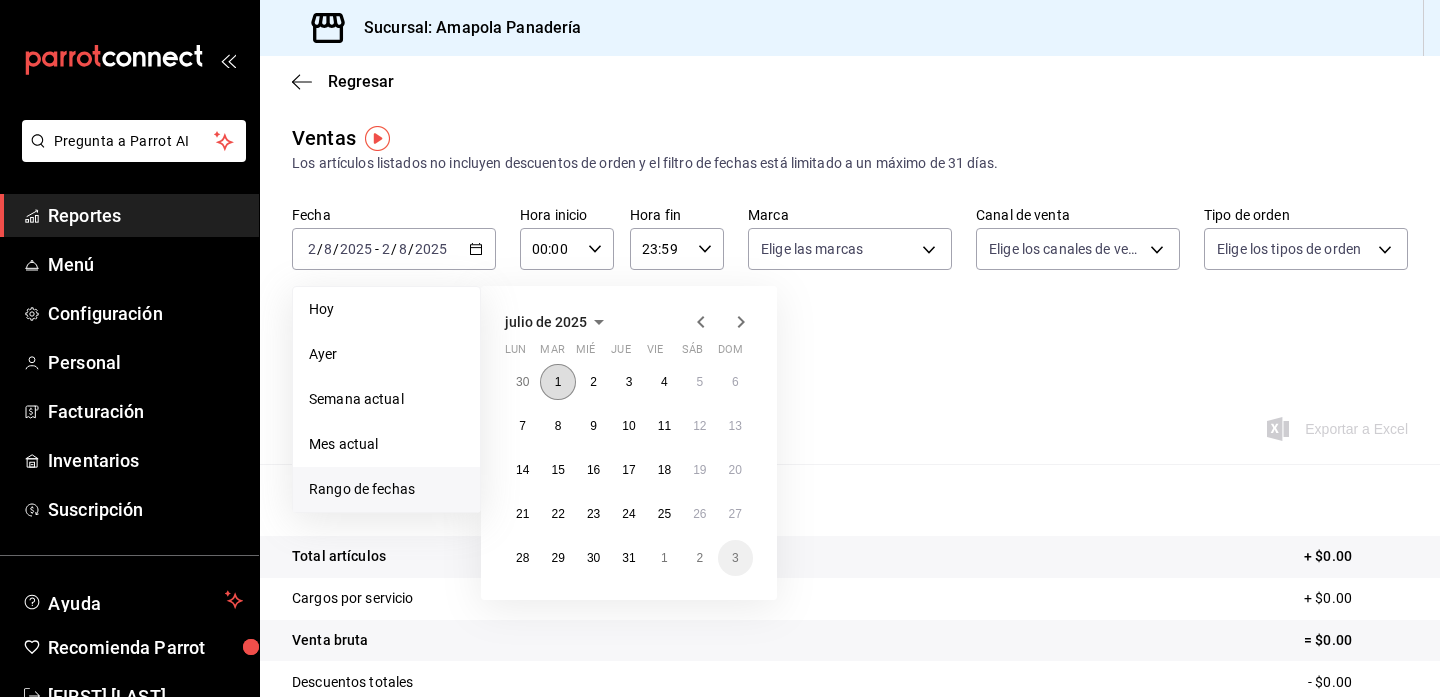 click on "1" at bounding box center [557, 382] 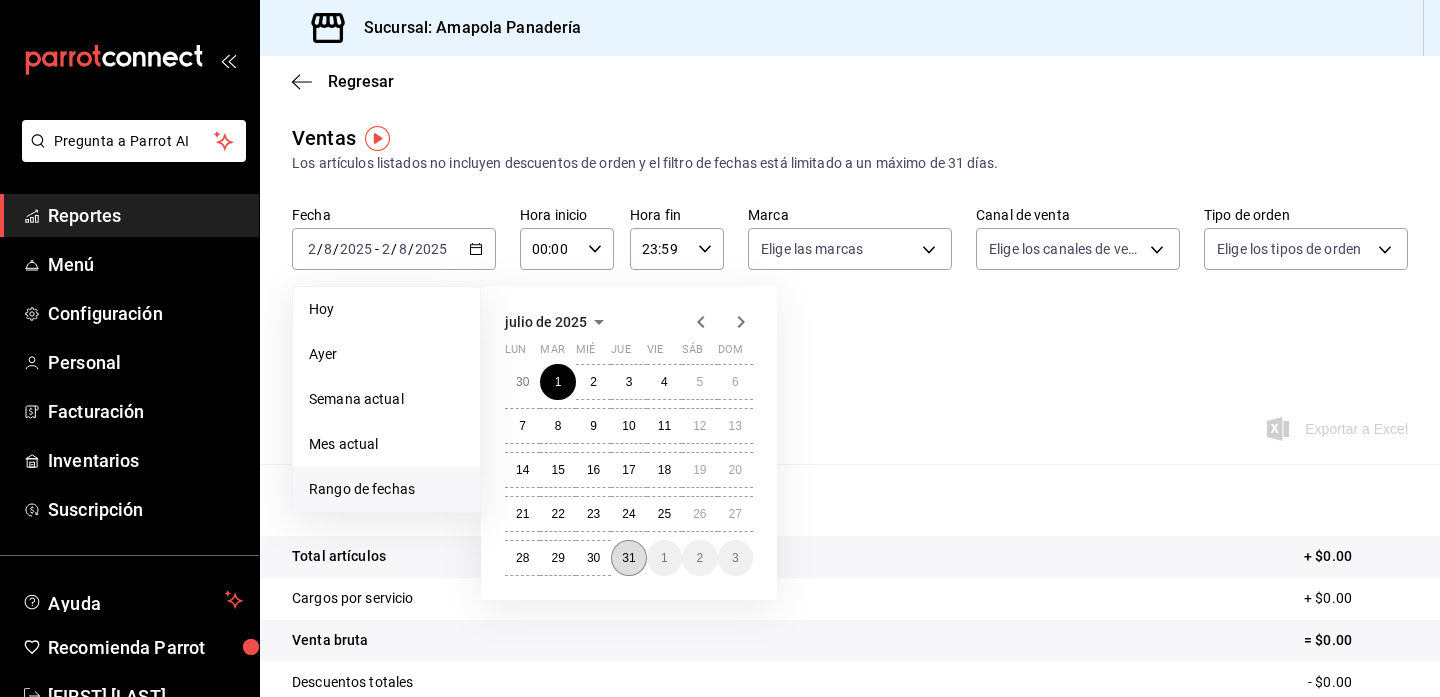 click on "31" at bounding box center (628, 558) 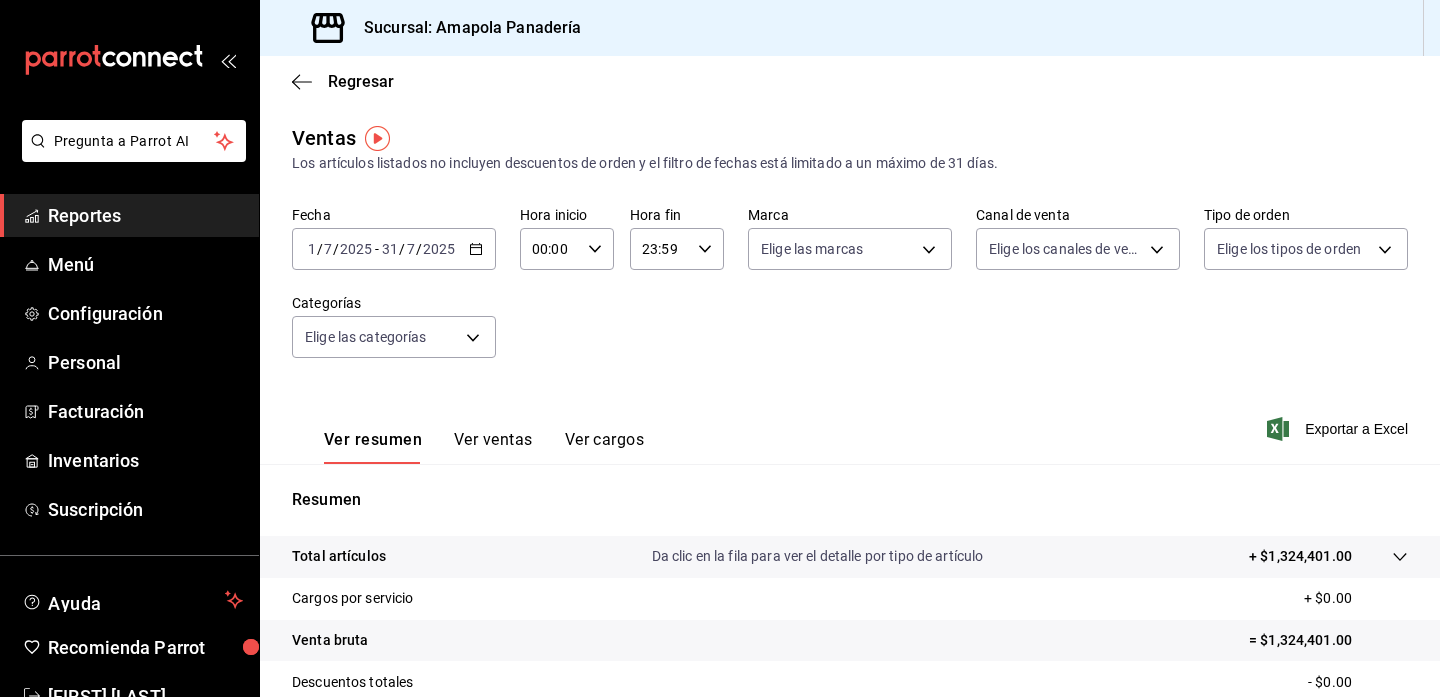scroll, scrollTop: 0, scrollLeft: 0, axis: both 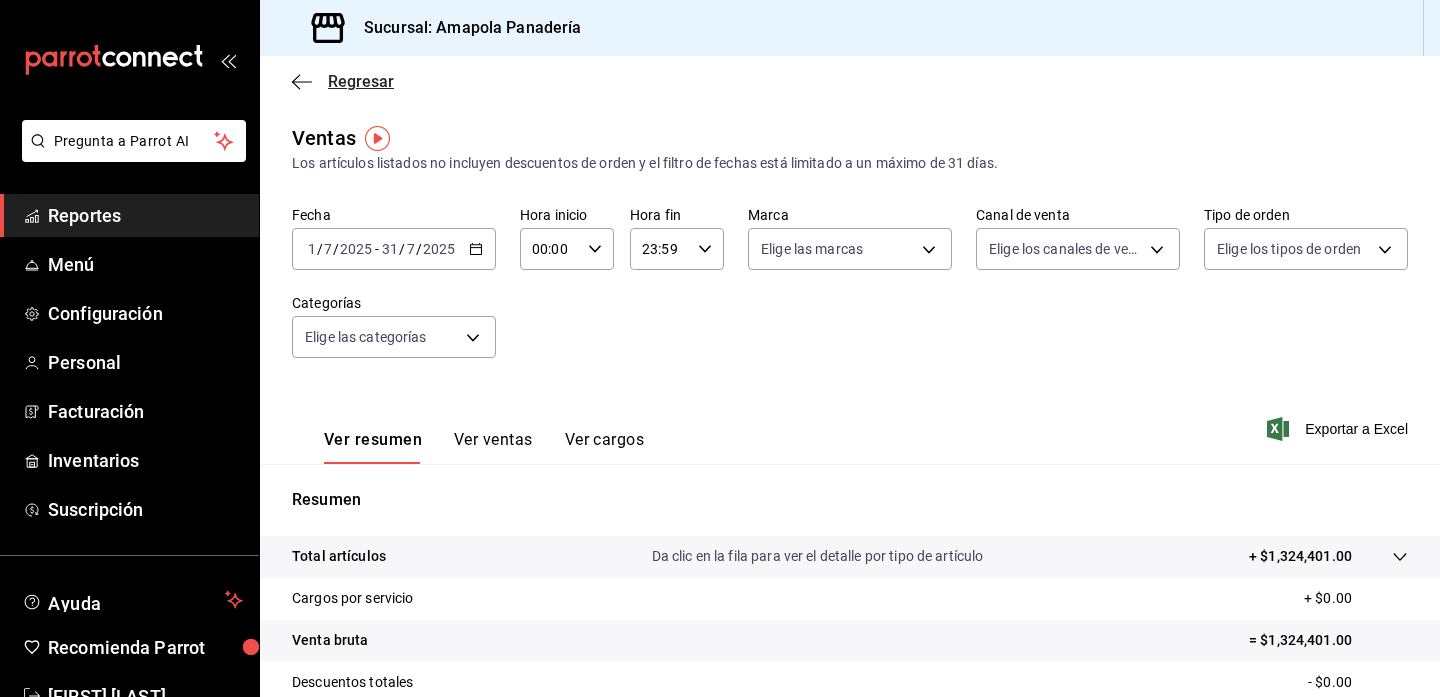 click on "Regresar" at bounding box center [361, 81] 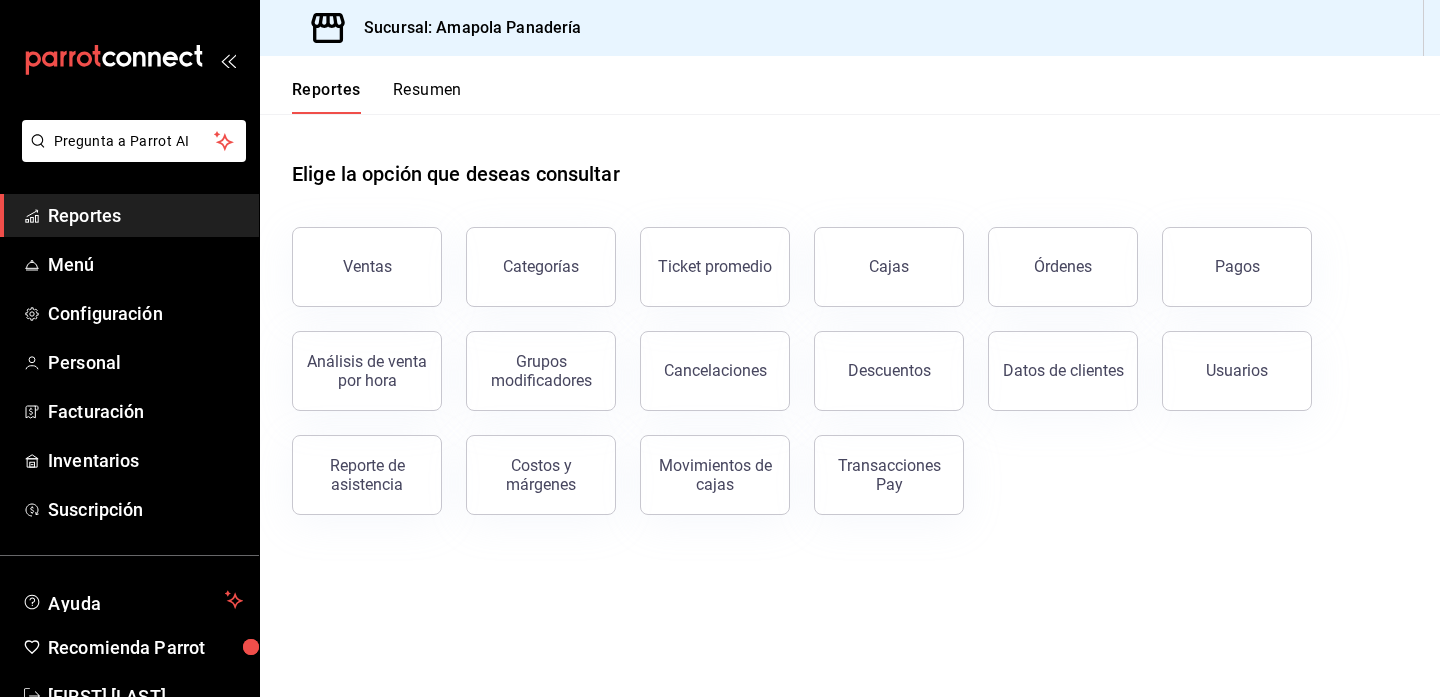 click on "Resumen" at bounding box center (427, 97) 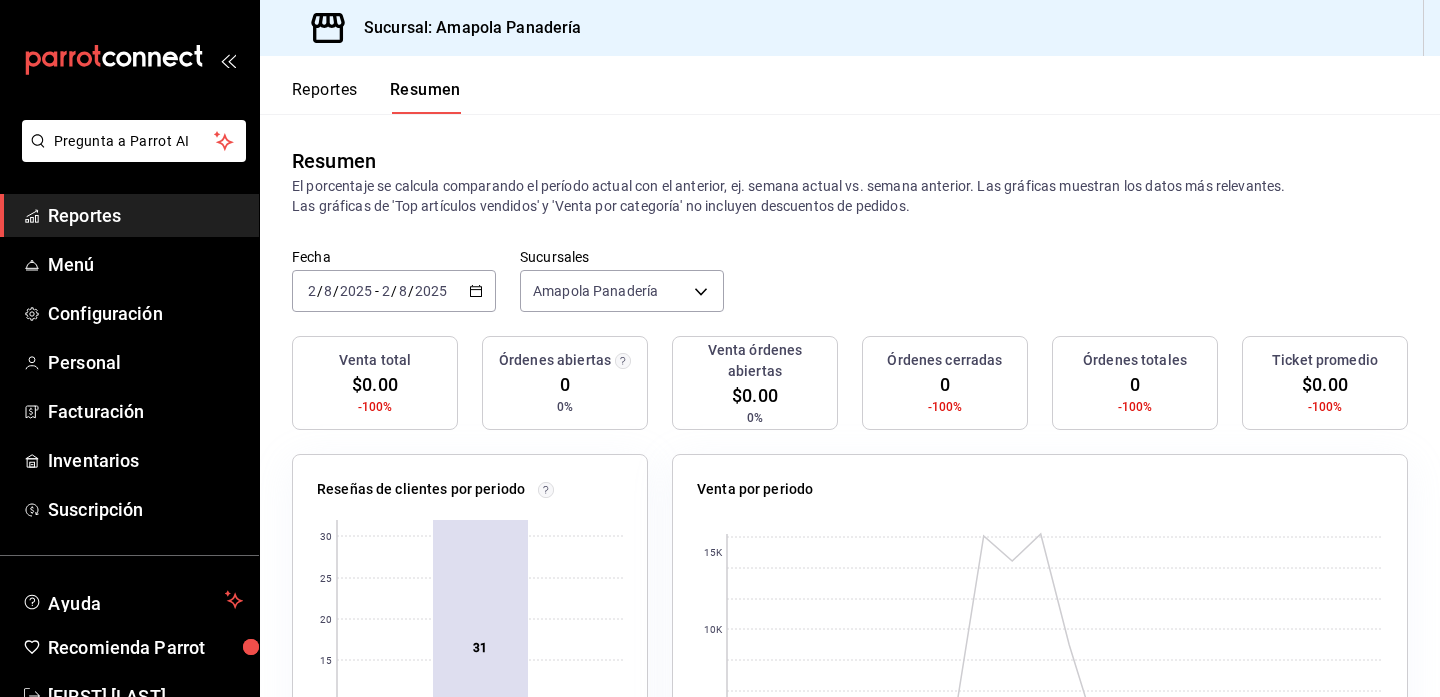 click 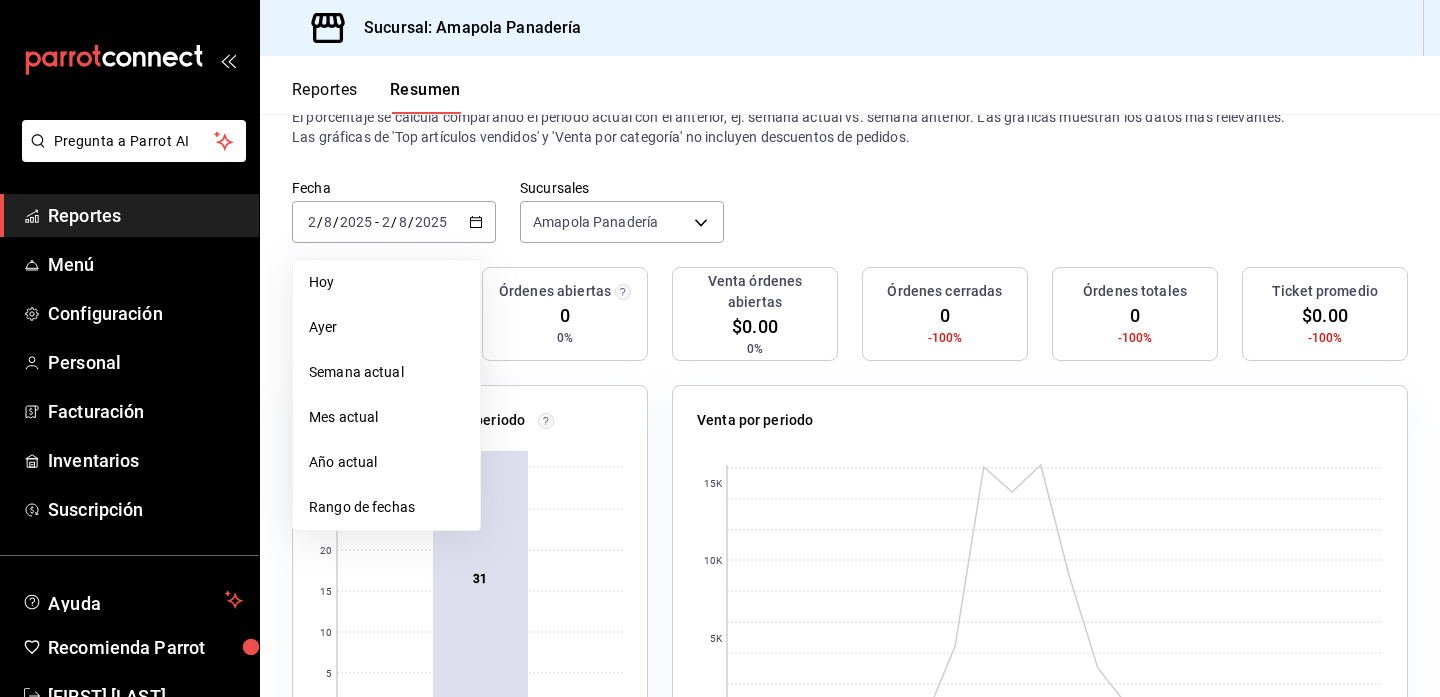 scroll, scrollTop: 83, scrollLeft: 0, axis: vertical 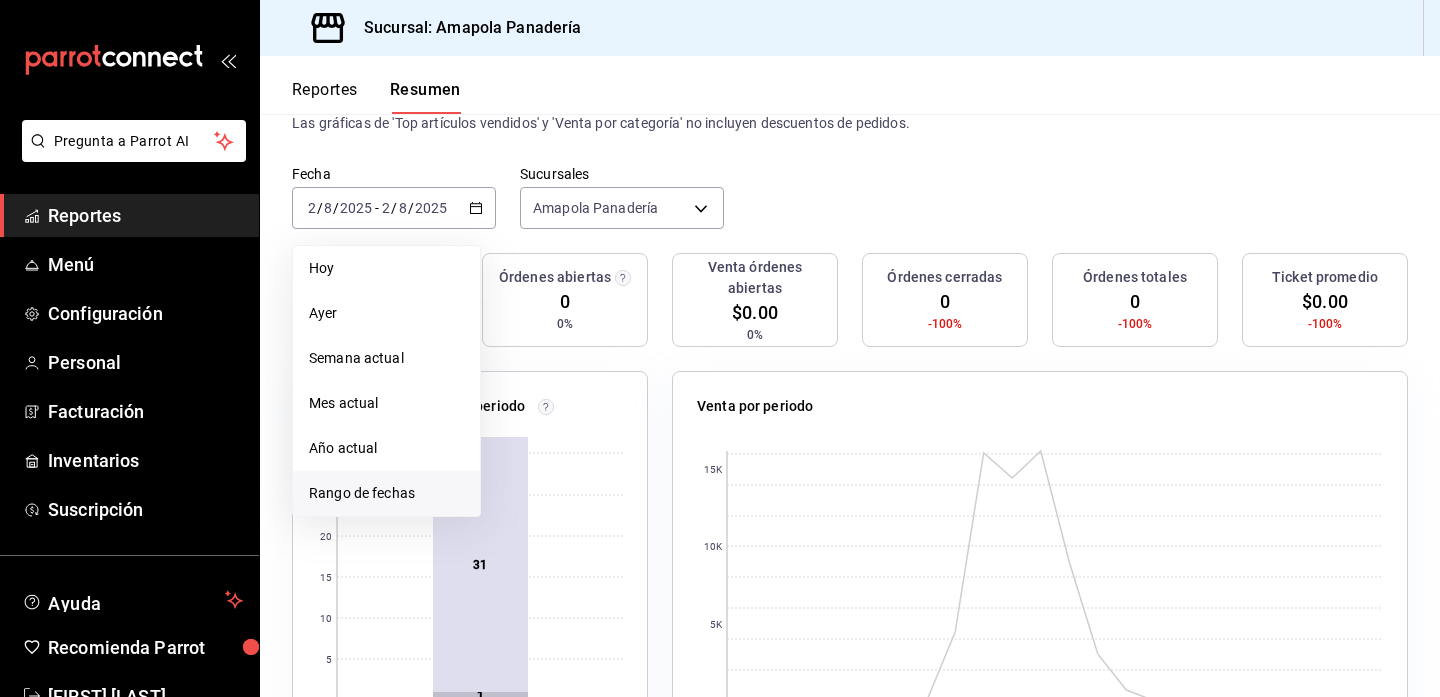 click on "Rango de fechas" at bounding box center (386, 493) 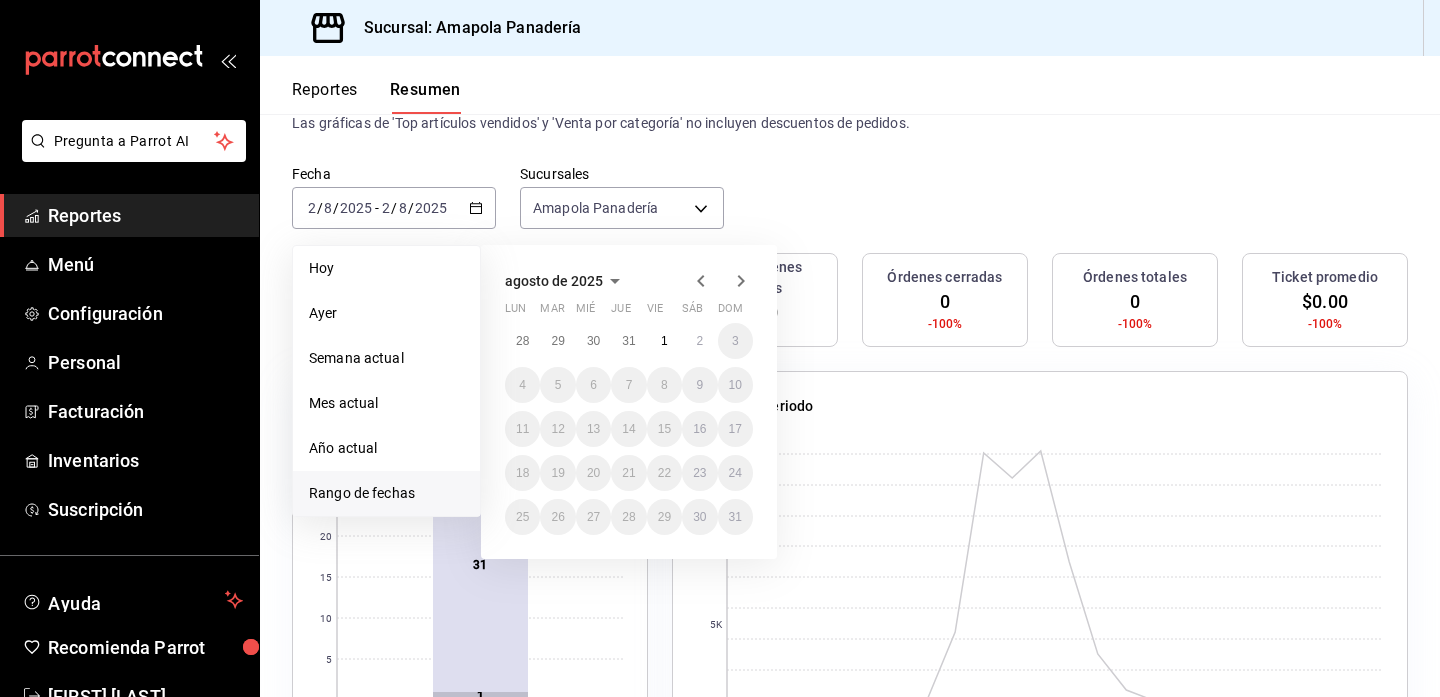 click 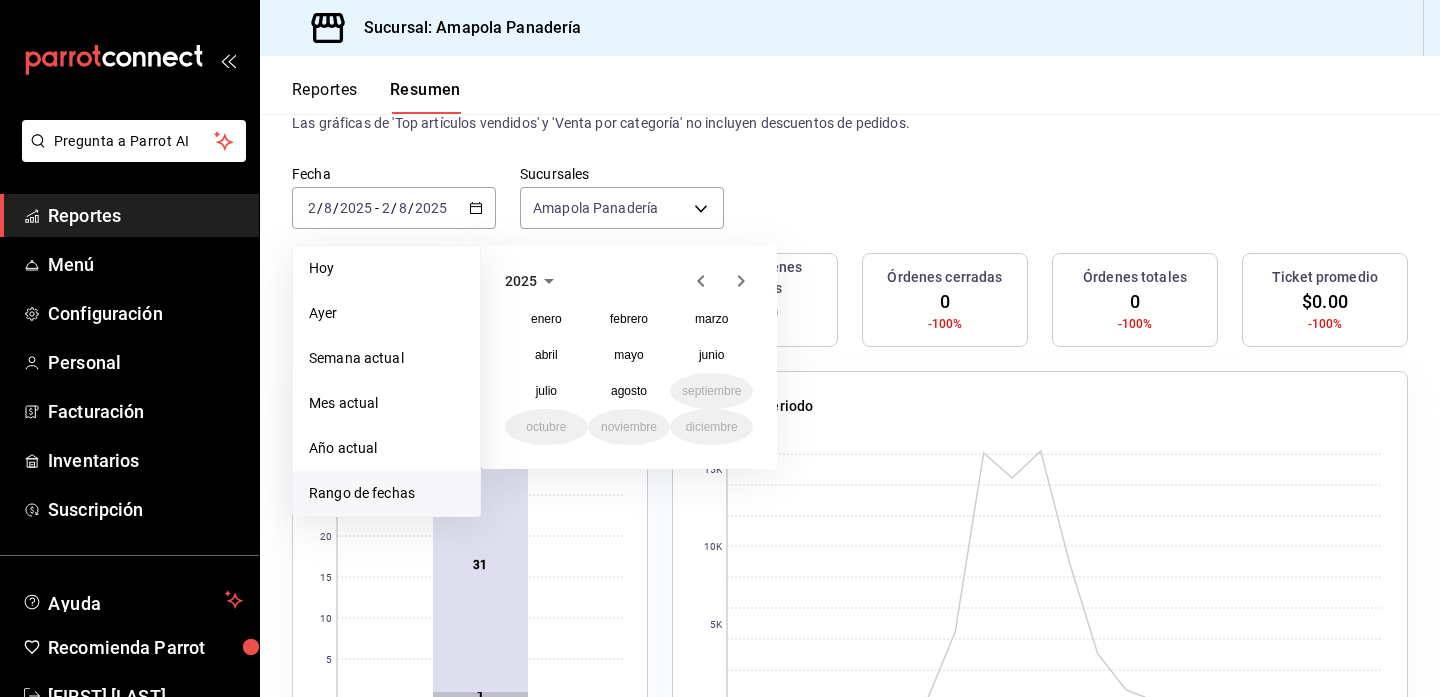 click 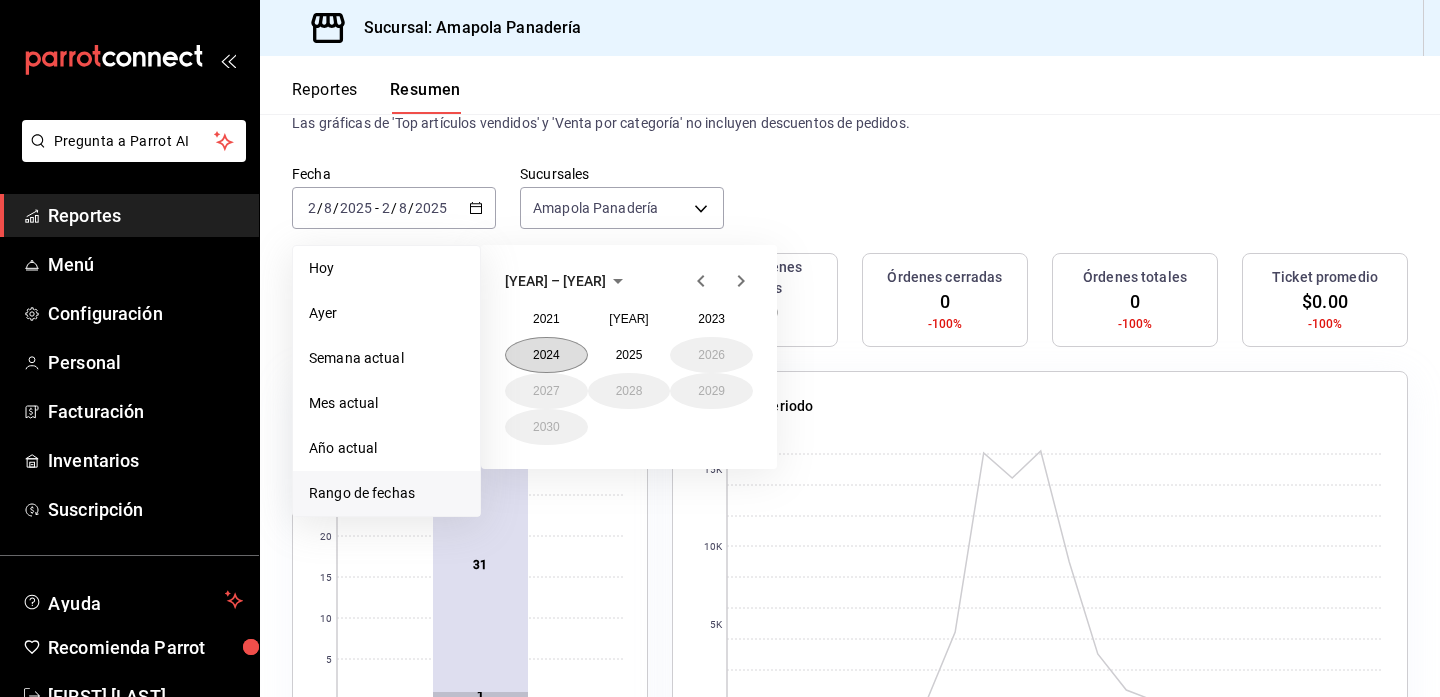 click on "2024" at bounding box center [546, 355] 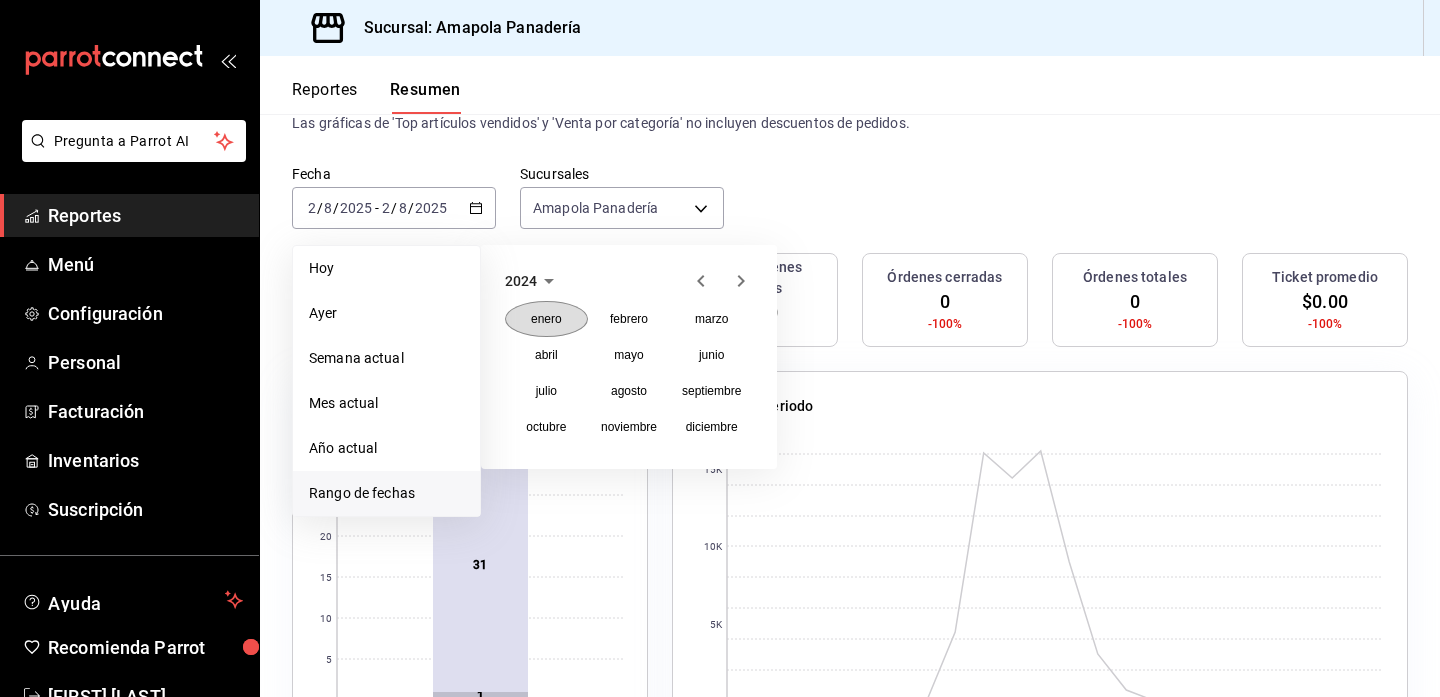 click on "enero" at bounding box center [546, 319] 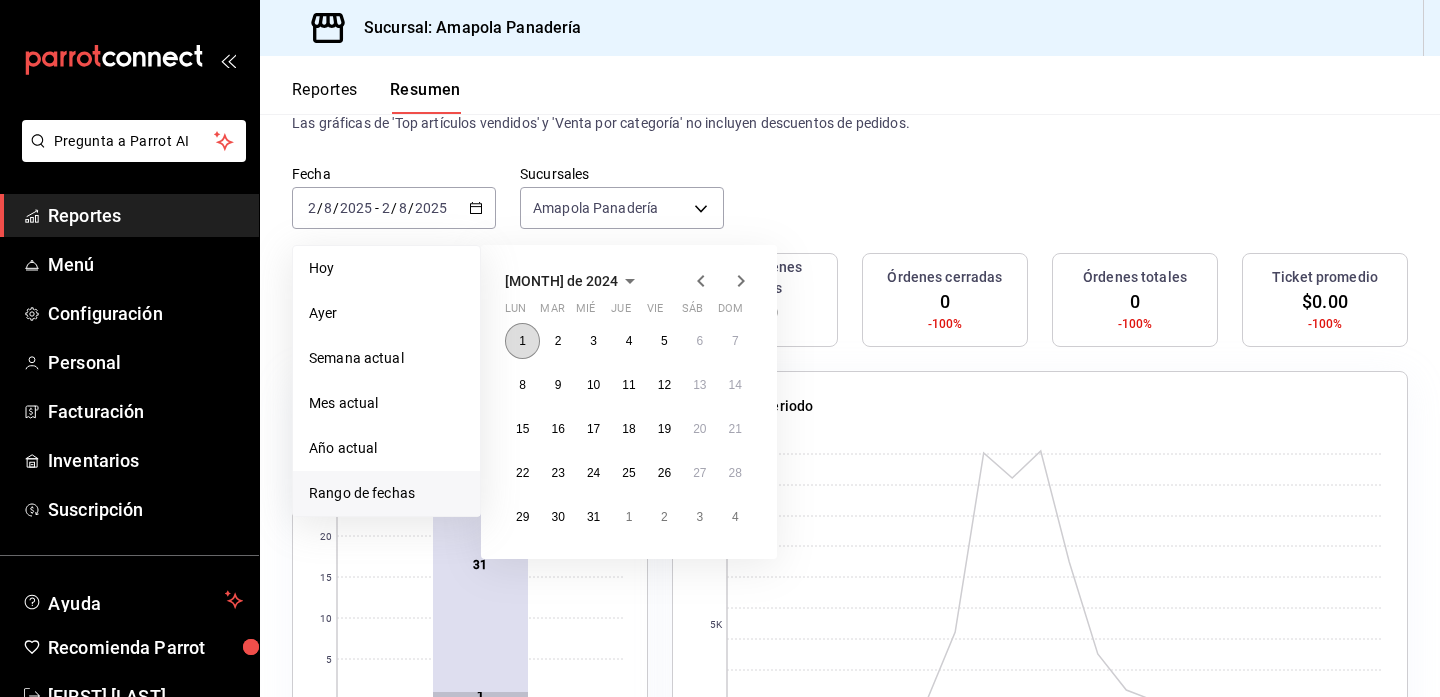 click on "1" at bounding box center [522, 341] 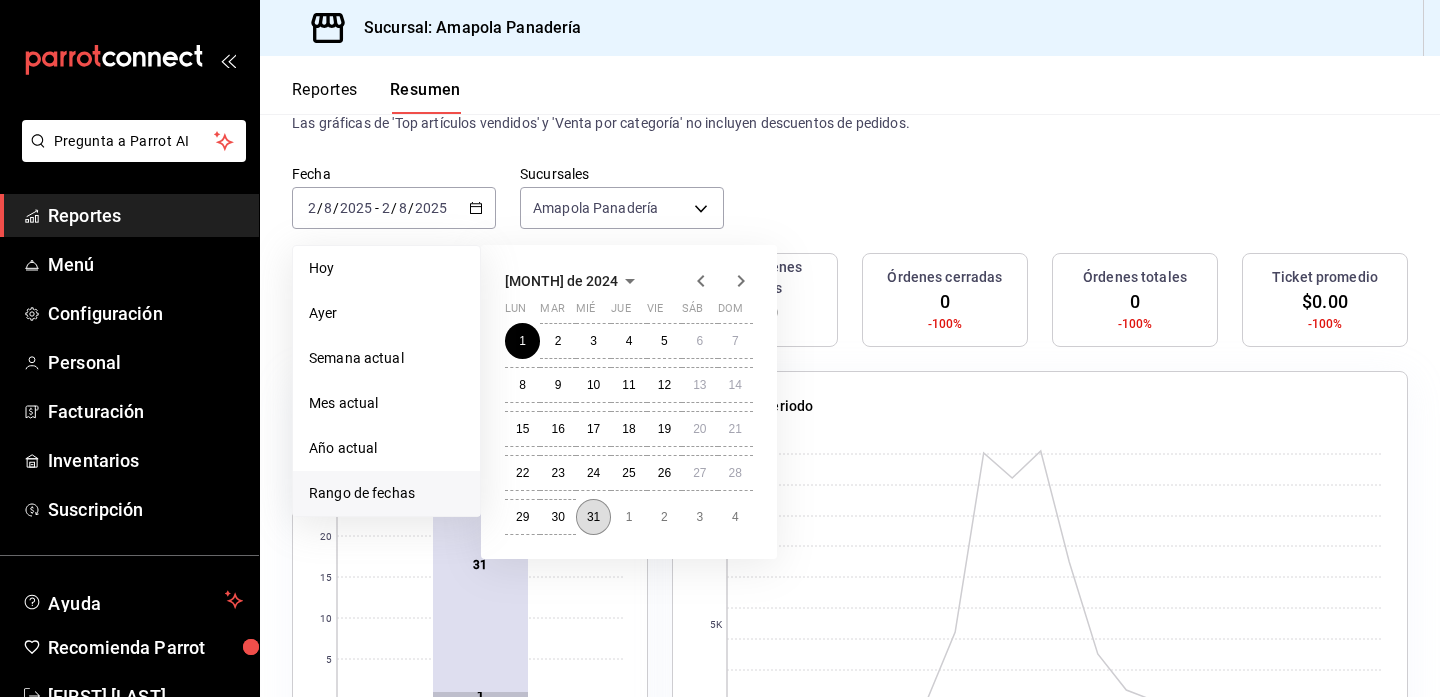 click on "31" at bounding box center [593, 517] 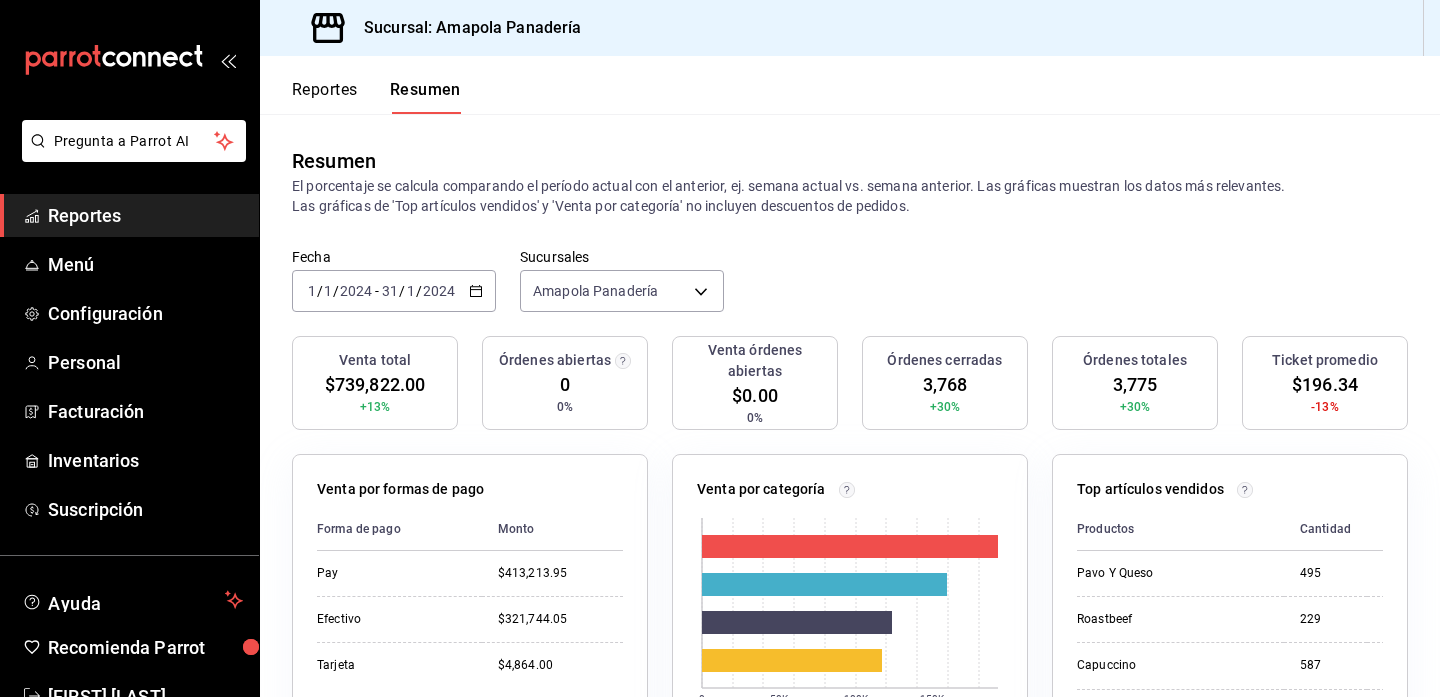 scroll, scrollTop: 0, scrollLeft: 0, axis: both 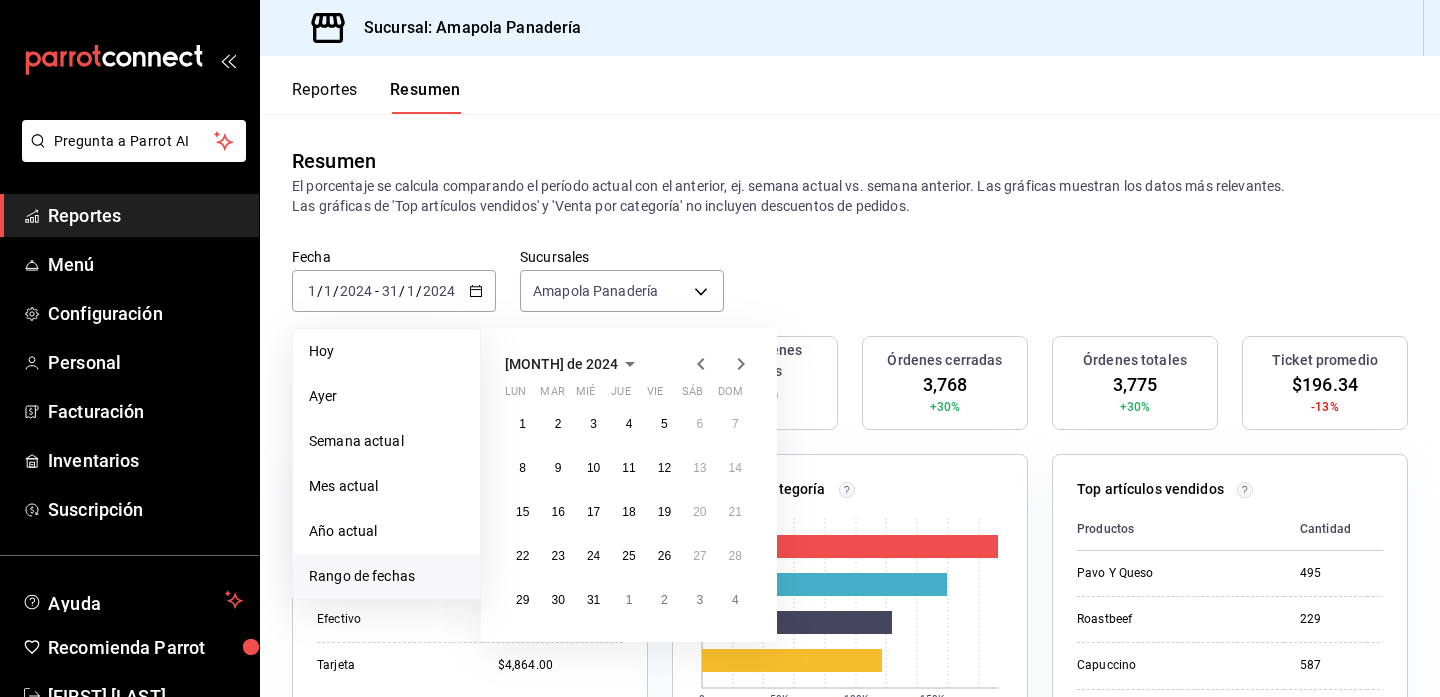 click 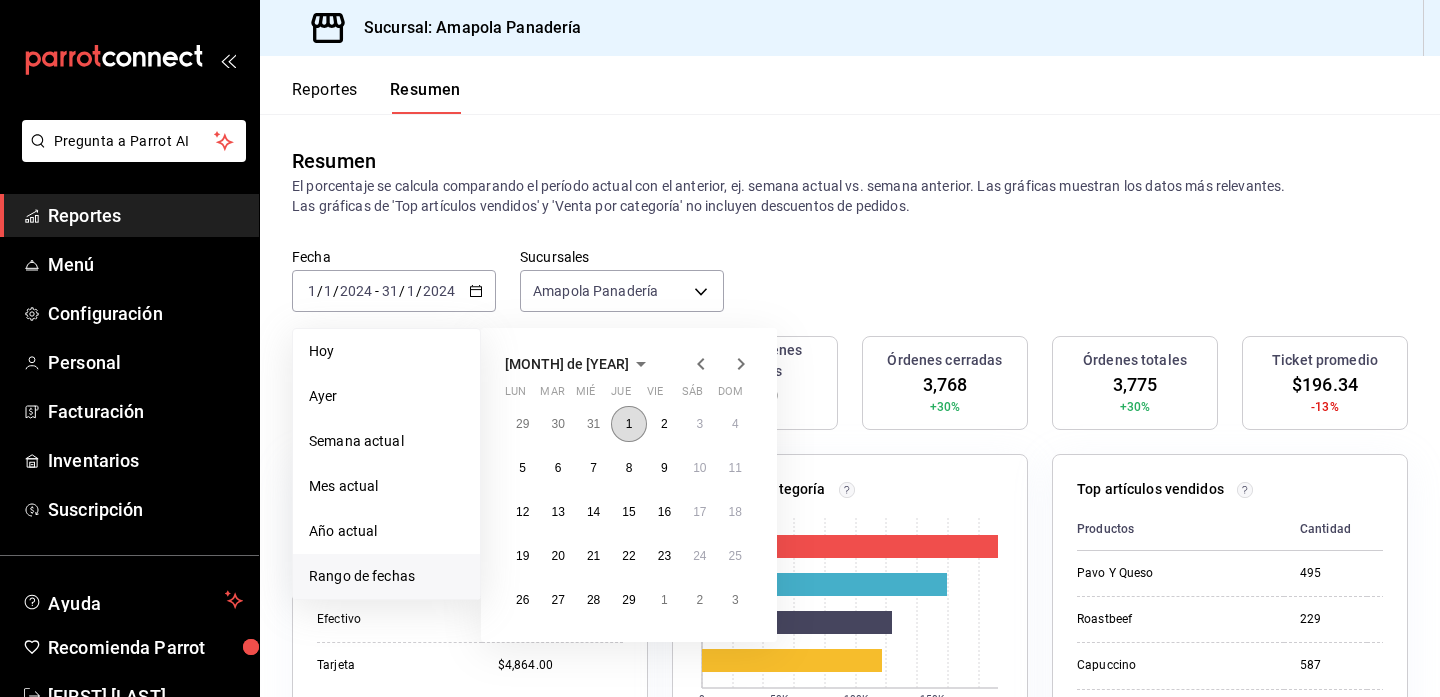 click on "1" at bounding box center (629, 424) 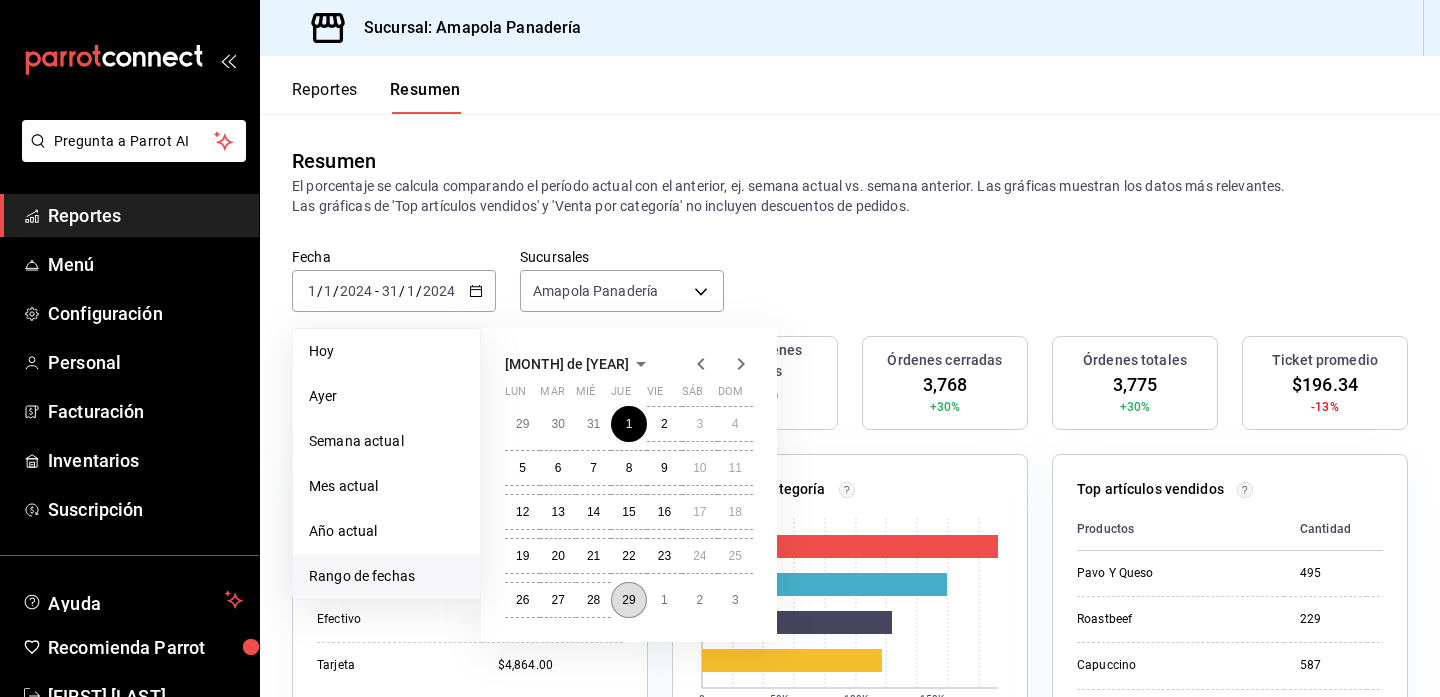 click on "29" at bounding box center [628, 600] 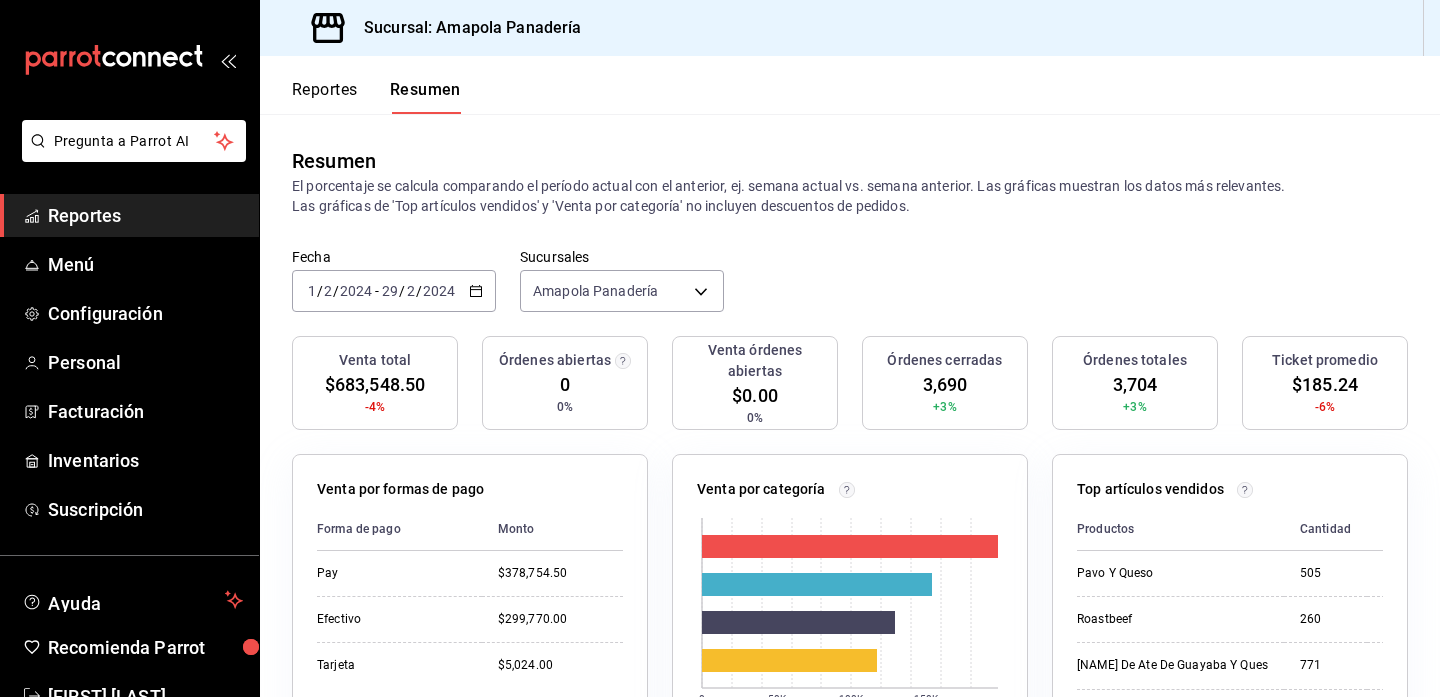scroll, scrollTop: 0, scrollLeft: 0, axis: both 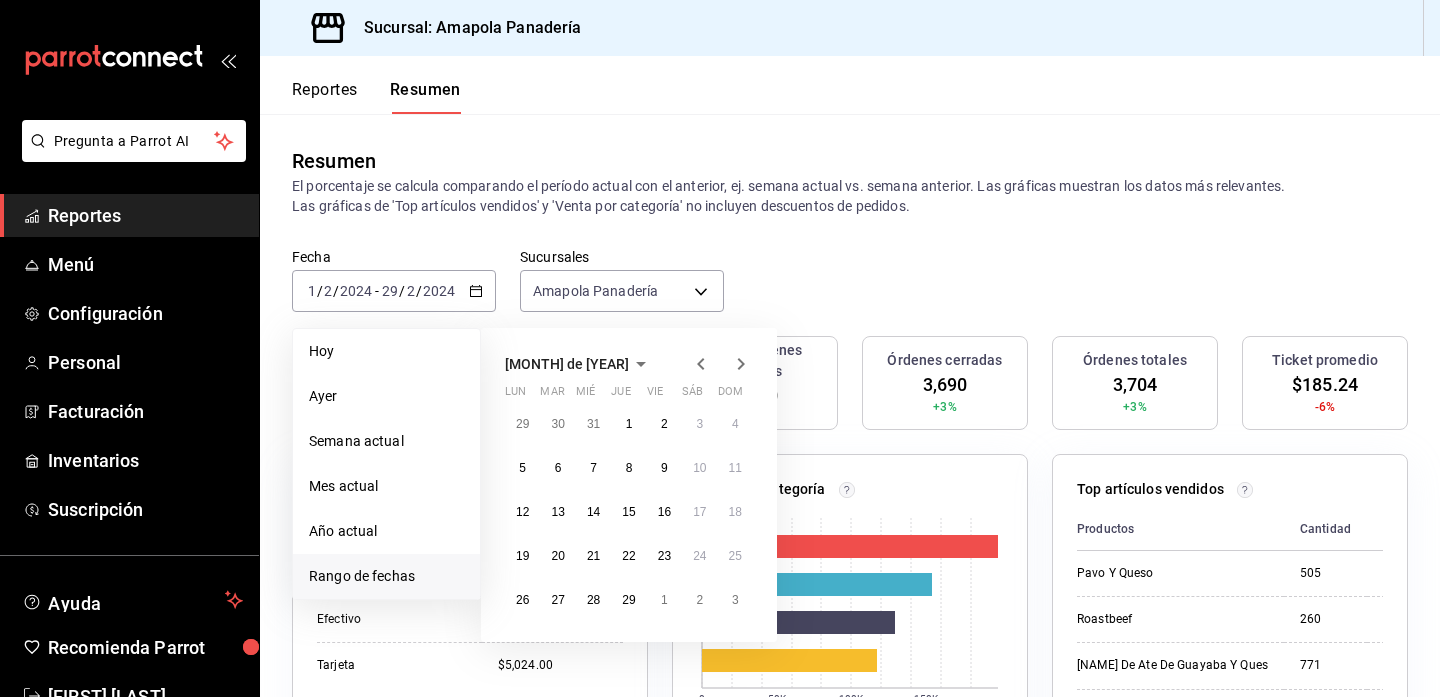 click 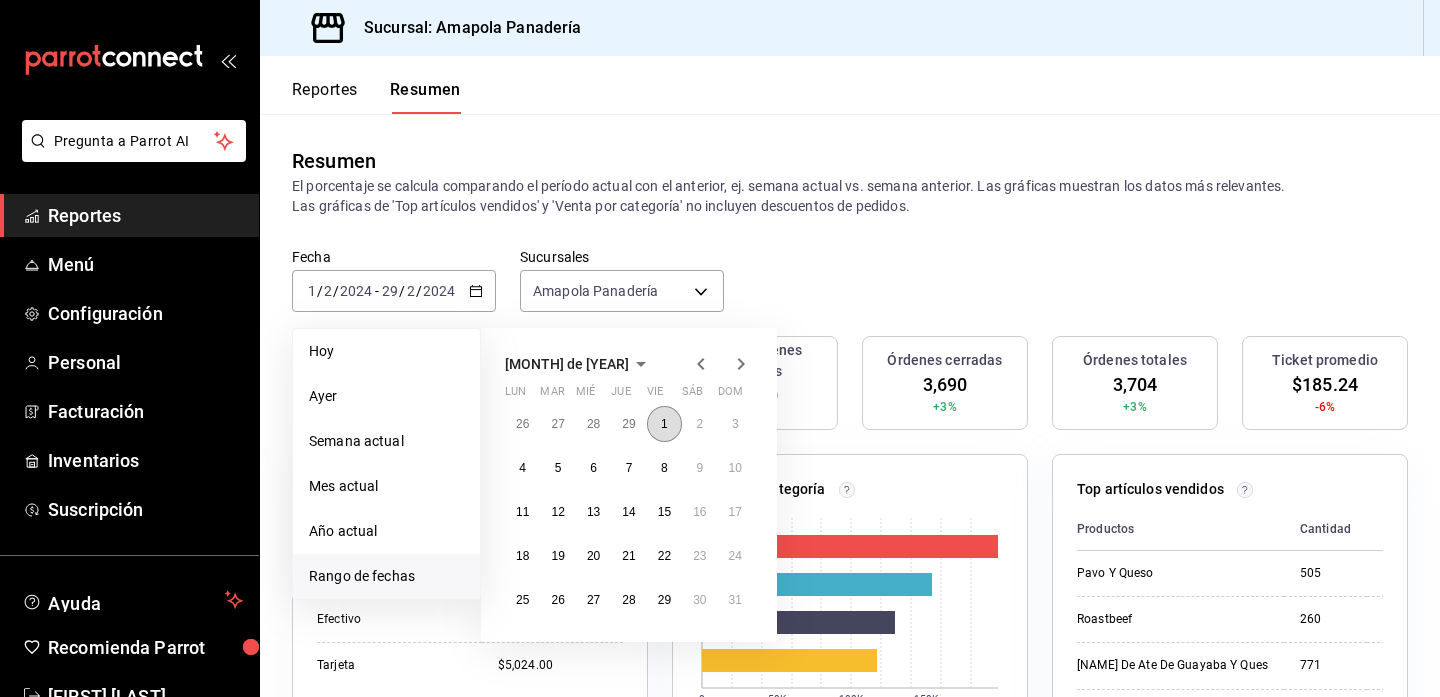 click on "1" at bounding box center [664, 424] 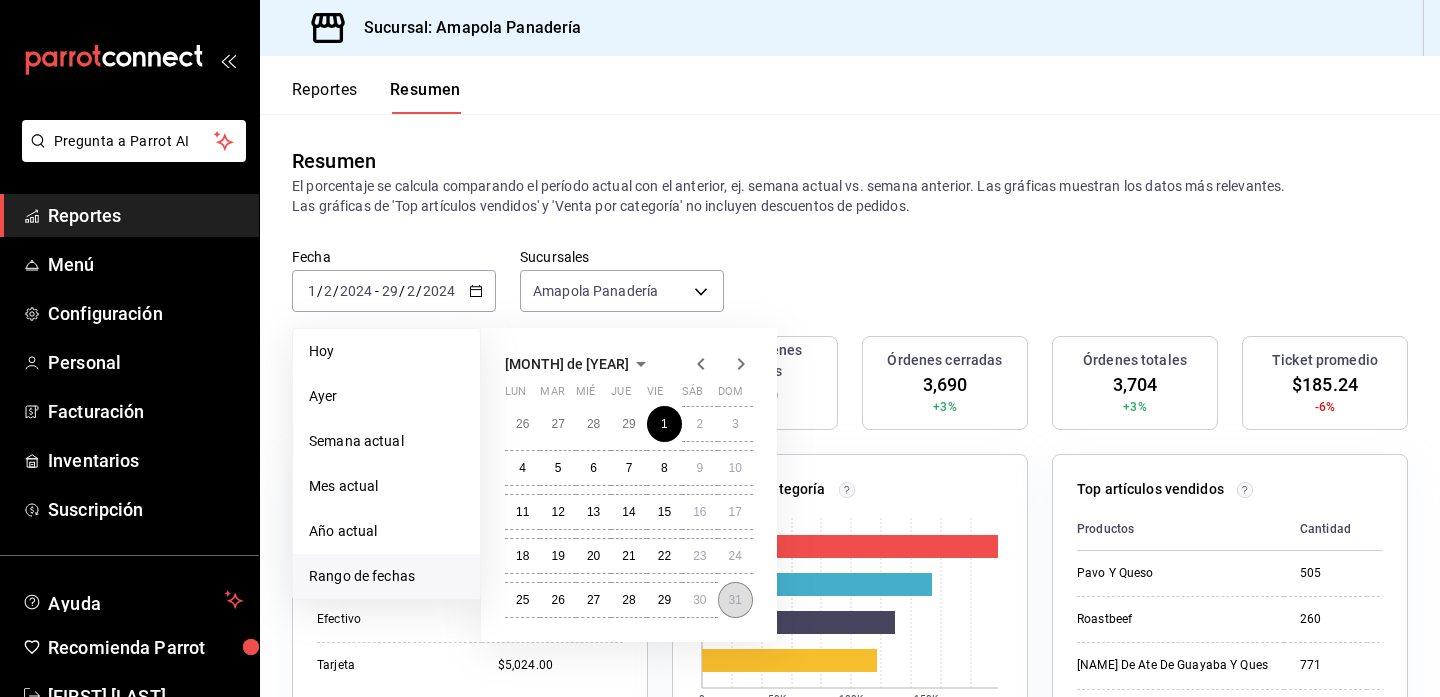 click on "31" at bounding box center [735, 600] 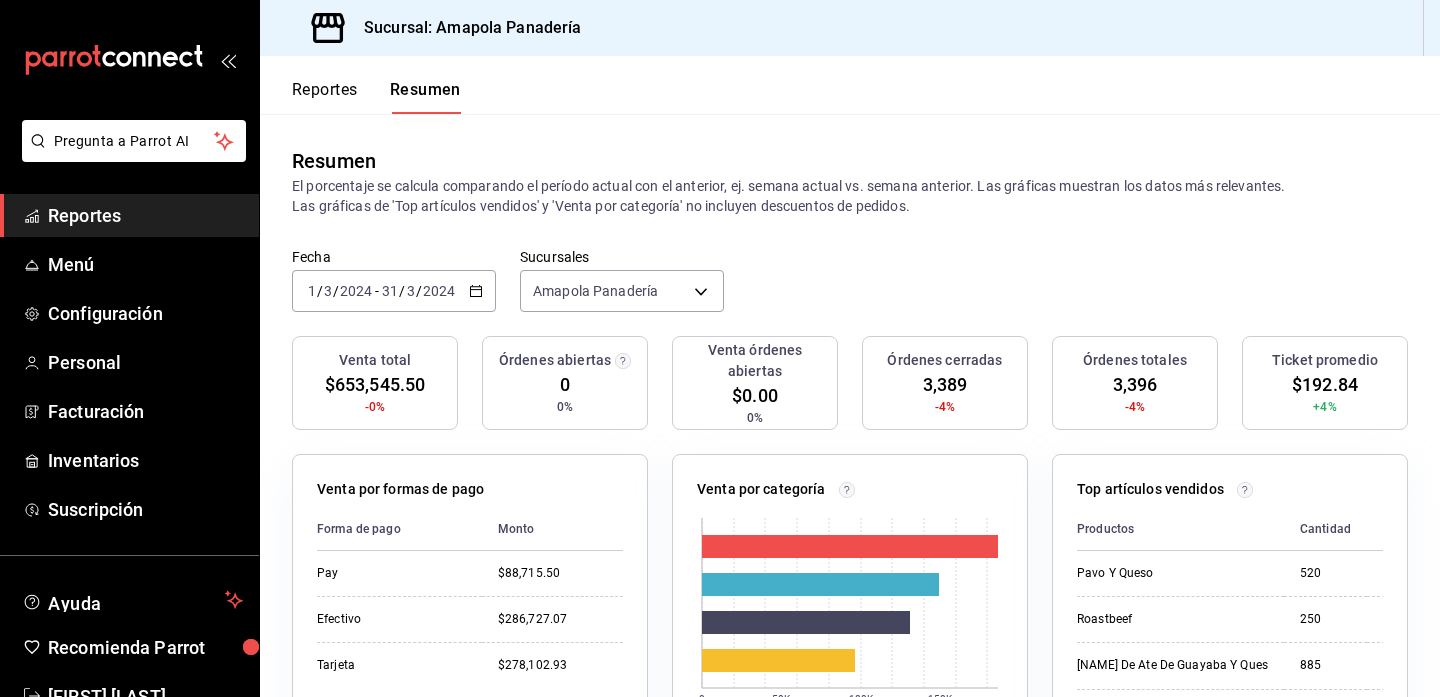 scroll, scrollTop: 0, scrollLeft: 0, axis: both 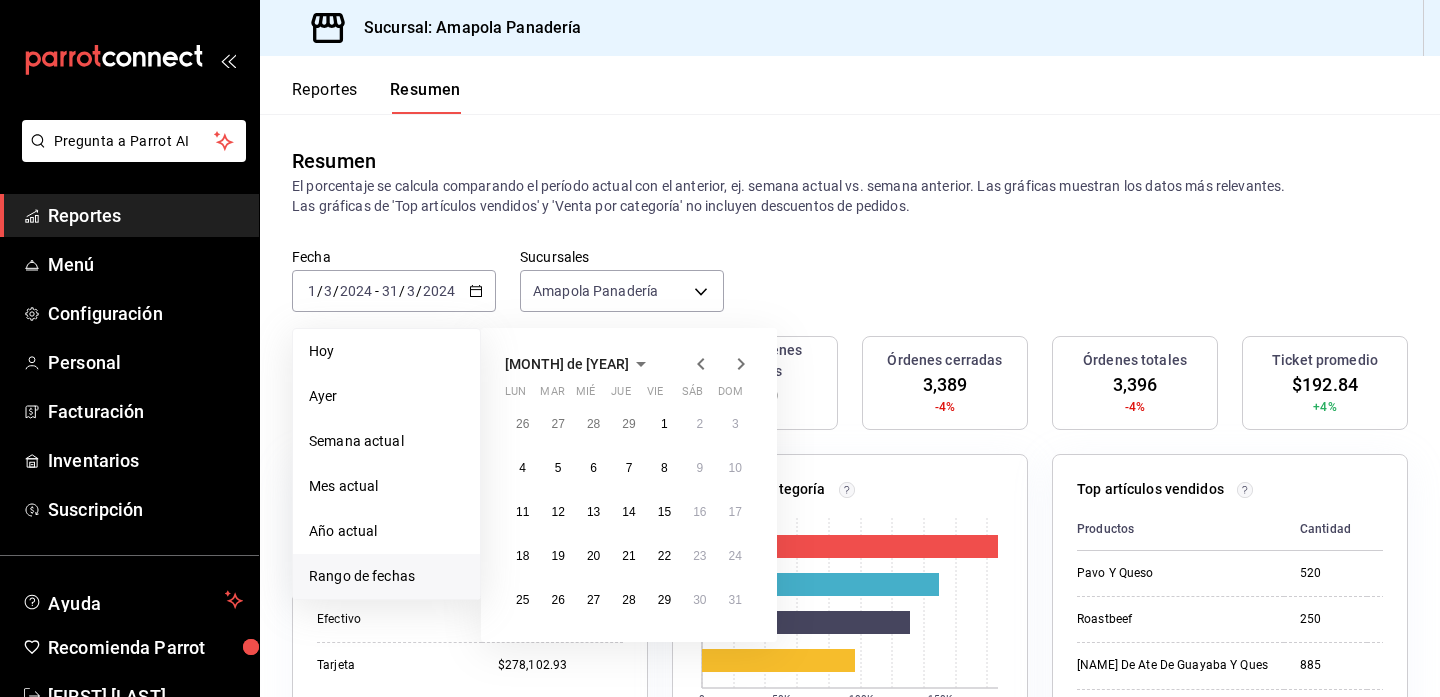 click 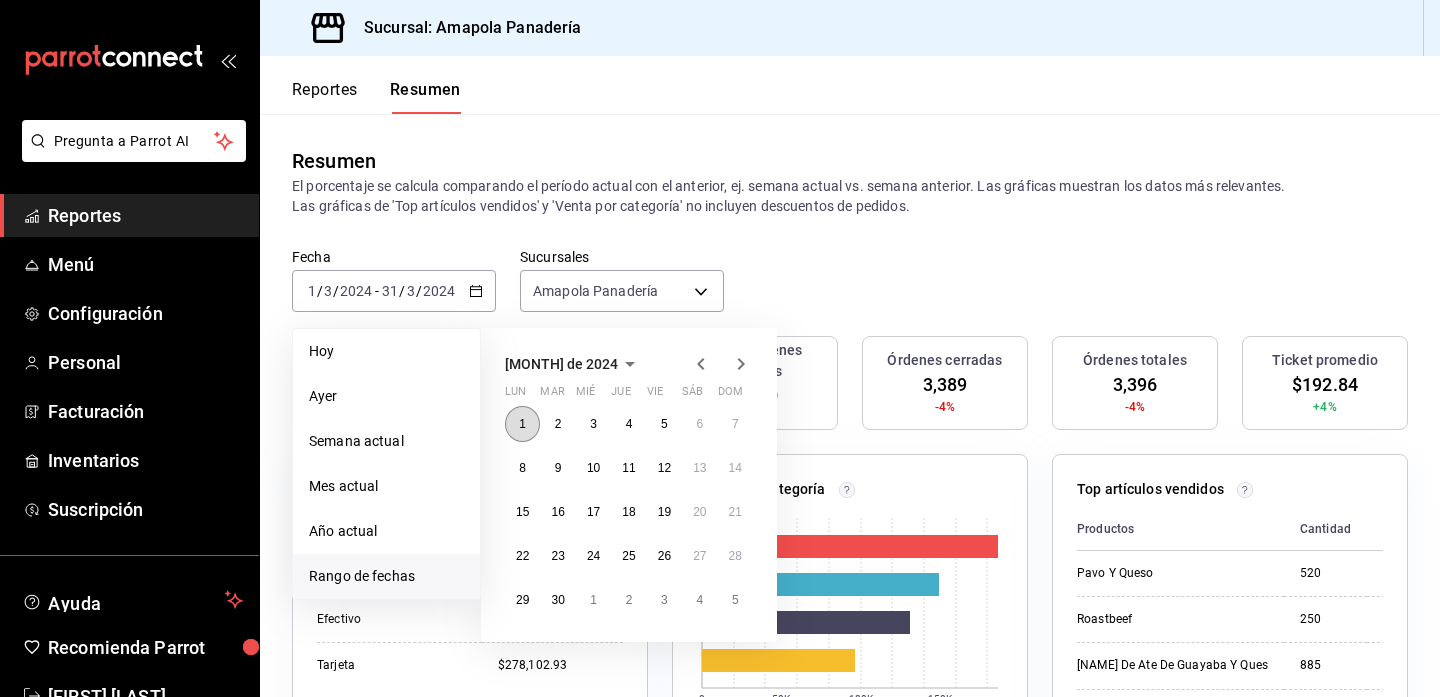 click on "1" at bounding box center [522, 424] 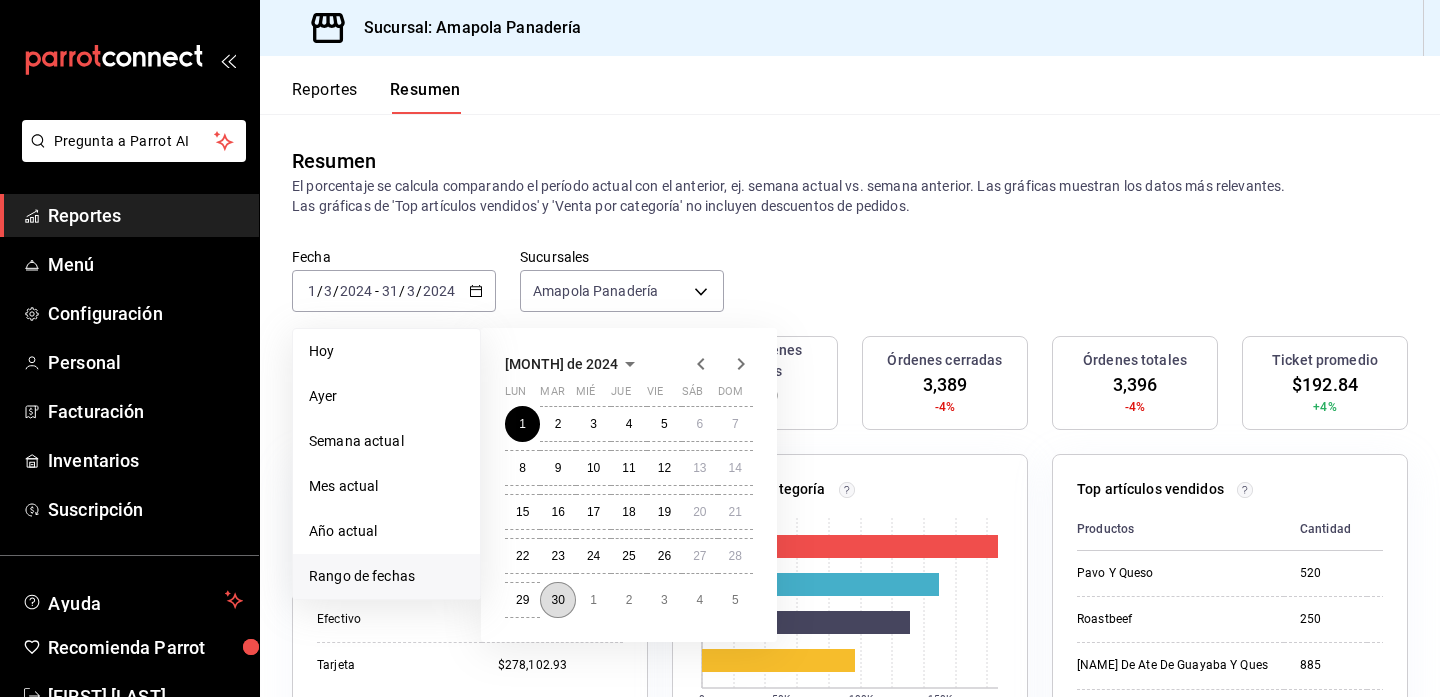 click on "30" at bounding box center [557, 600] 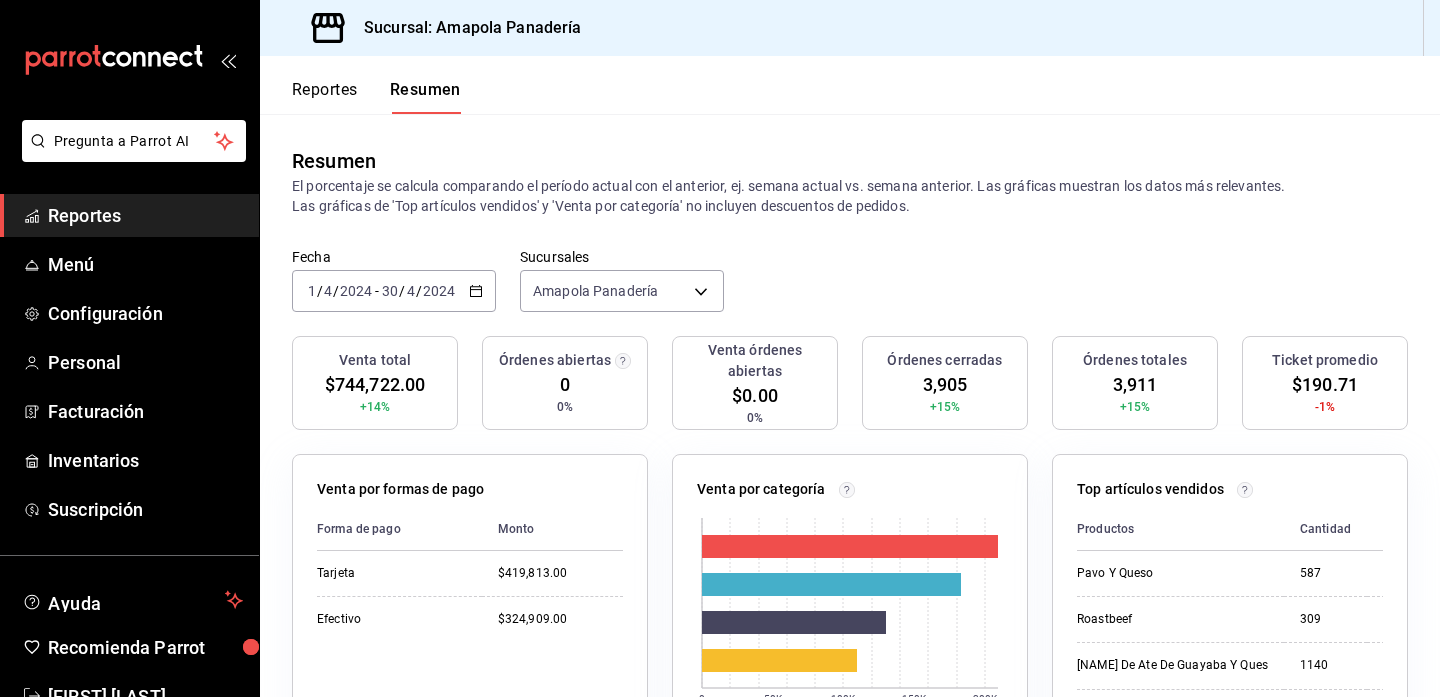 scroll, scrollTop: 0, scrollLeft: 0, axis: both 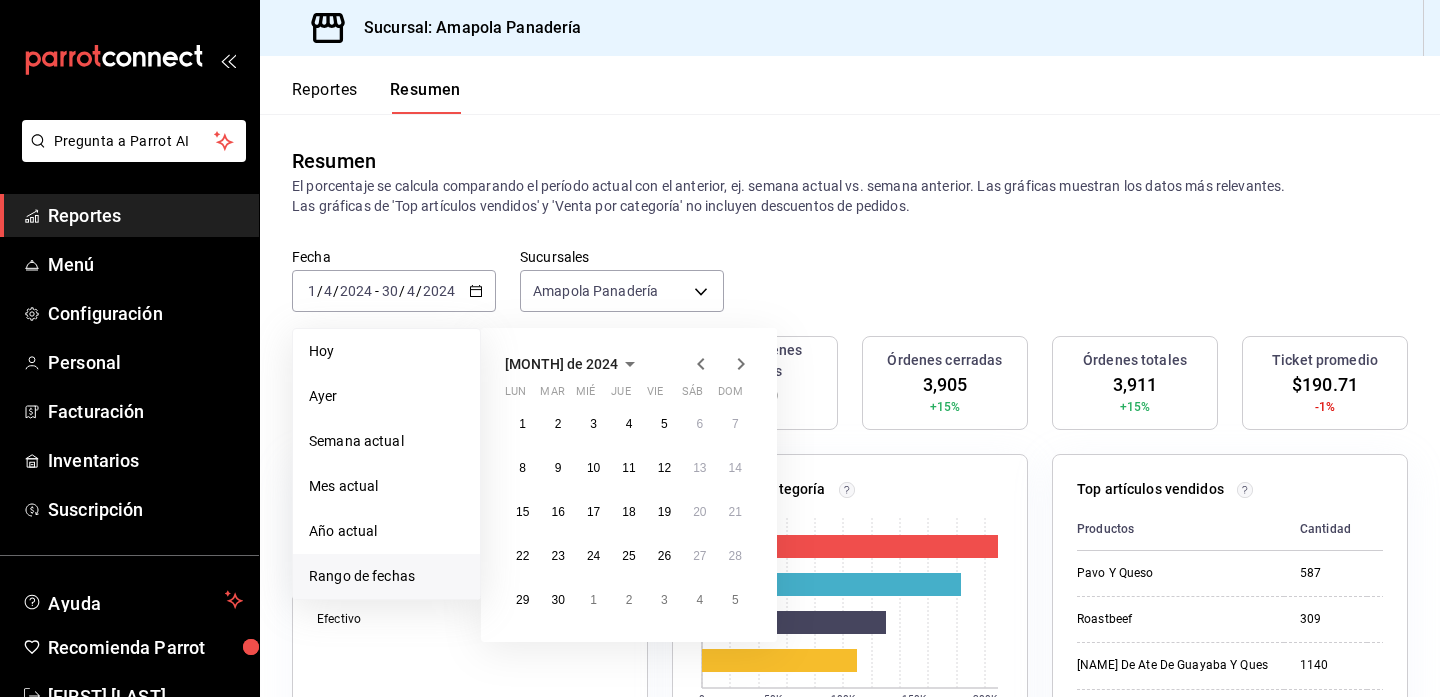 click 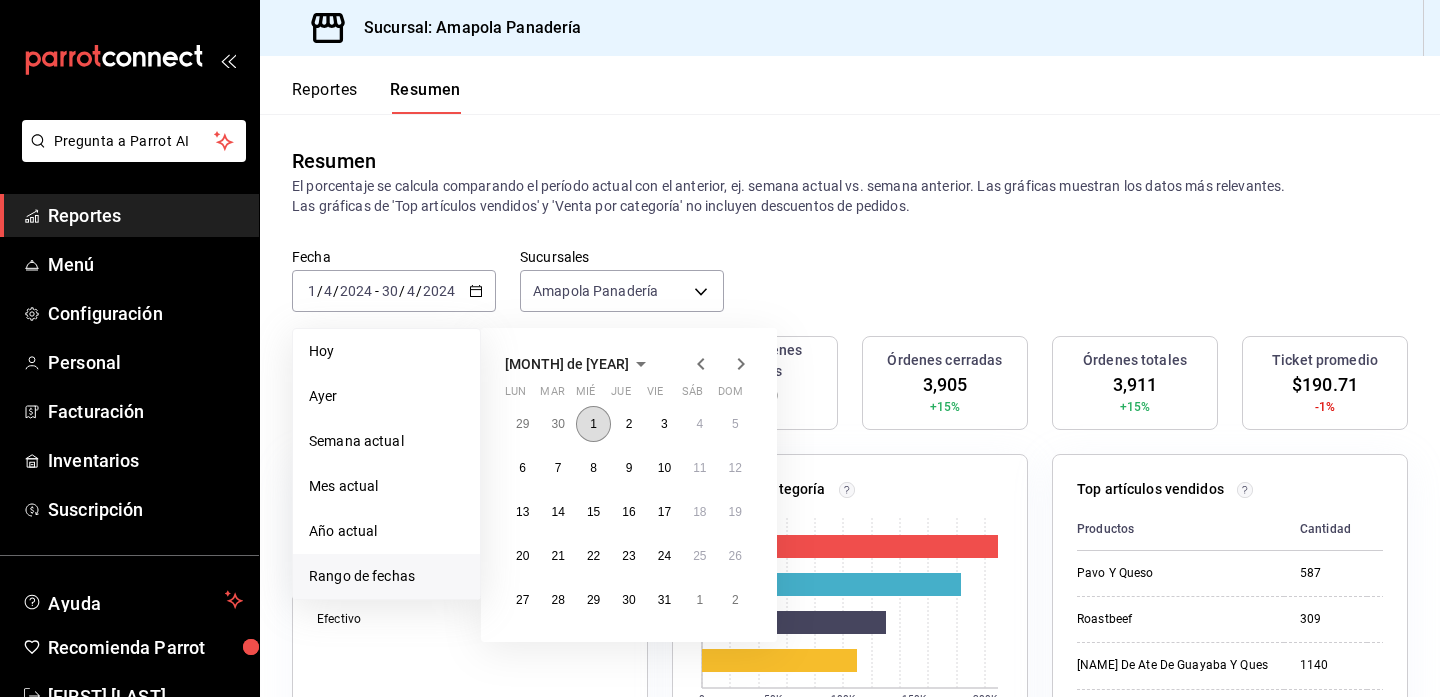 click on "1" at bounding box center [593, 424] 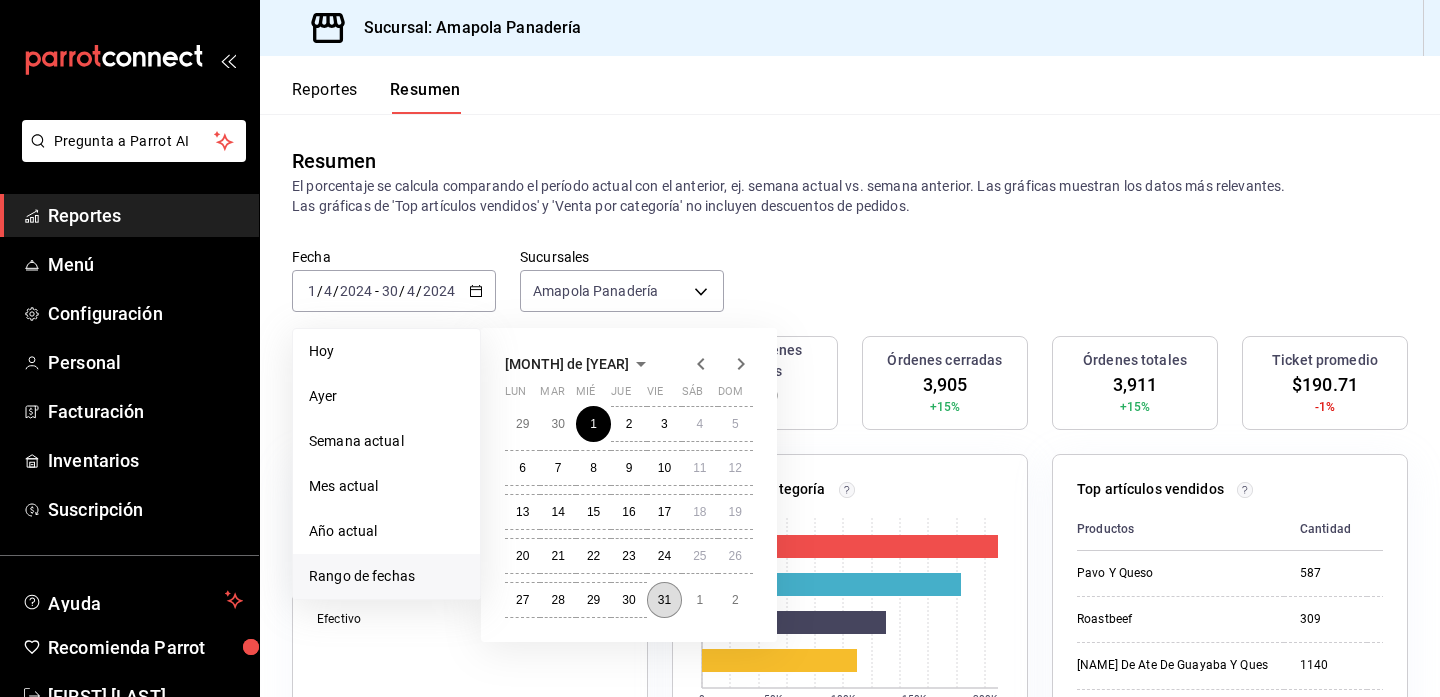click on "31" at bounding box center (664, 600) 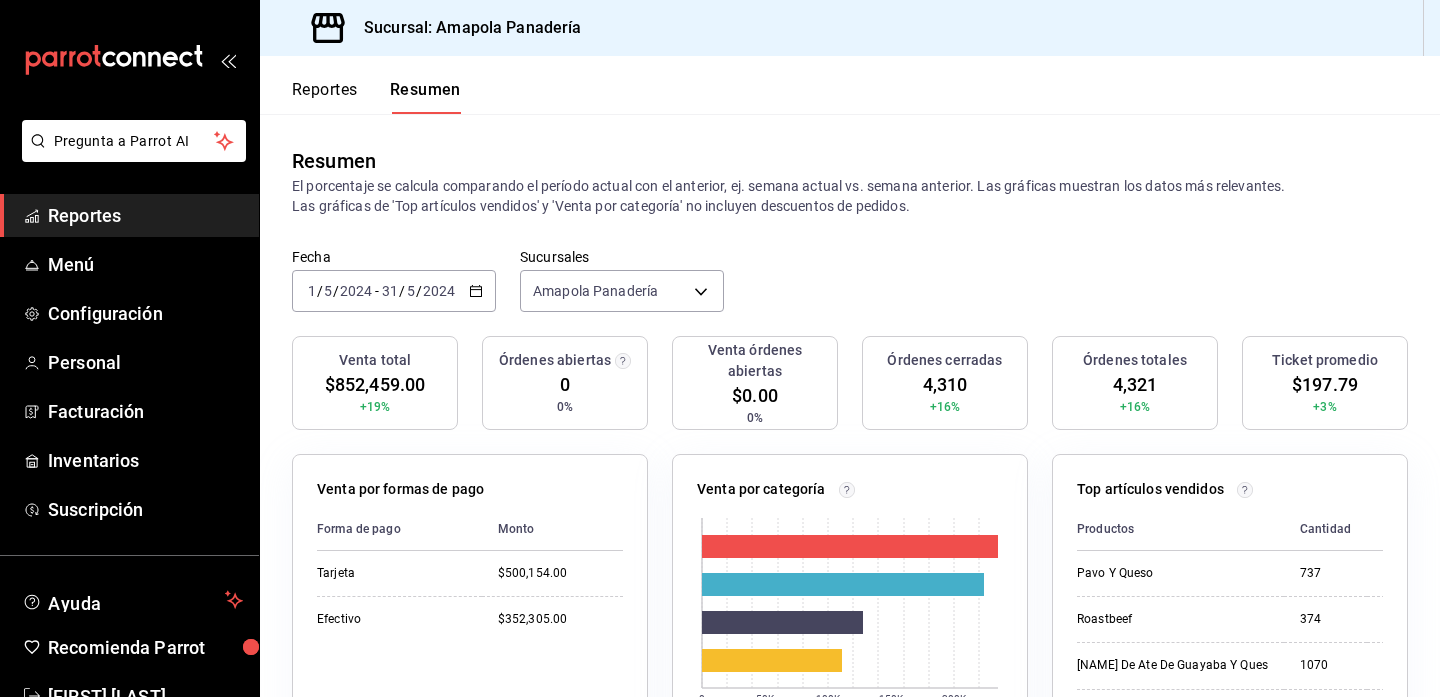 scroll, scrollTop: 0, scrollLeft: 0, axis: both 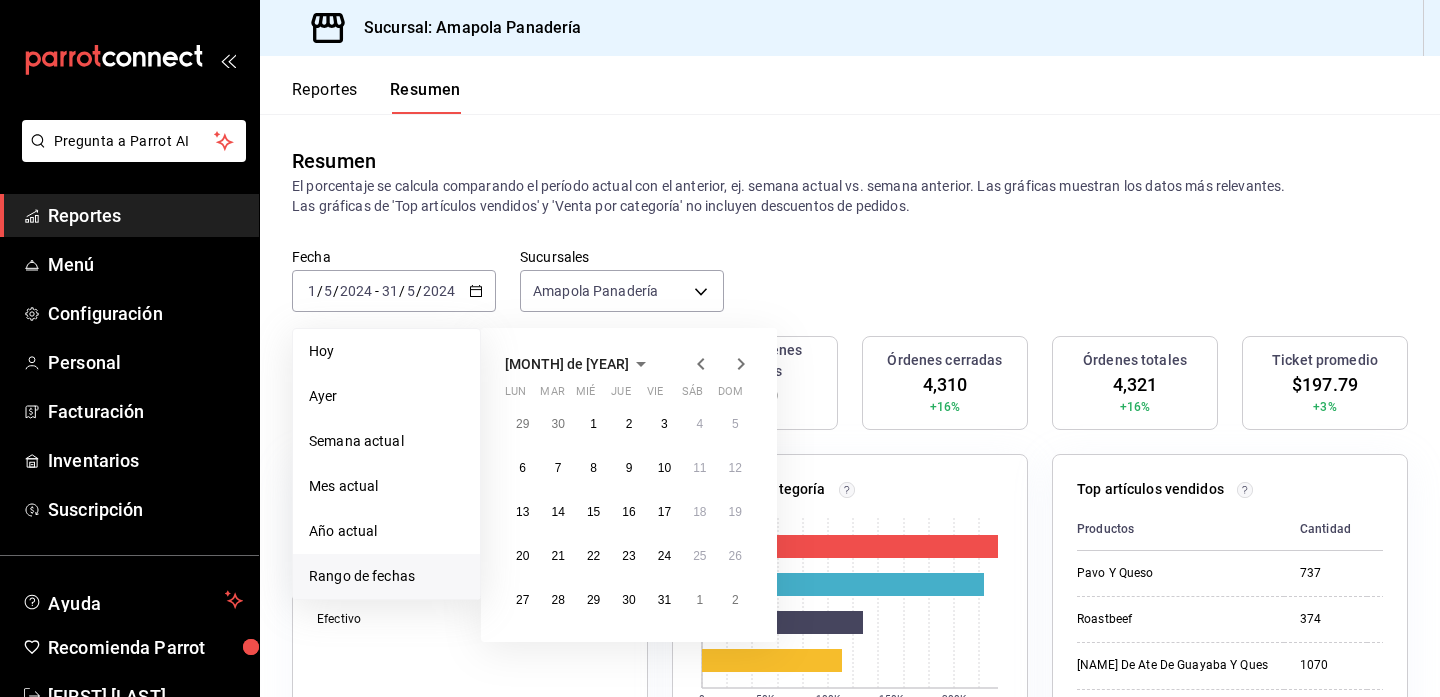 click 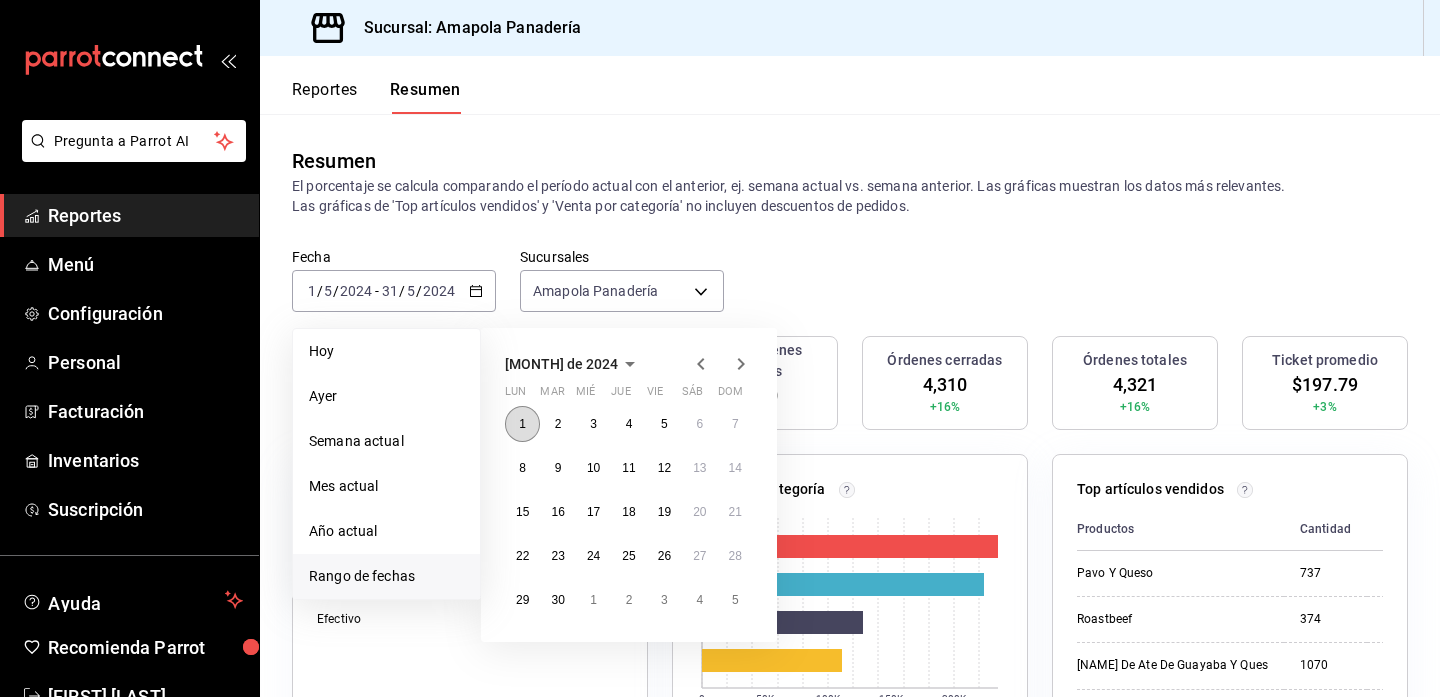 click on "1" at bounding box center (522, 424) 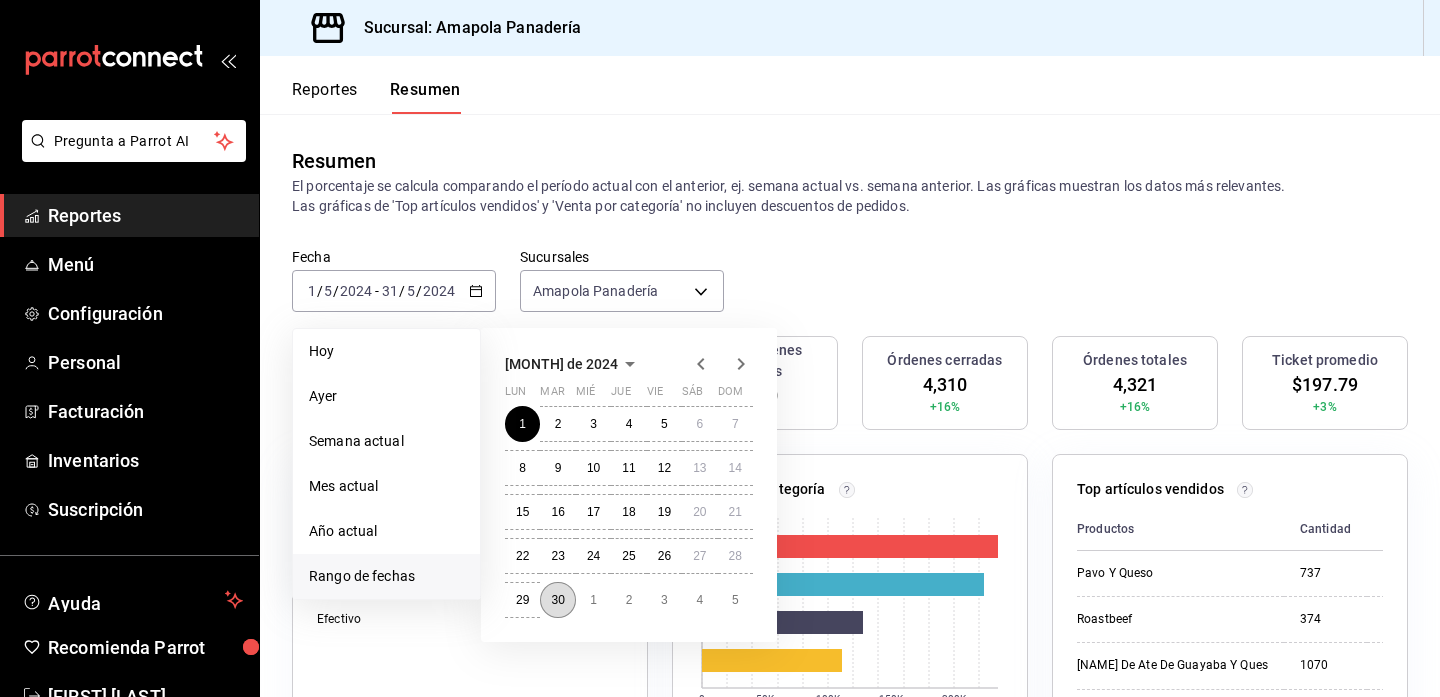 click on "30" at bounding box center [557, 600] 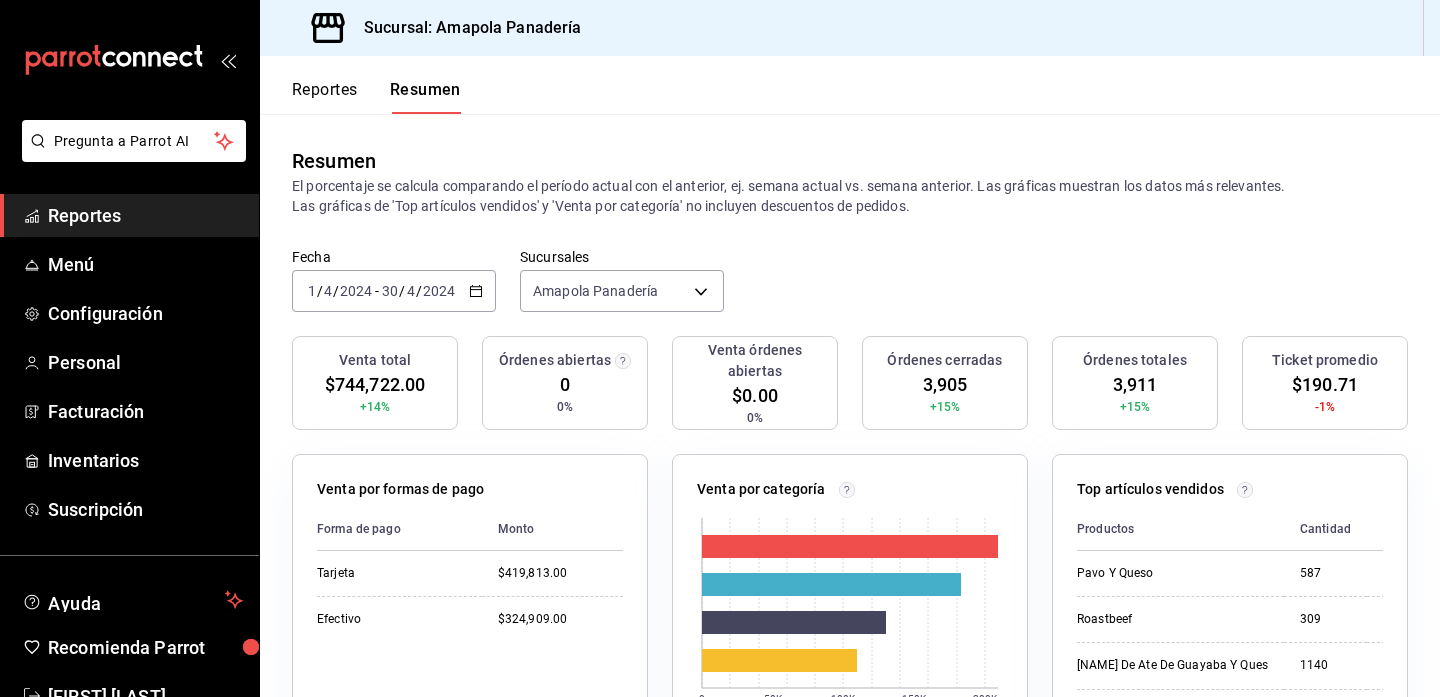scroll, scrollTop: 0, scrollLeft: 0, axis: both 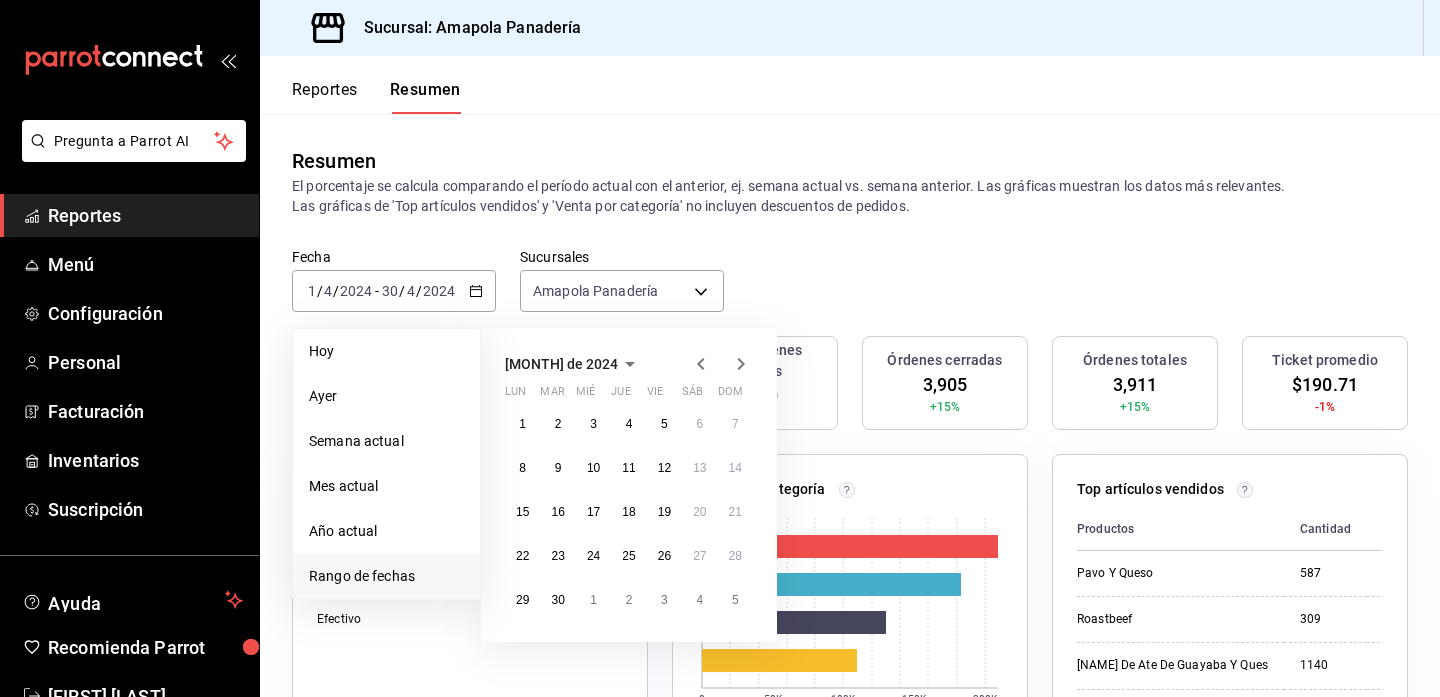 click 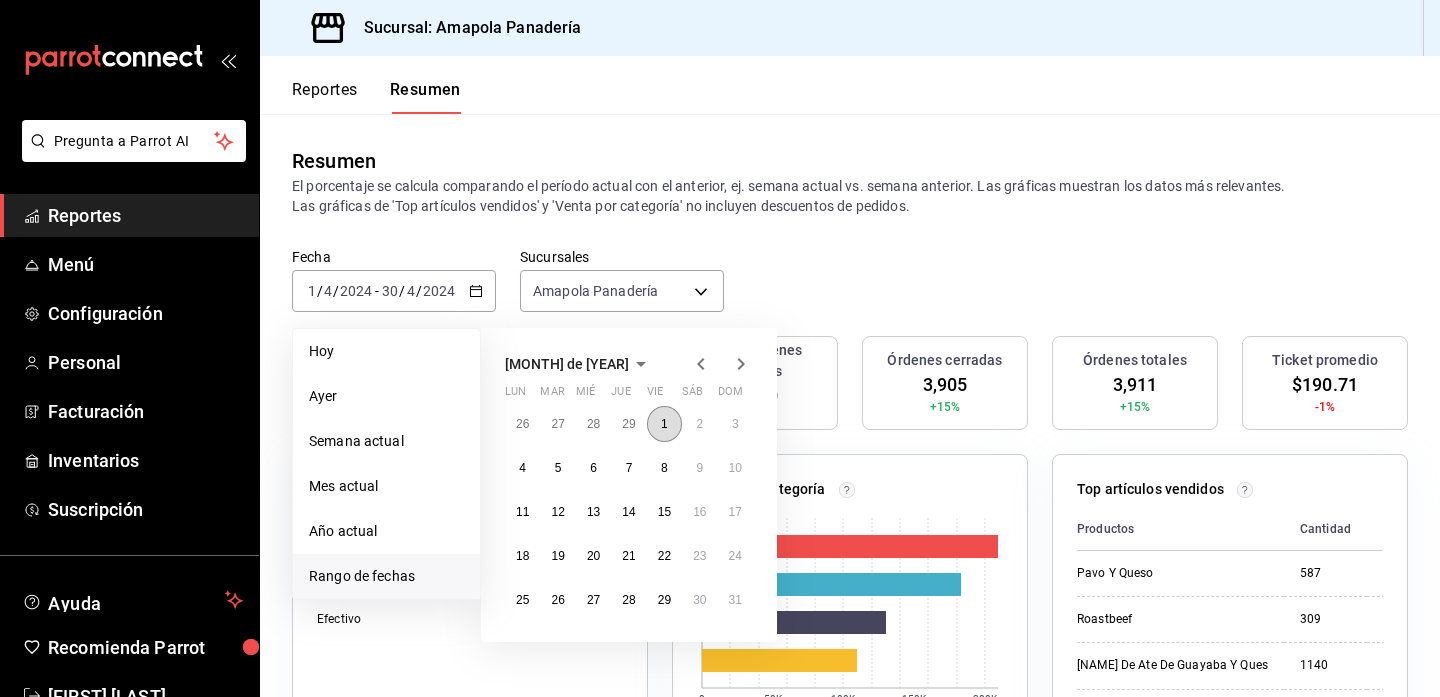 click on "1" at bounding box center (664, 424) 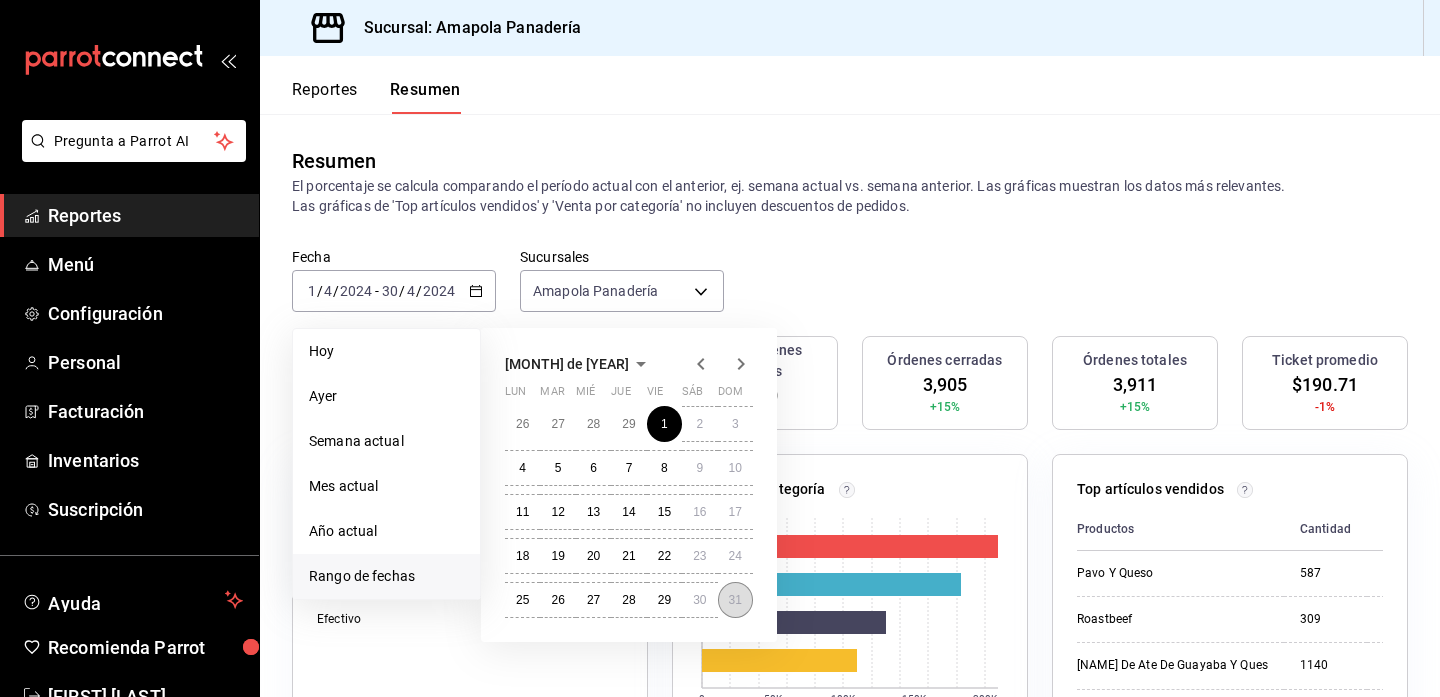 click on "31" at bounding box center [735, 600] 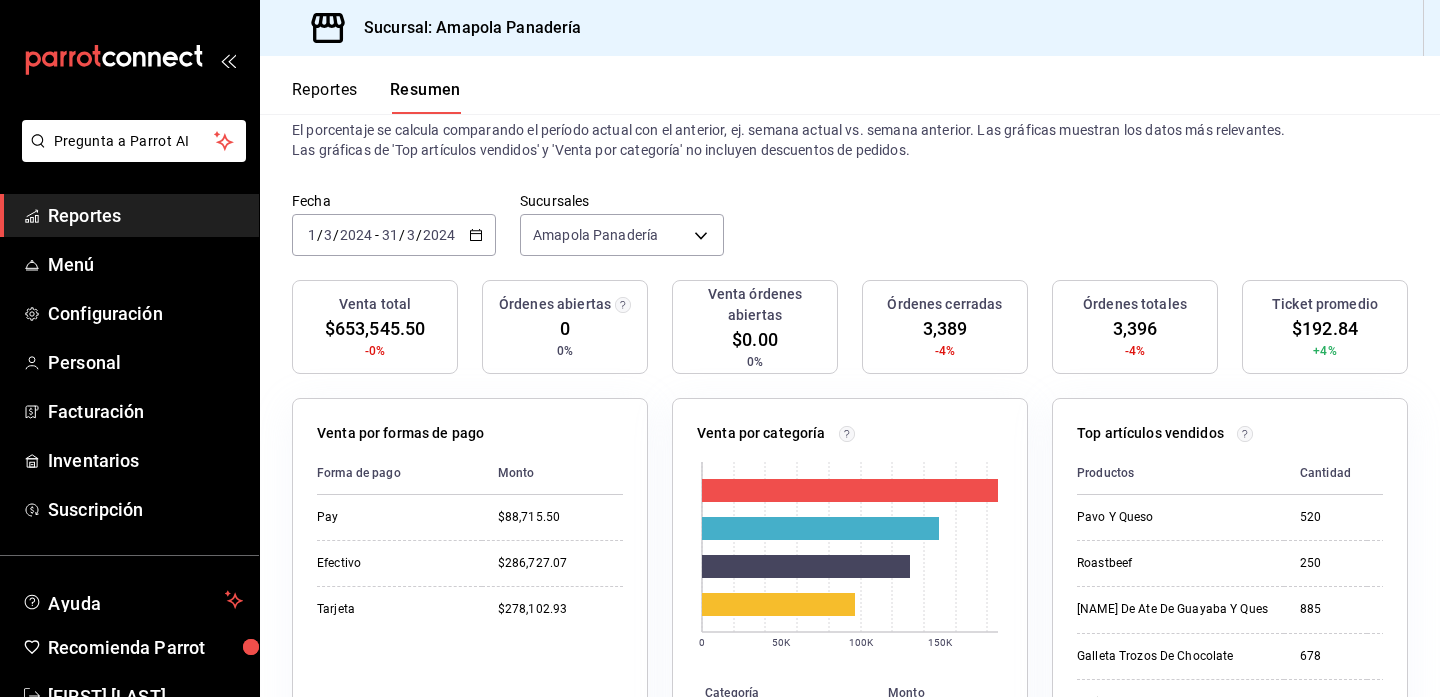 scroll, scrollTop: 29, scrollLeft: 0, axis: vertical 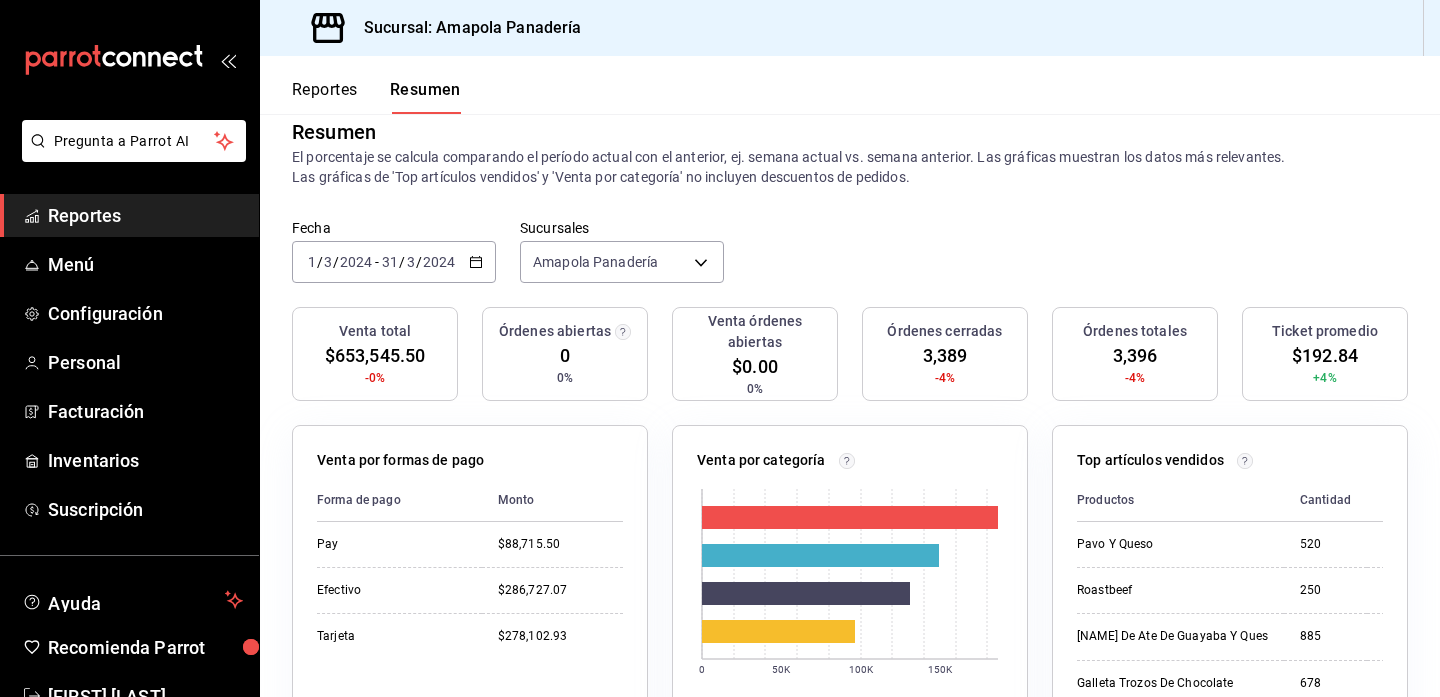click 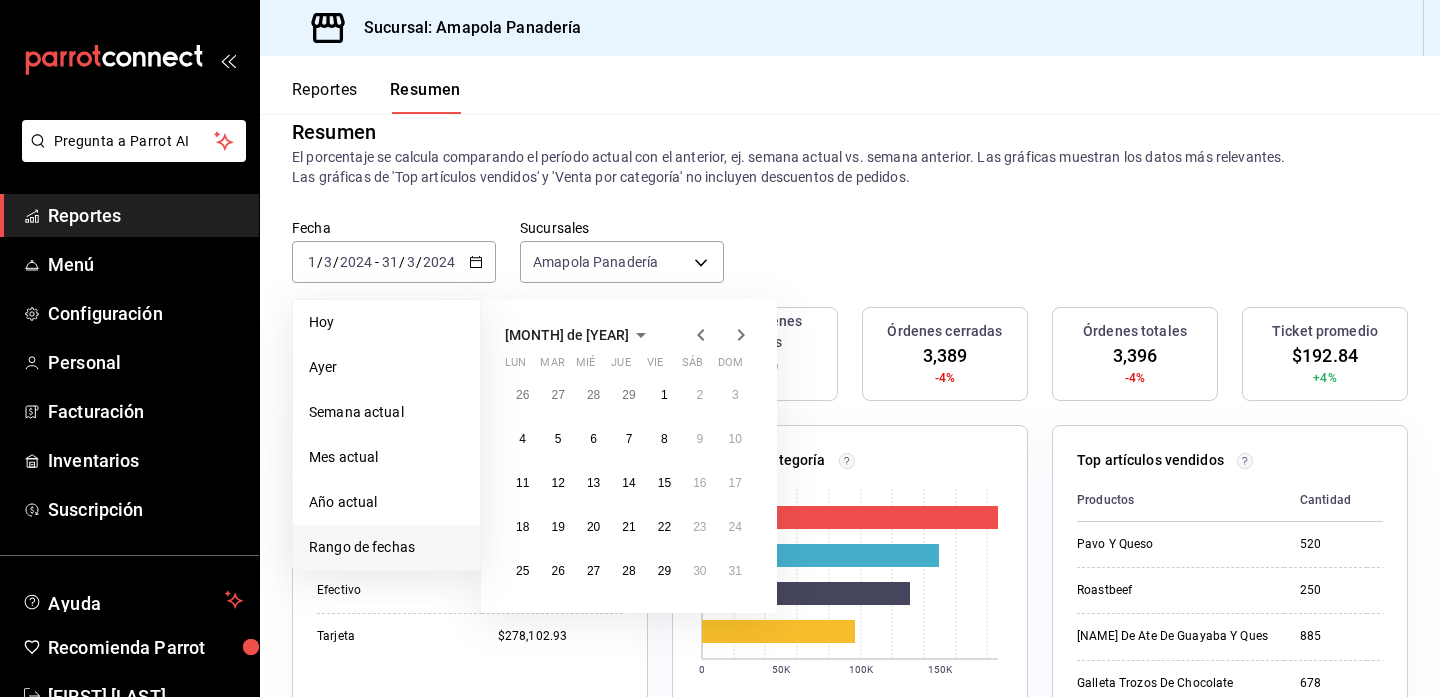 click 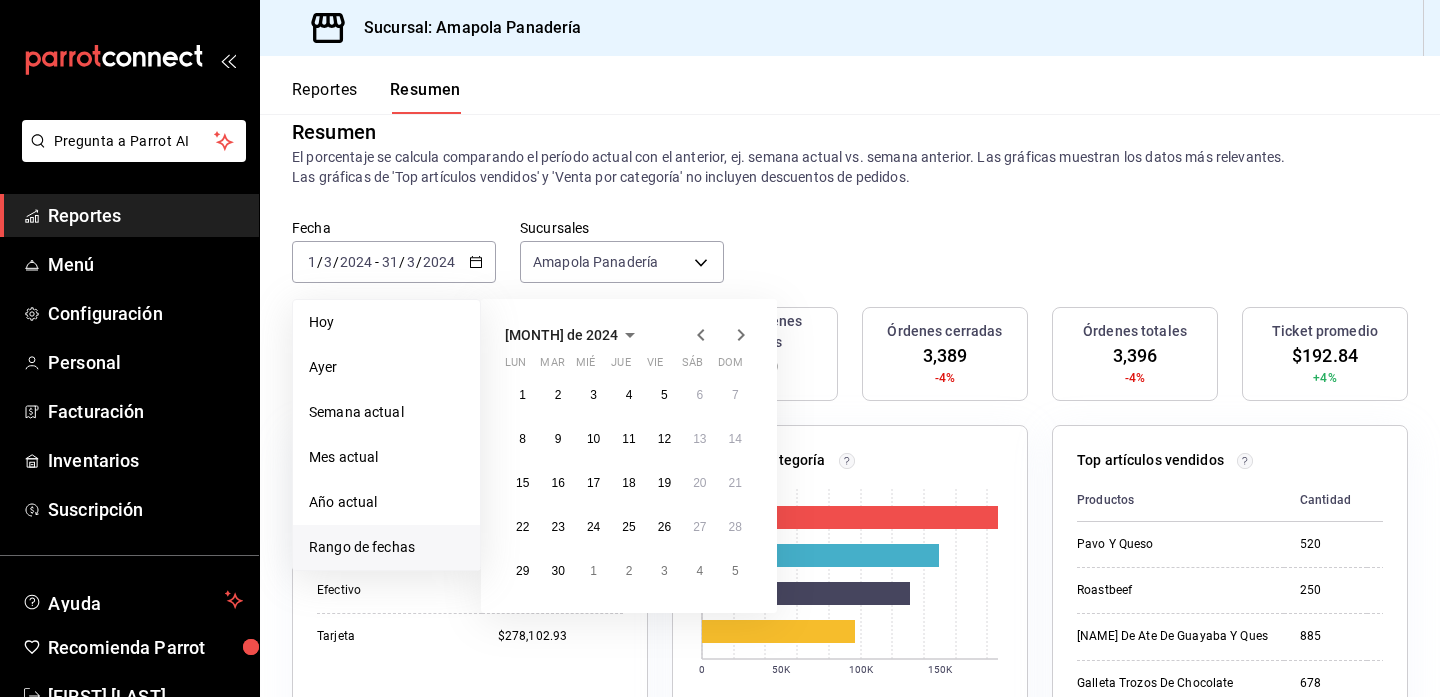click 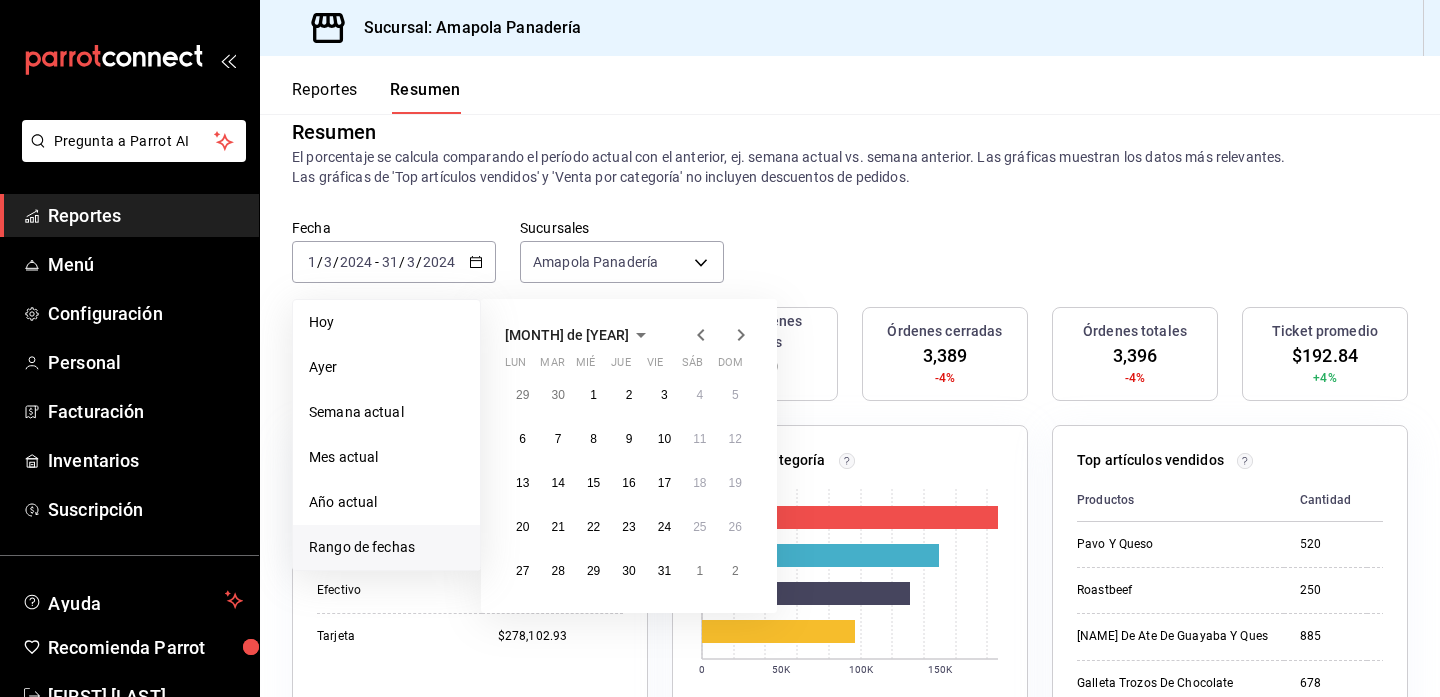 click 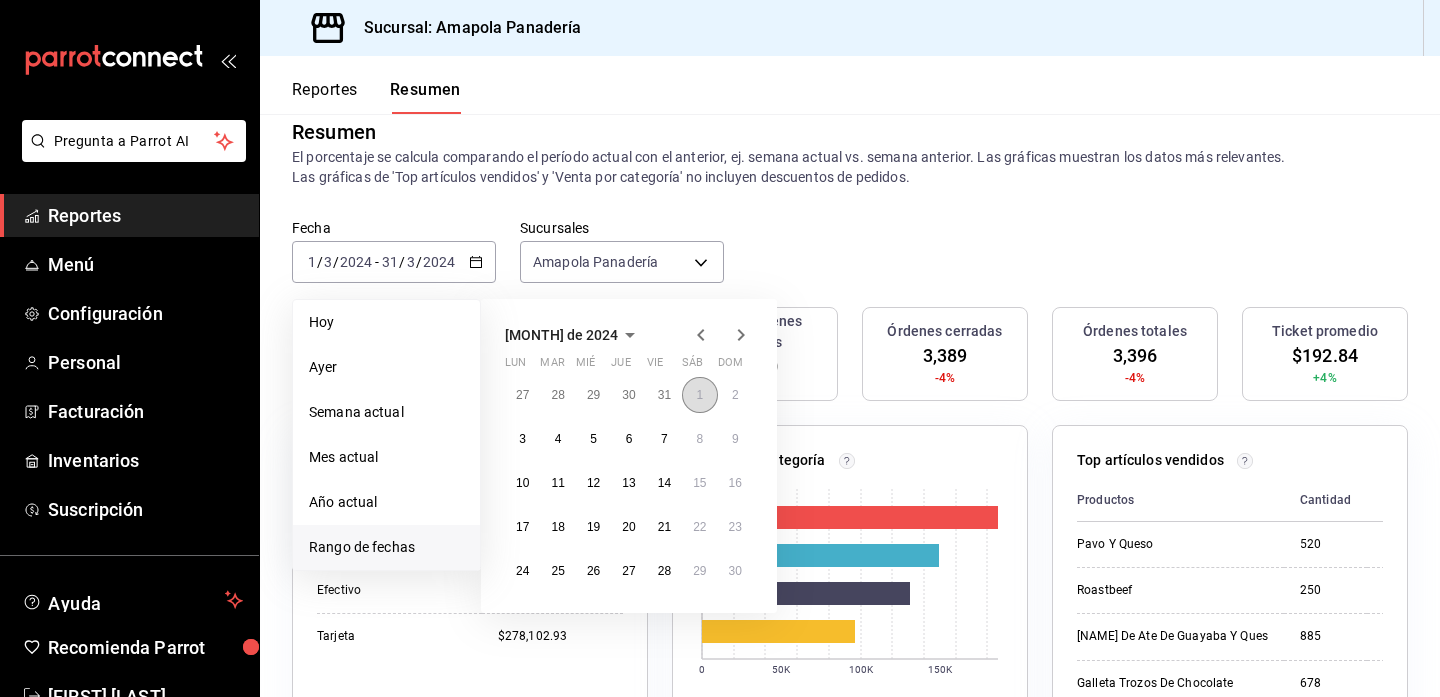 click on "1" at bounding box center [699, 395] 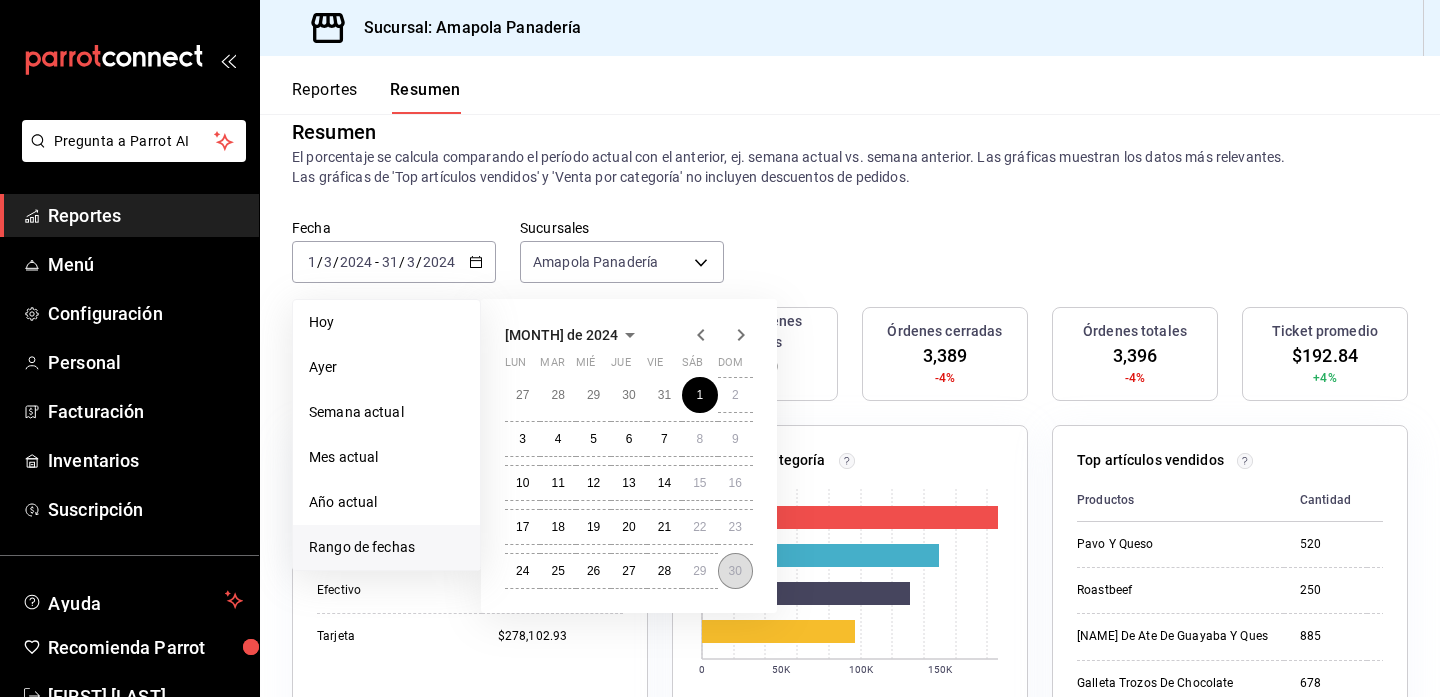 click on "30" at bounding box center (735, 571) 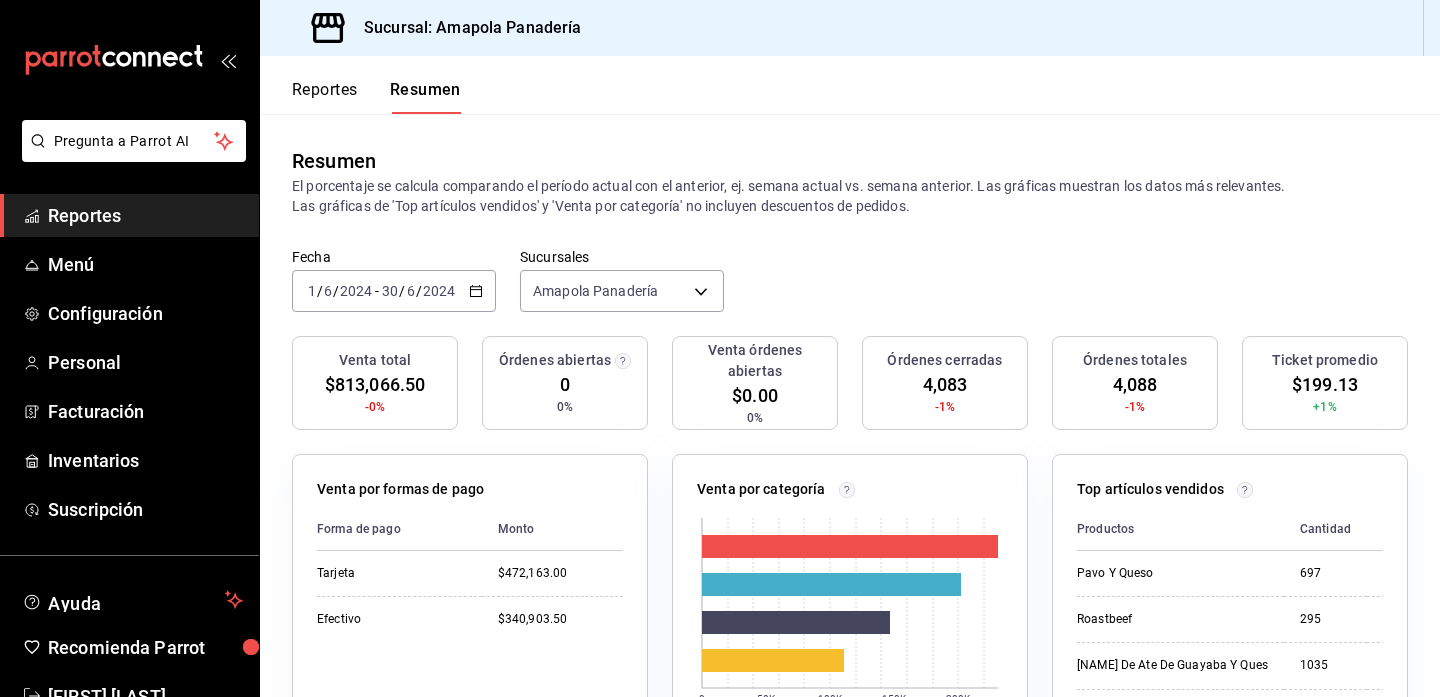 scroll, scrollTop: 0, scrollLeft: 0, axis: both 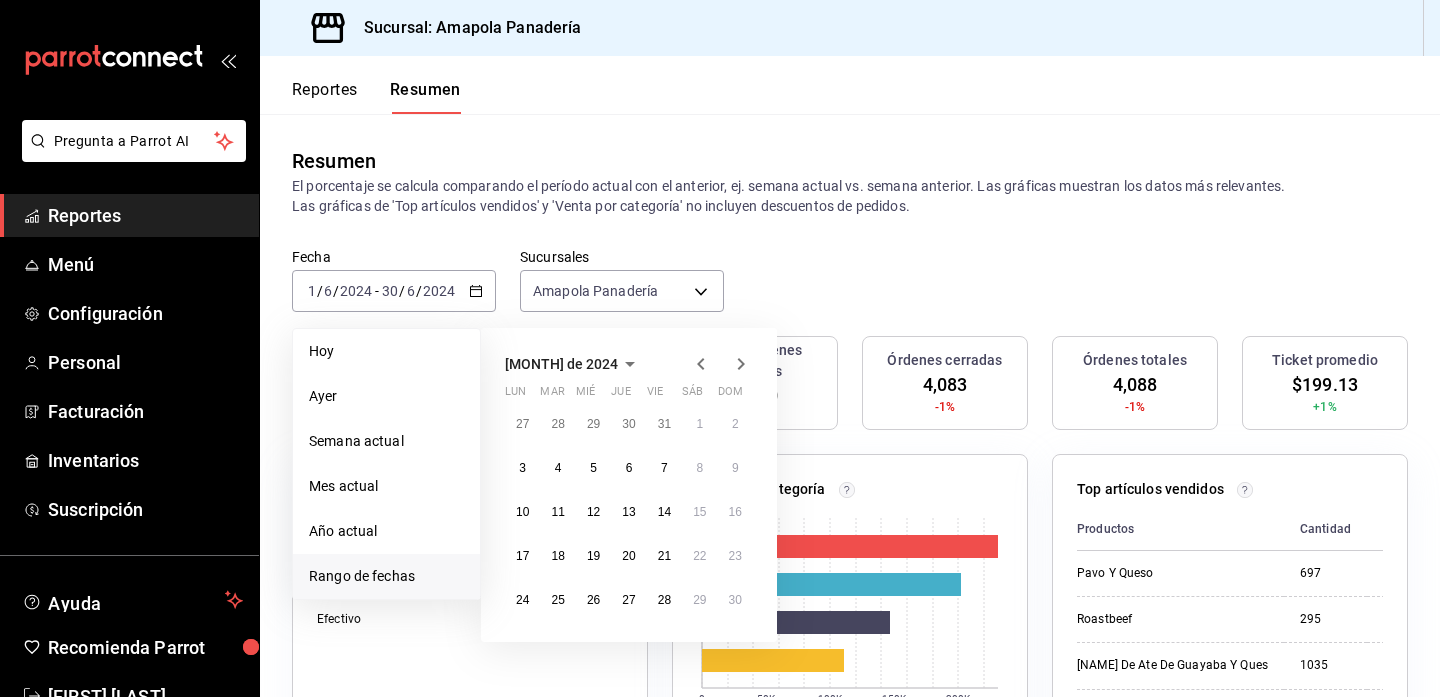 click 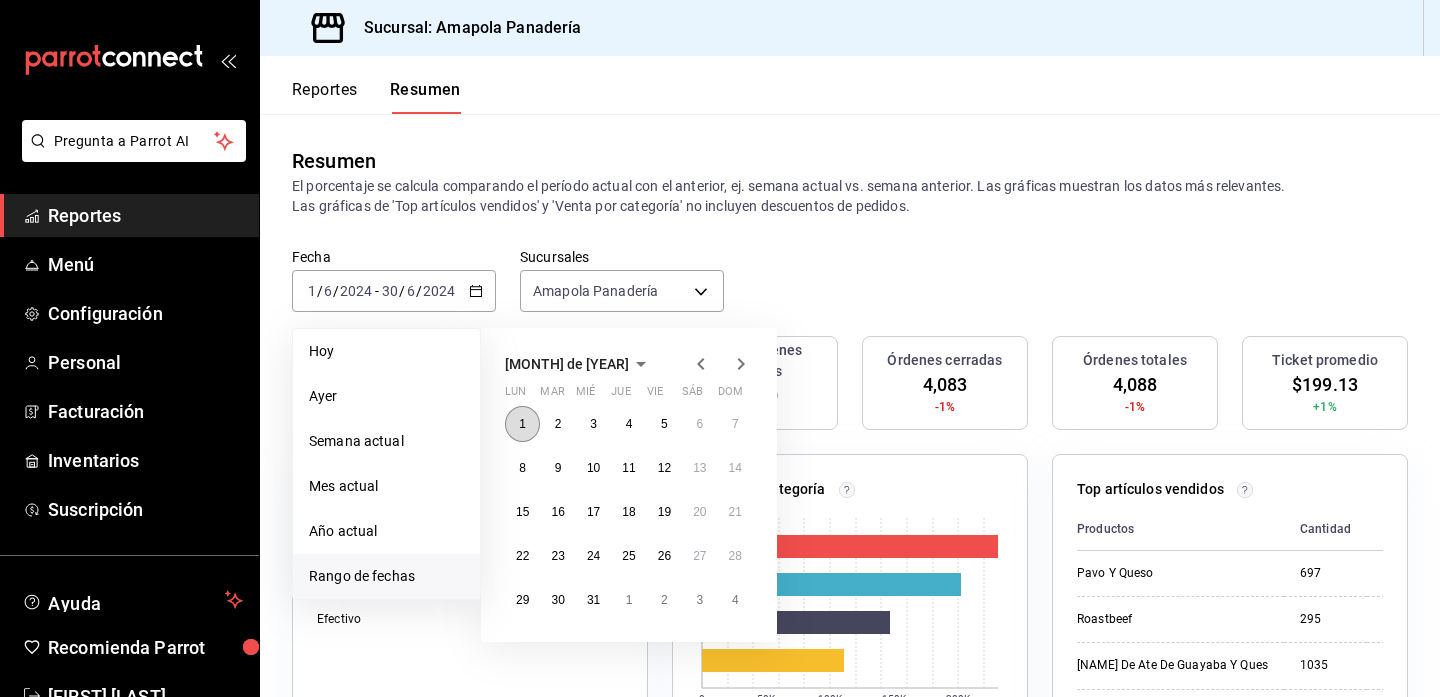 click on "1" at bounding box center [522, 424] 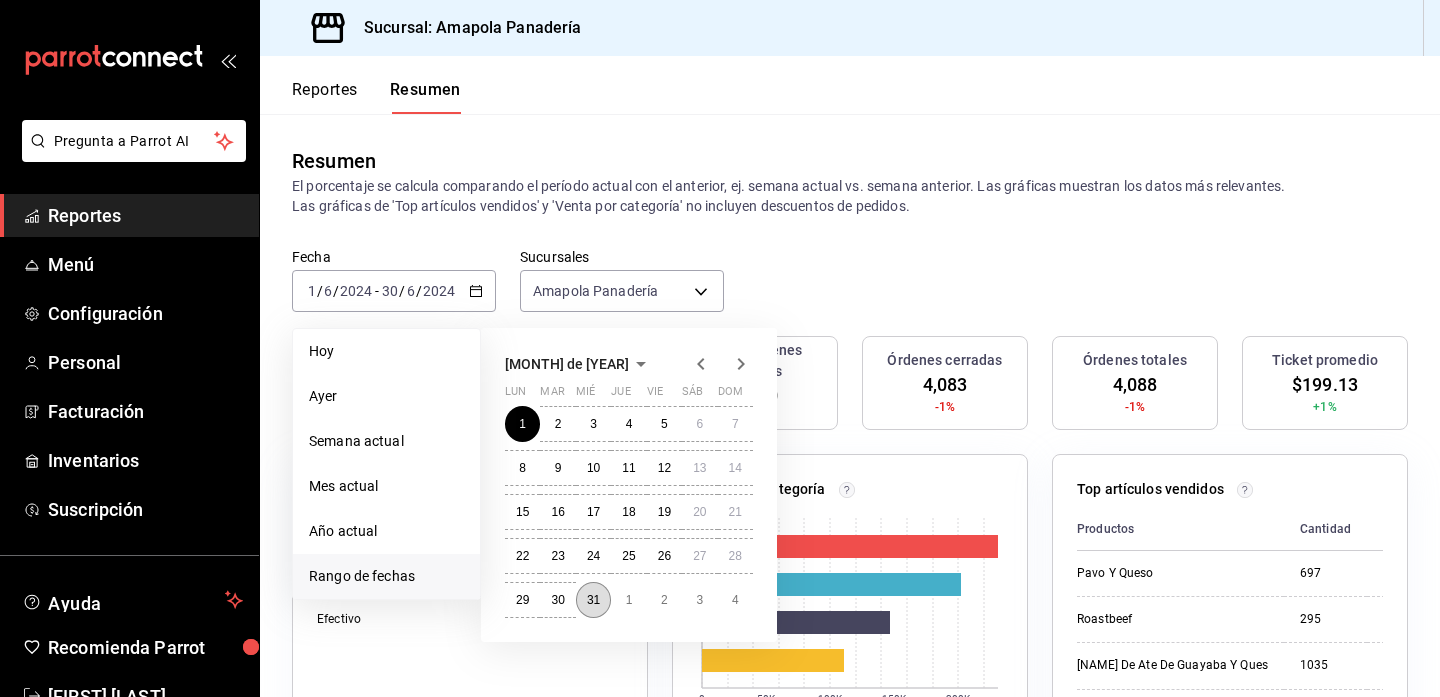 click on "31" at bounding box center (593, 600) 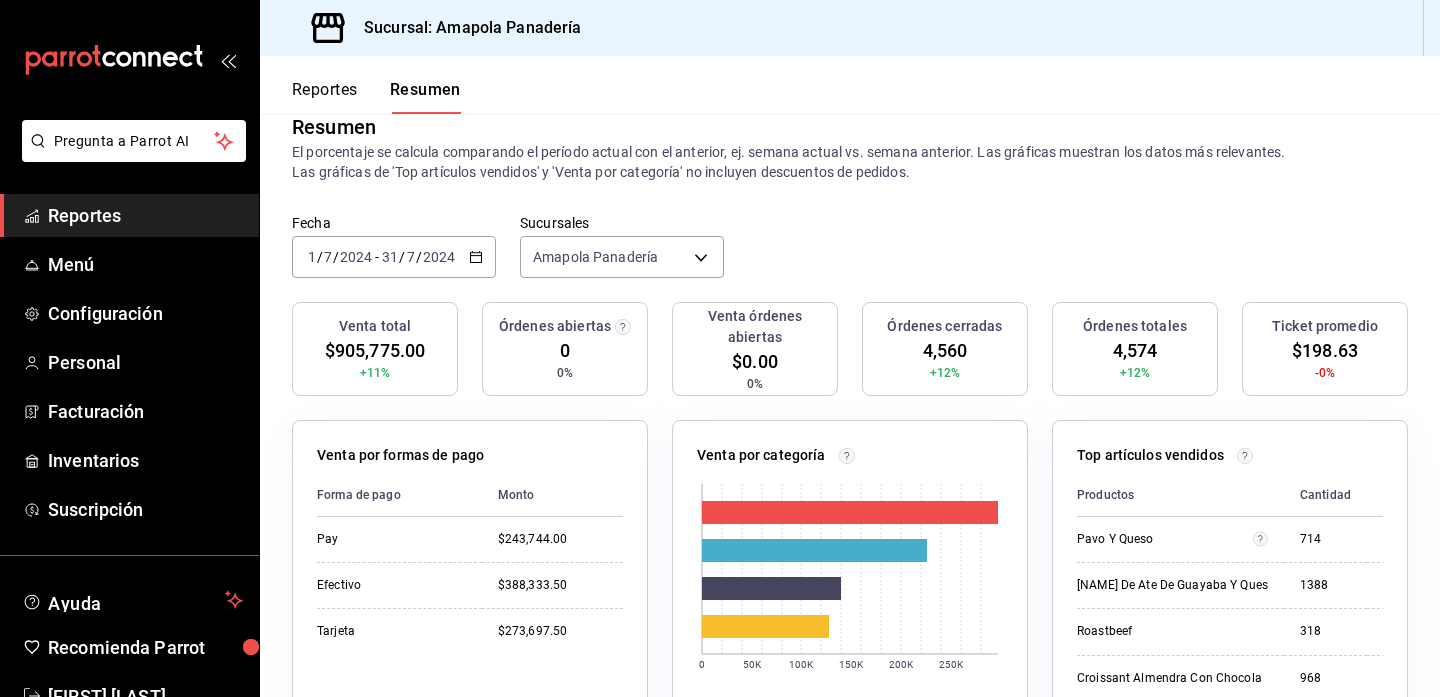scroll, scrollTop: 33, scrollLeft: 0, axis: vertical 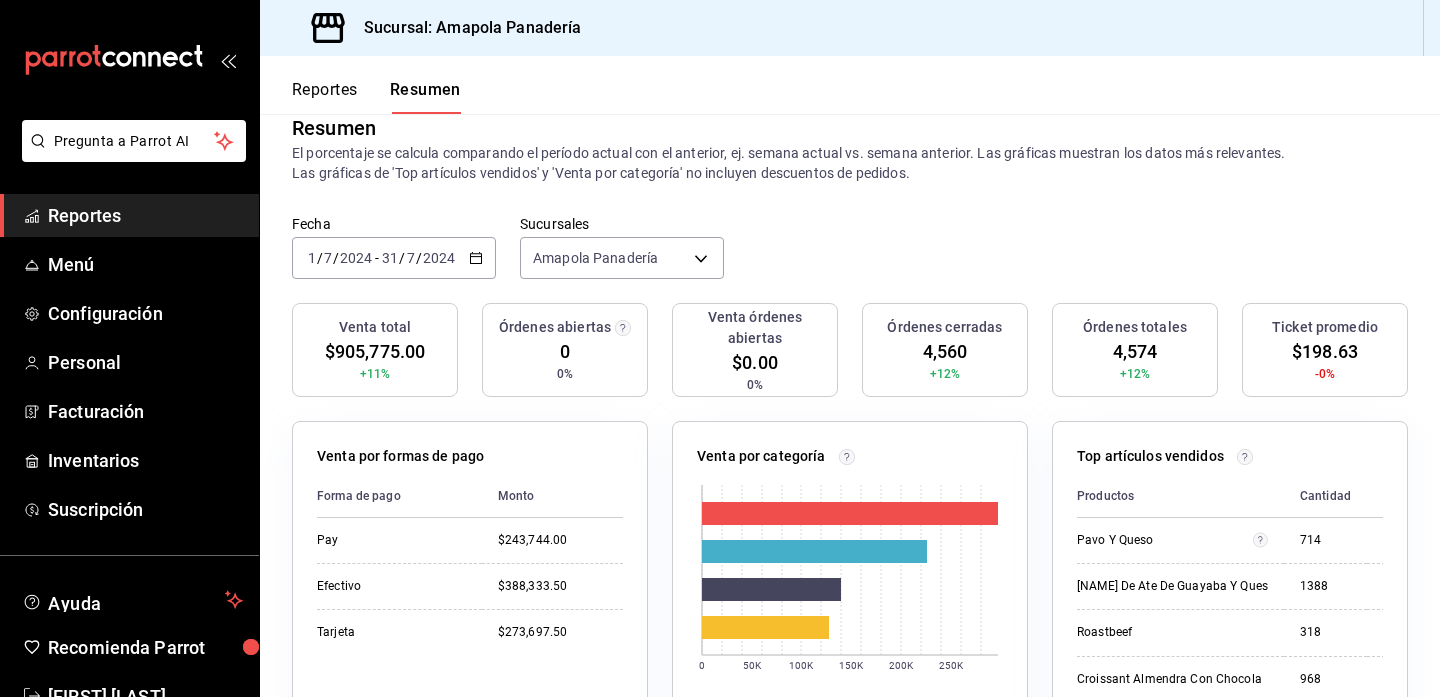 click 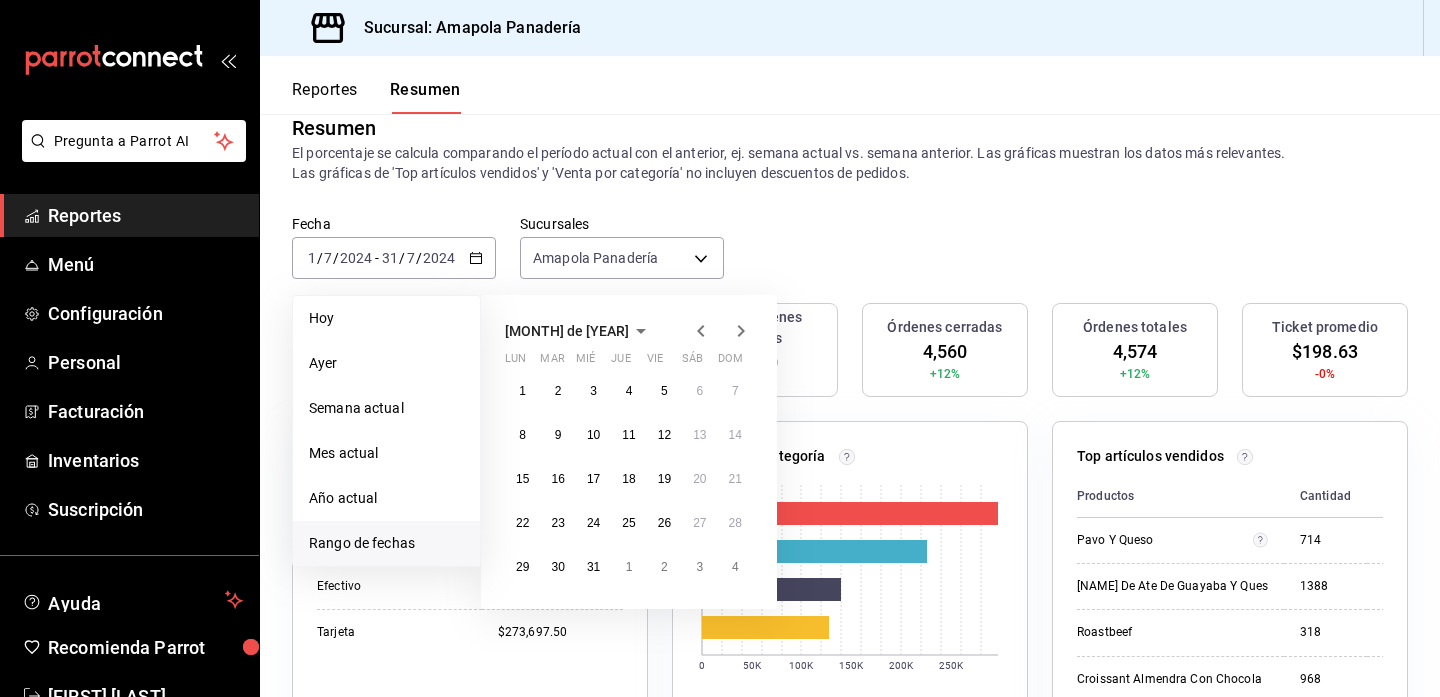 click 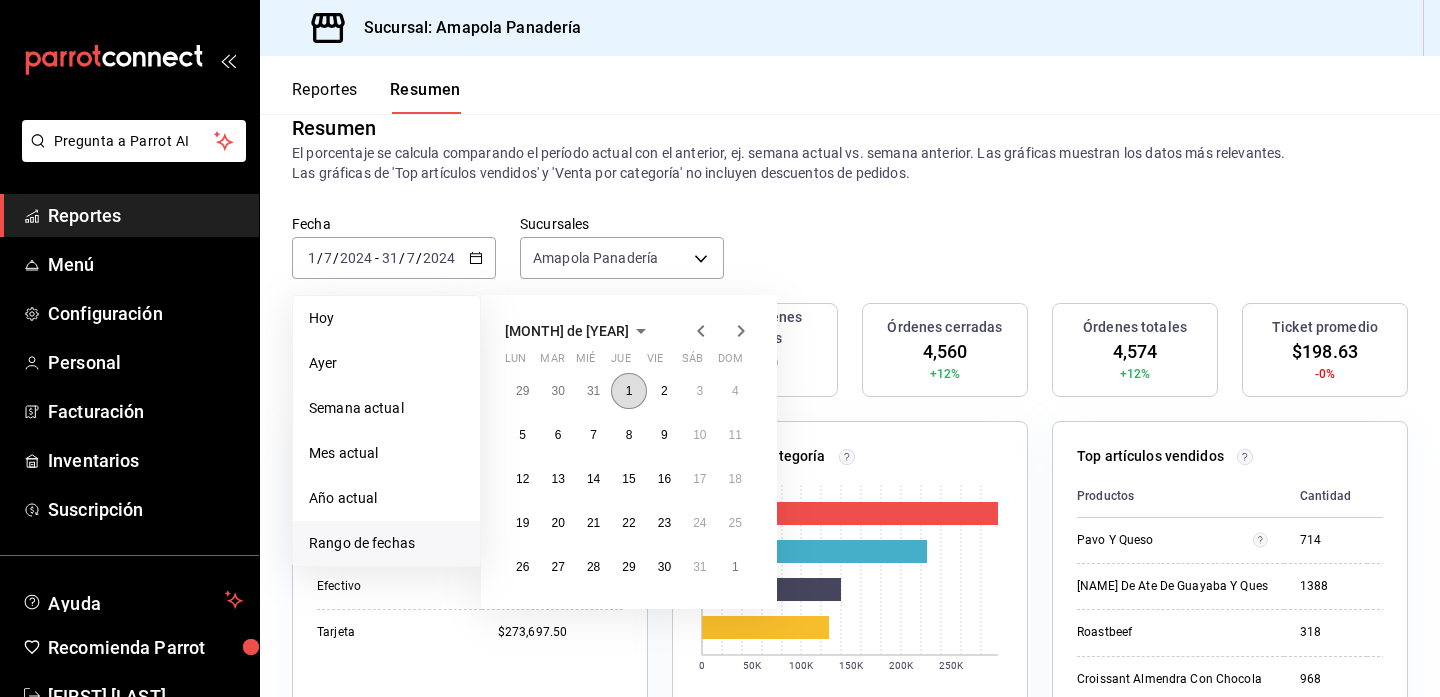 click on "1" at bounding box center (629, 391) 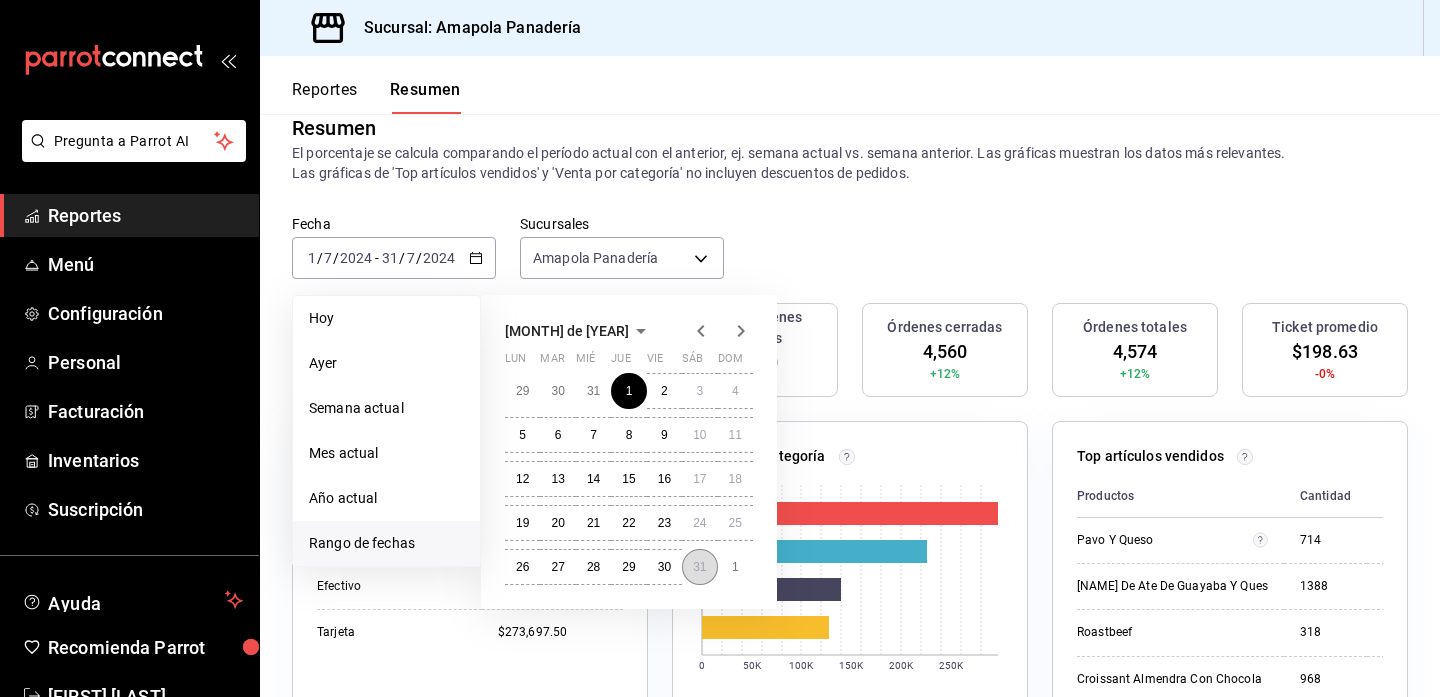 click on "31" at bounding box center [699, 567] 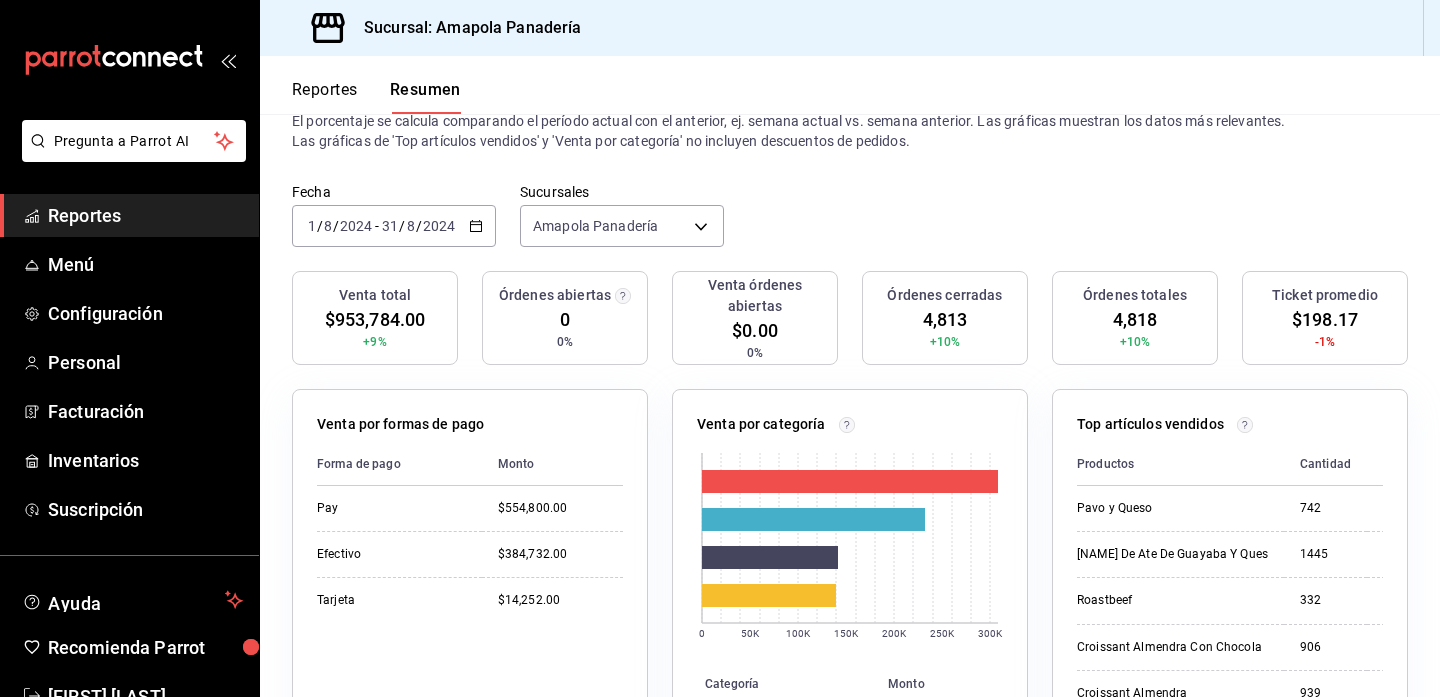 scroll, scrollTop: 0, scrollLeft: 0, axis: both 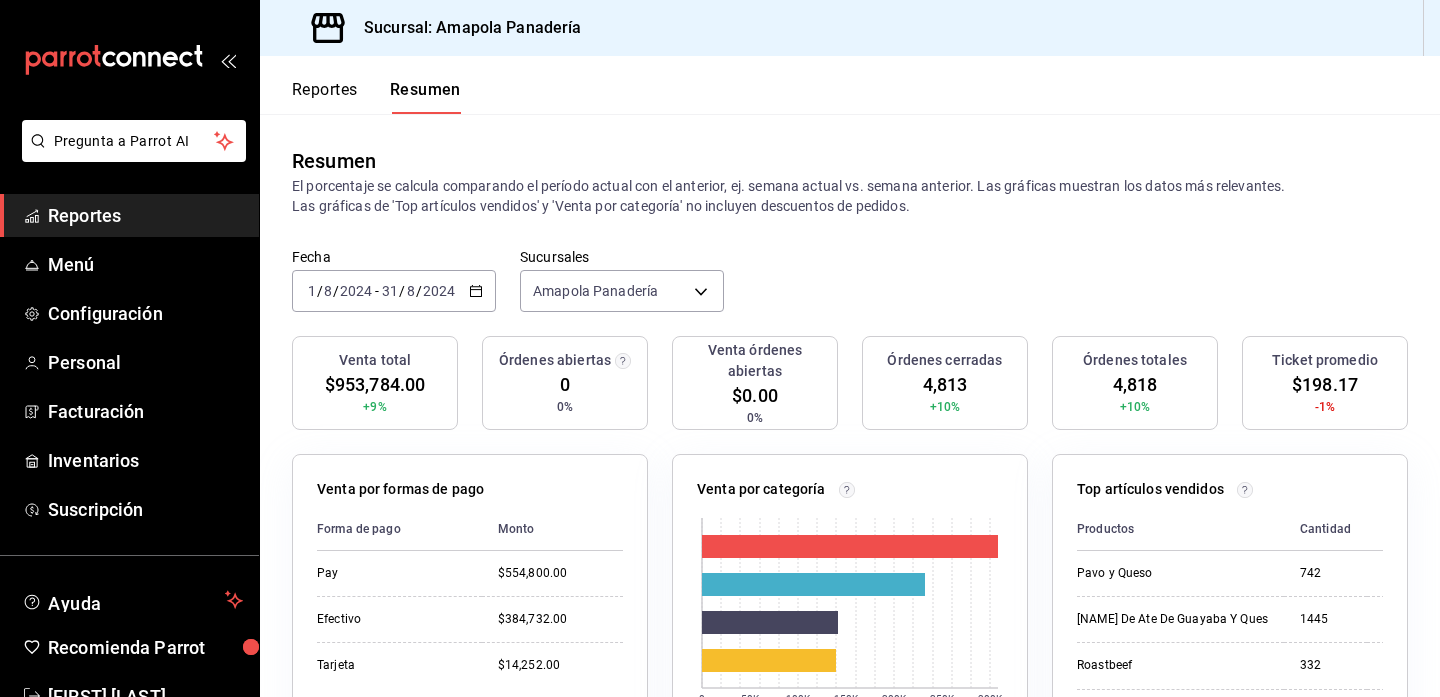 click 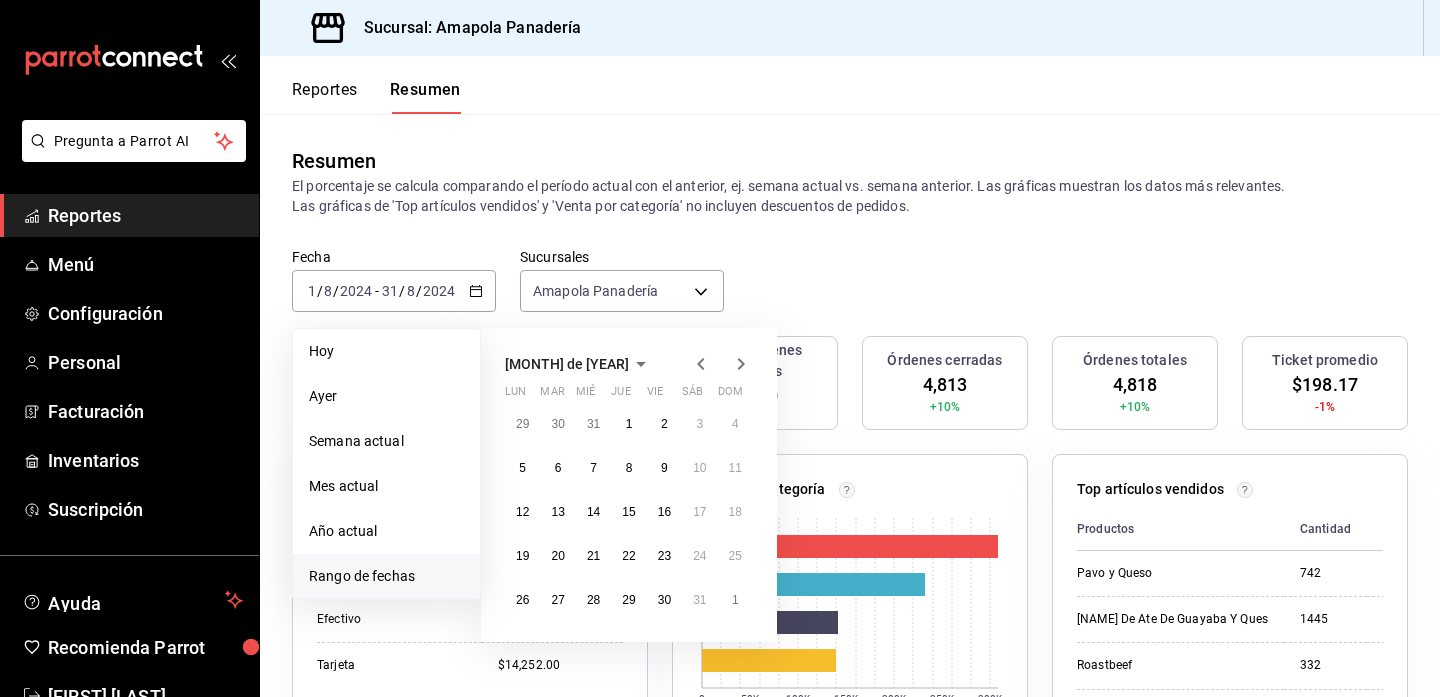 click 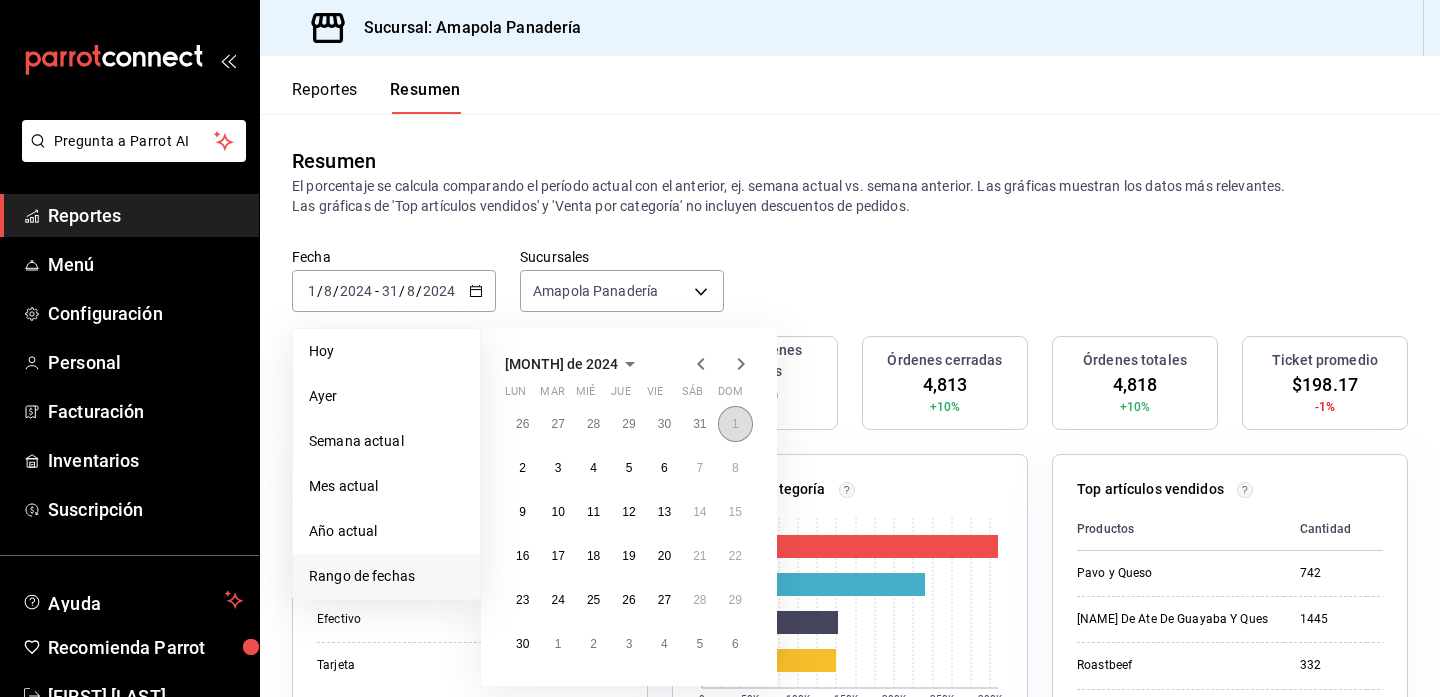 click on "1" at bounding box center [735, 424] 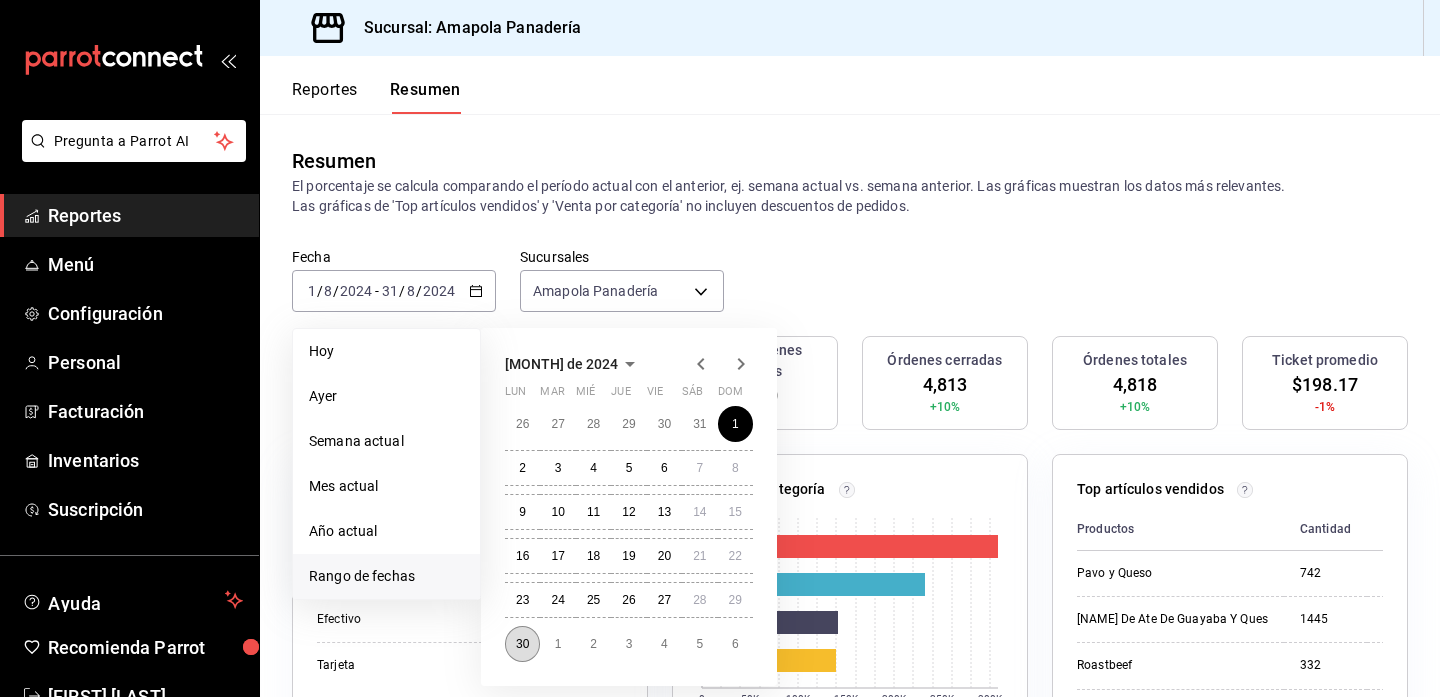 click on "30" at bounding box center (522, 644) 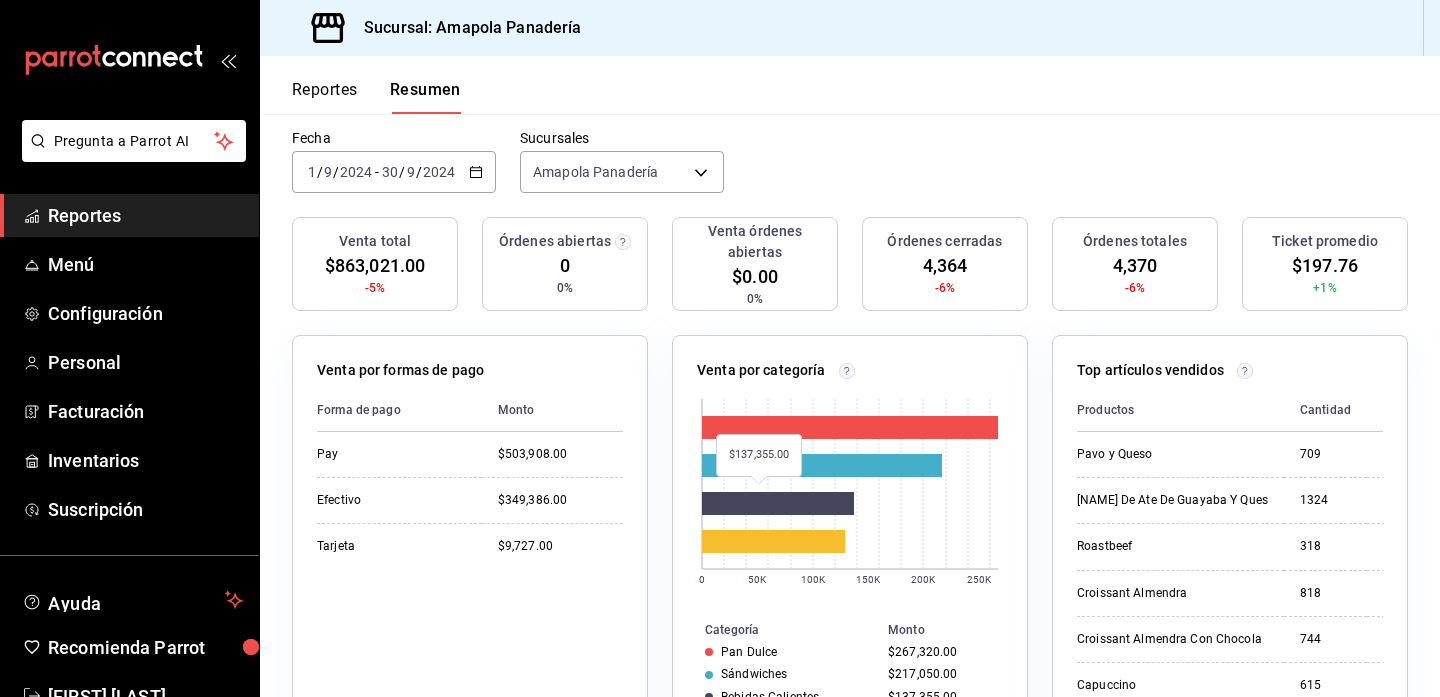 scroll, scrollTop: 98, scrollLeft: 0, axis: vertical 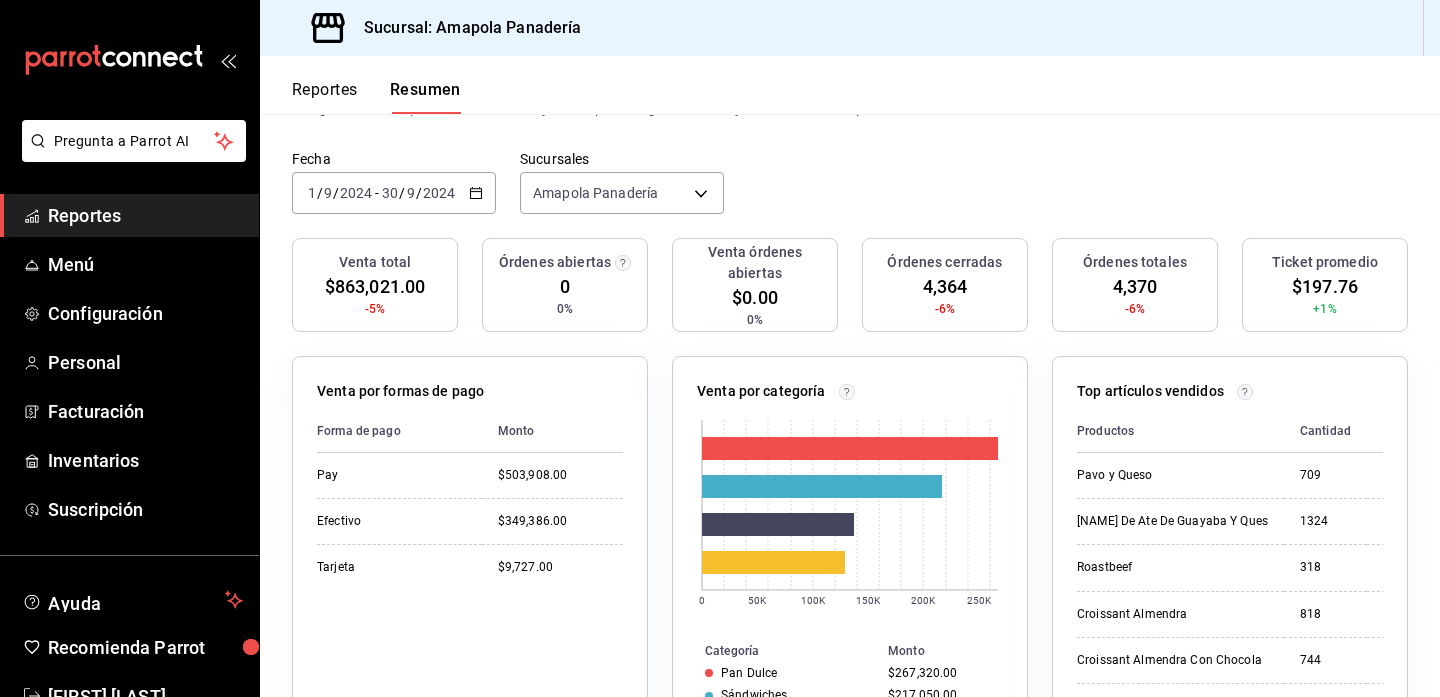 click on "[YYYY]-[MM]-[DD] [MM]/[DD]/[YYYY] - [YYYY]-[MM]-[DD] [DD]/[MM]/[YYYY]" at bounding box center [394, 193] 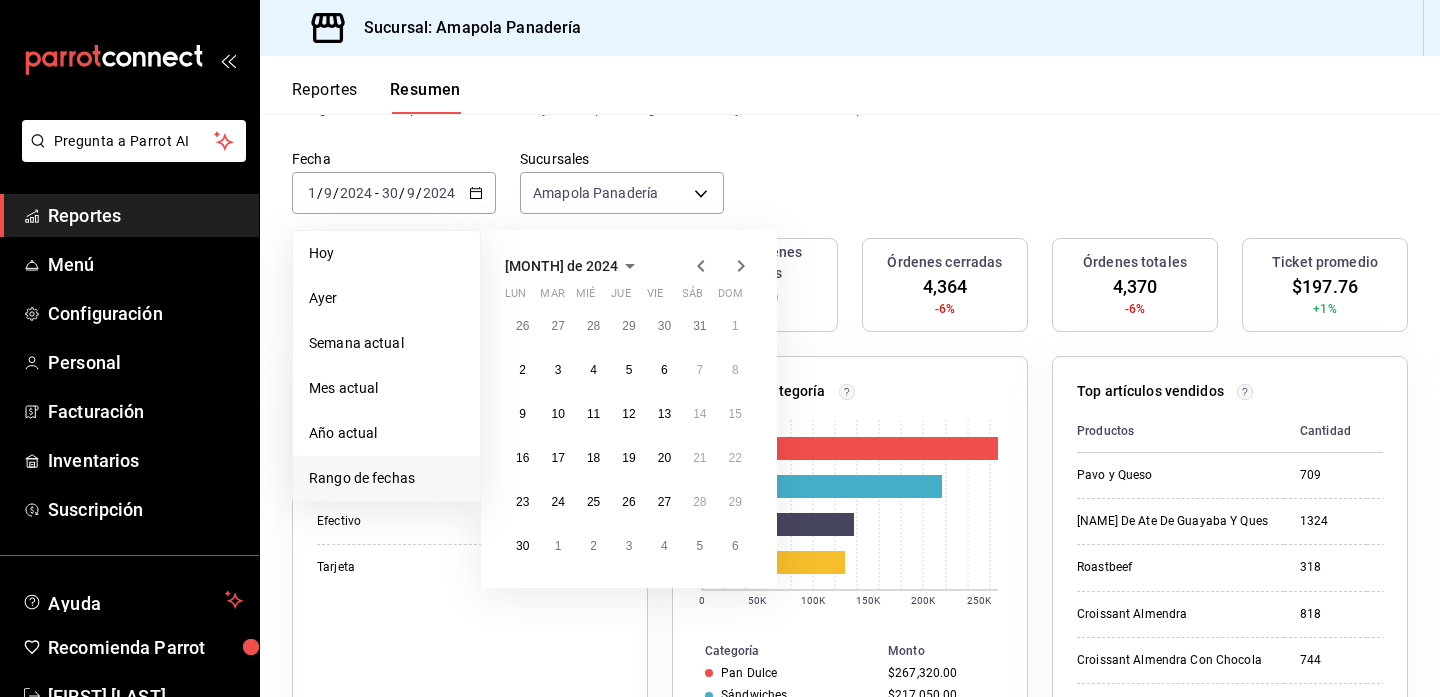 click 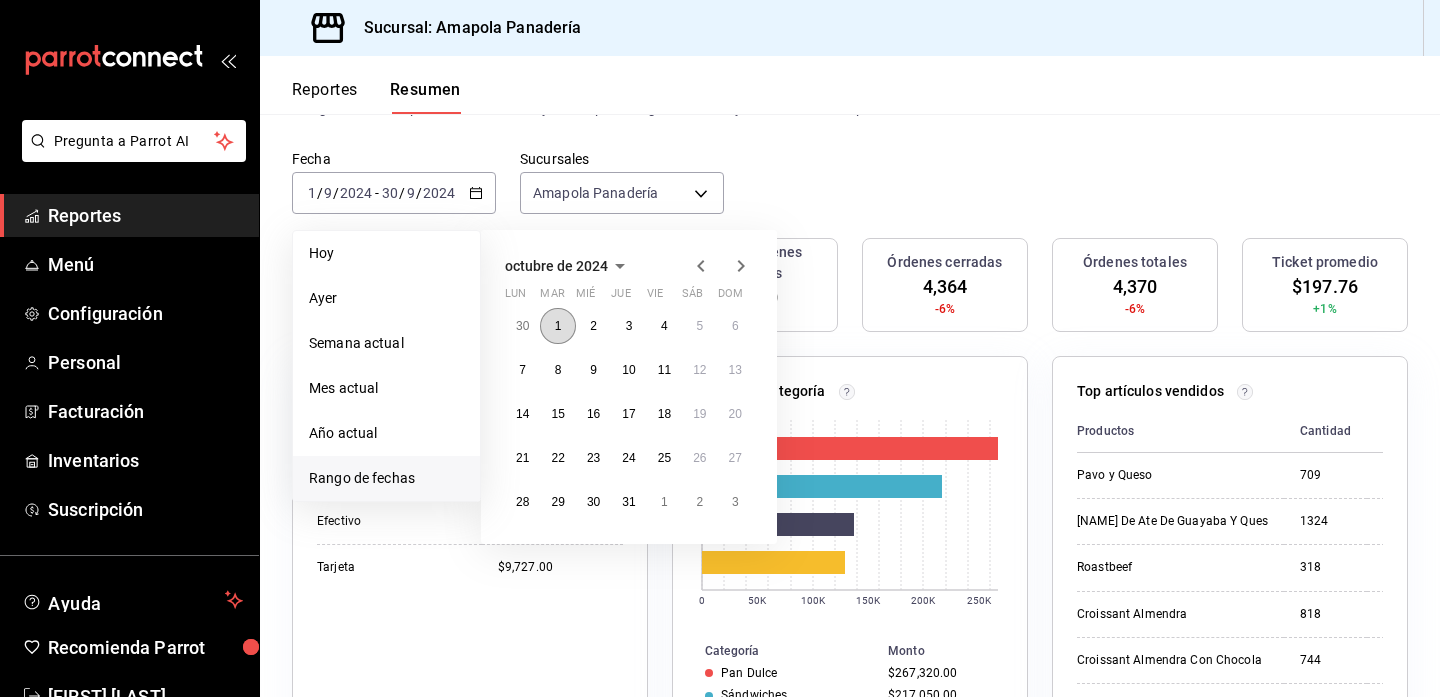 click on "1" at bounding box center (558, 326) 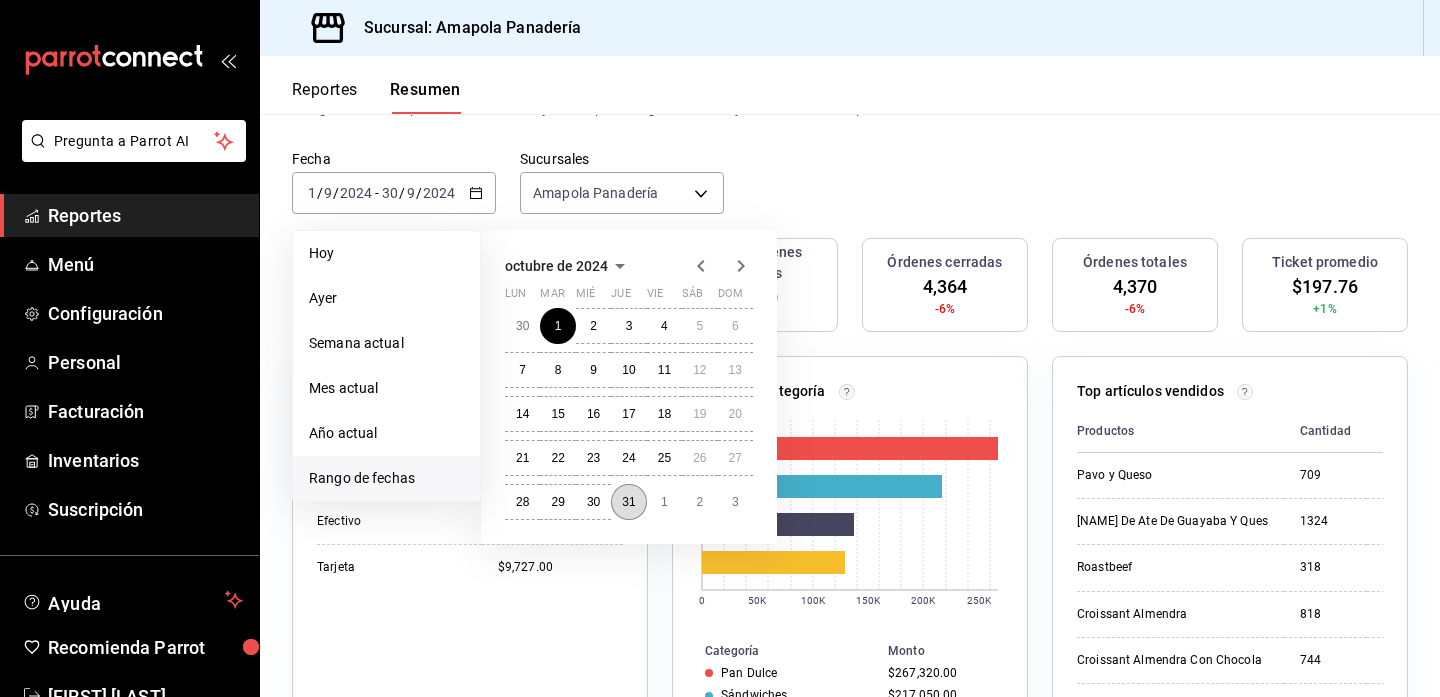 click on "31" at bounding box center [628, 502] 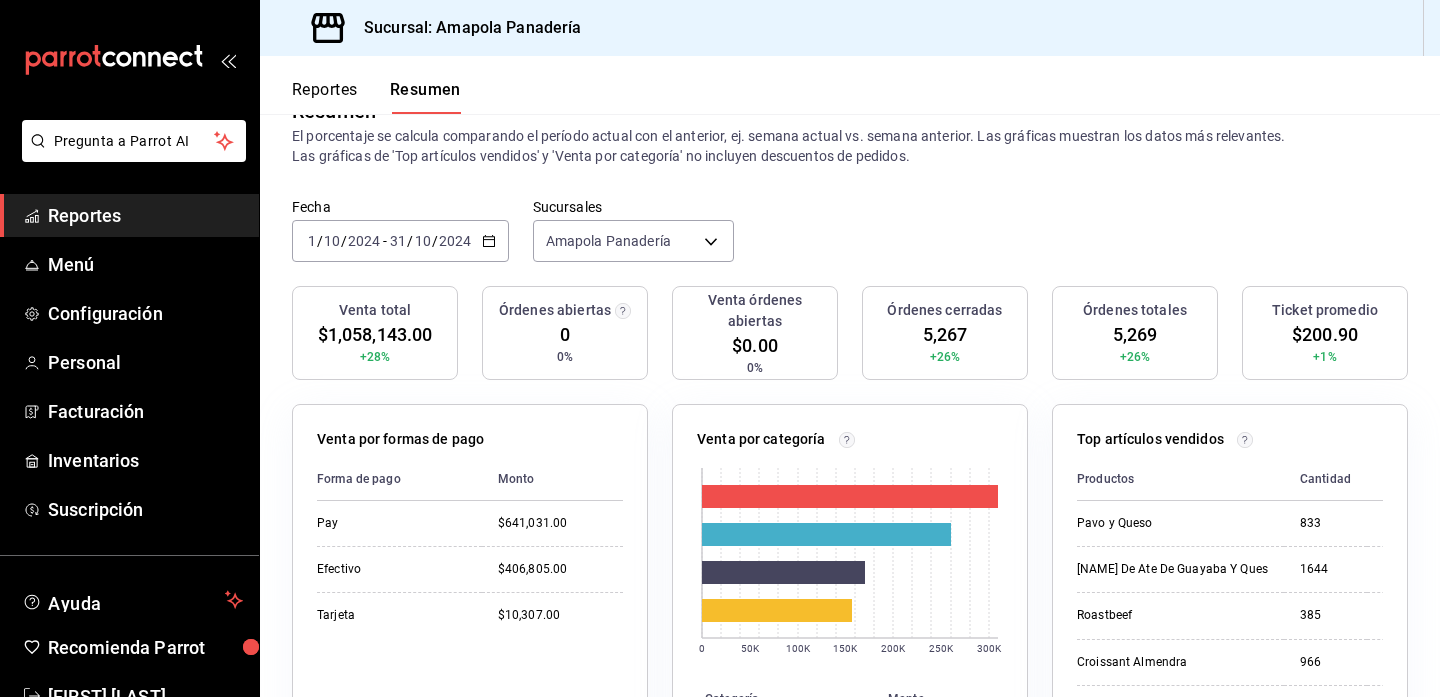scroll, scrollTop: 0, scrollLeft: 0, axis: both 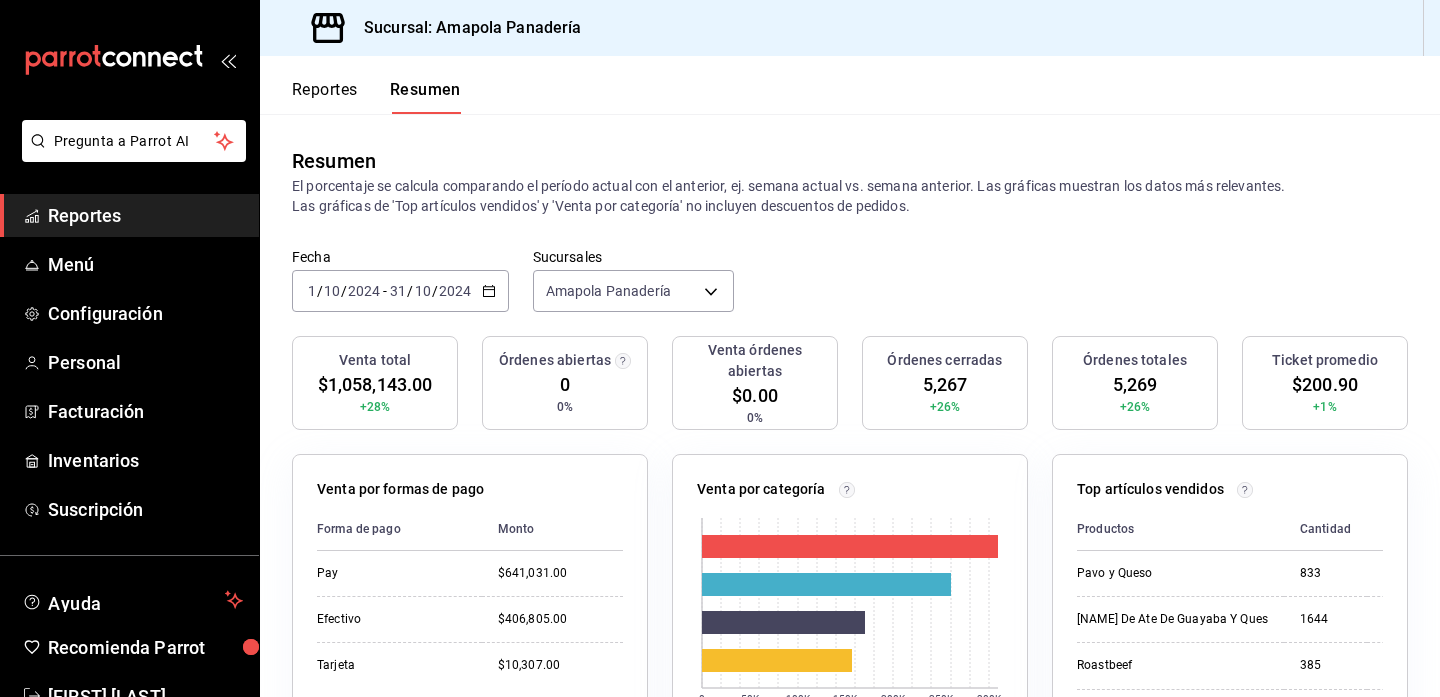 click 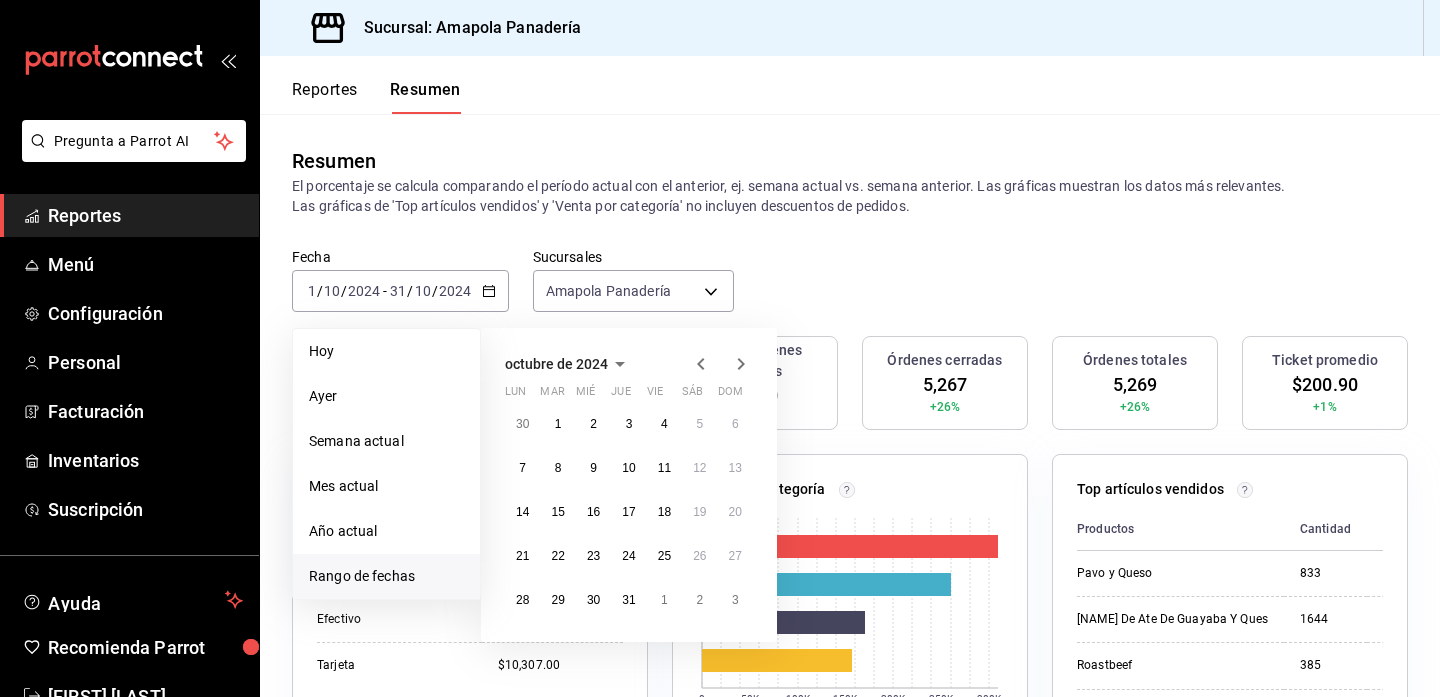 click 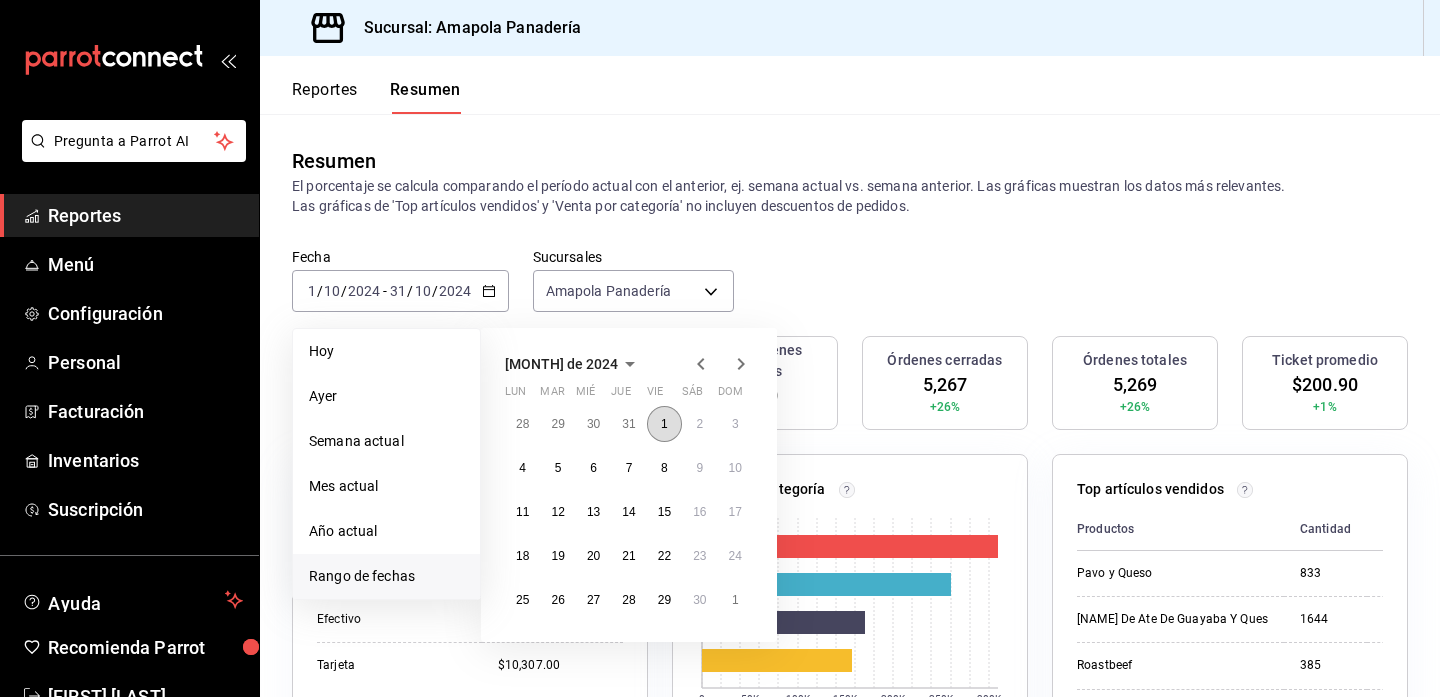 click on "1" at bounding box center [664, 424] 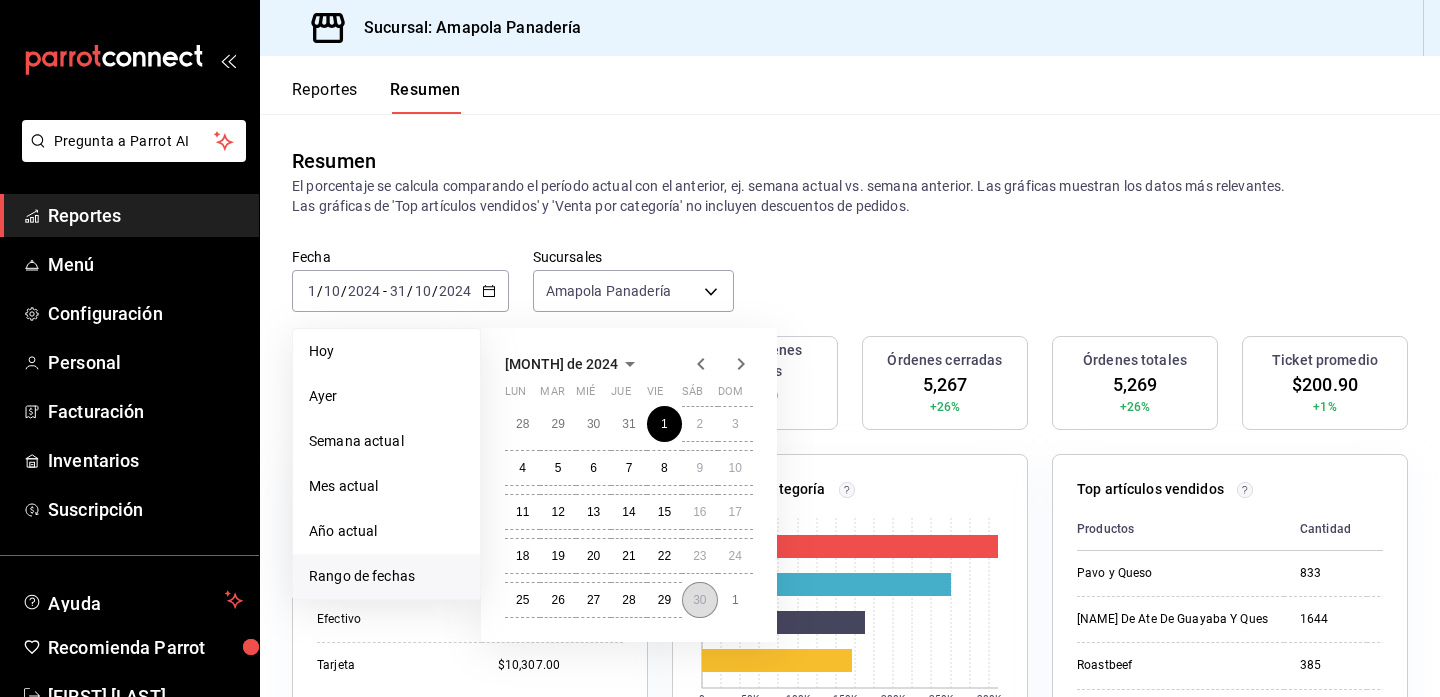 click on "30" at bounding box center (699, 600) 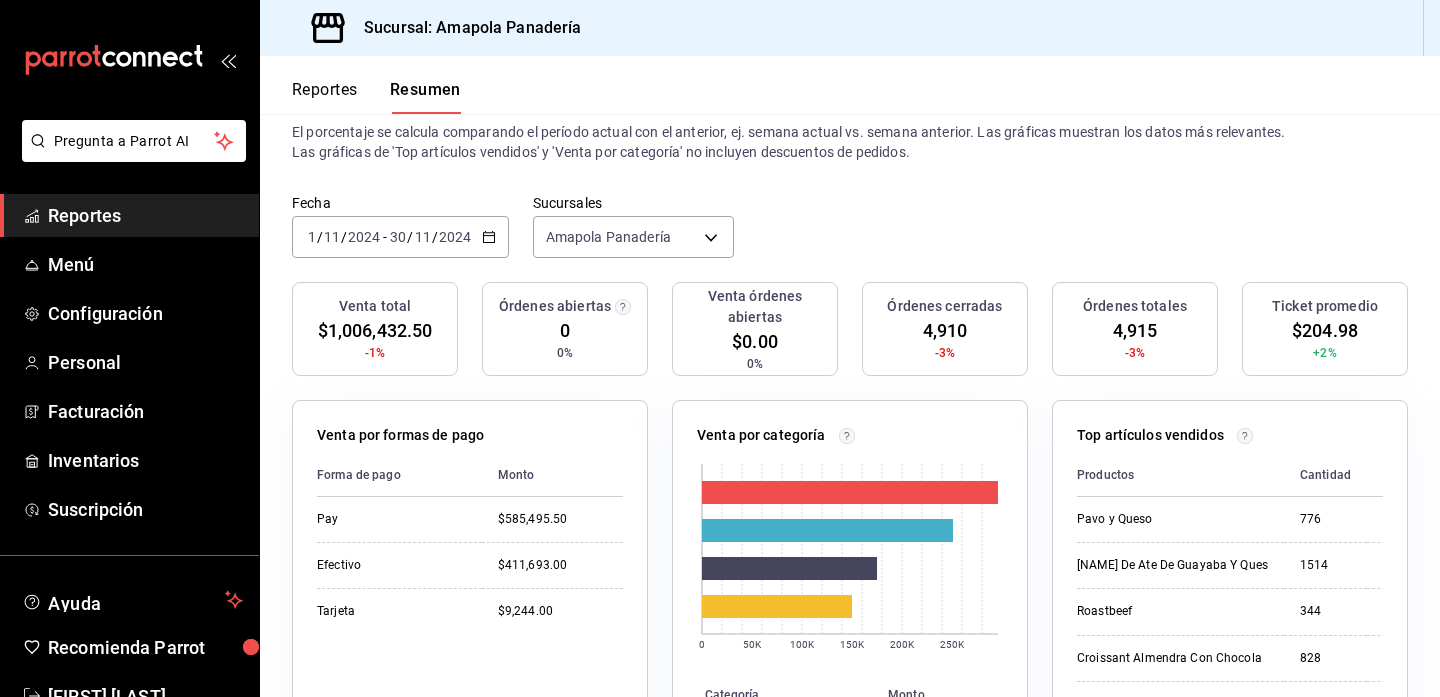 scroll, scrollTop: 28, scrollLeft: 0, axis: vertical 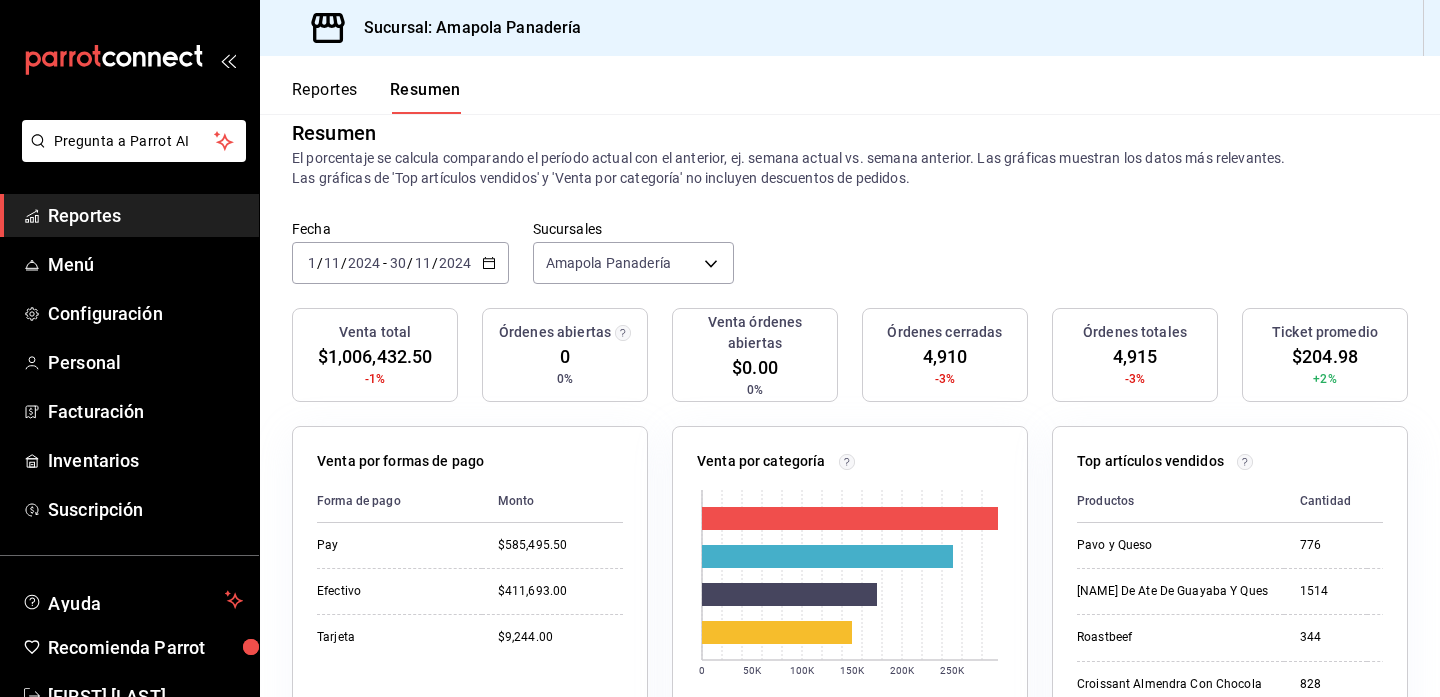 click on "[YEAR]-[MONTH]-[DAY] 1 / [MONTH] / [YEAR] - [YEAR]-[MONTH]-[DAY] 30 / [MONTH] / [YEAR]" at bounding box center [400, 263] 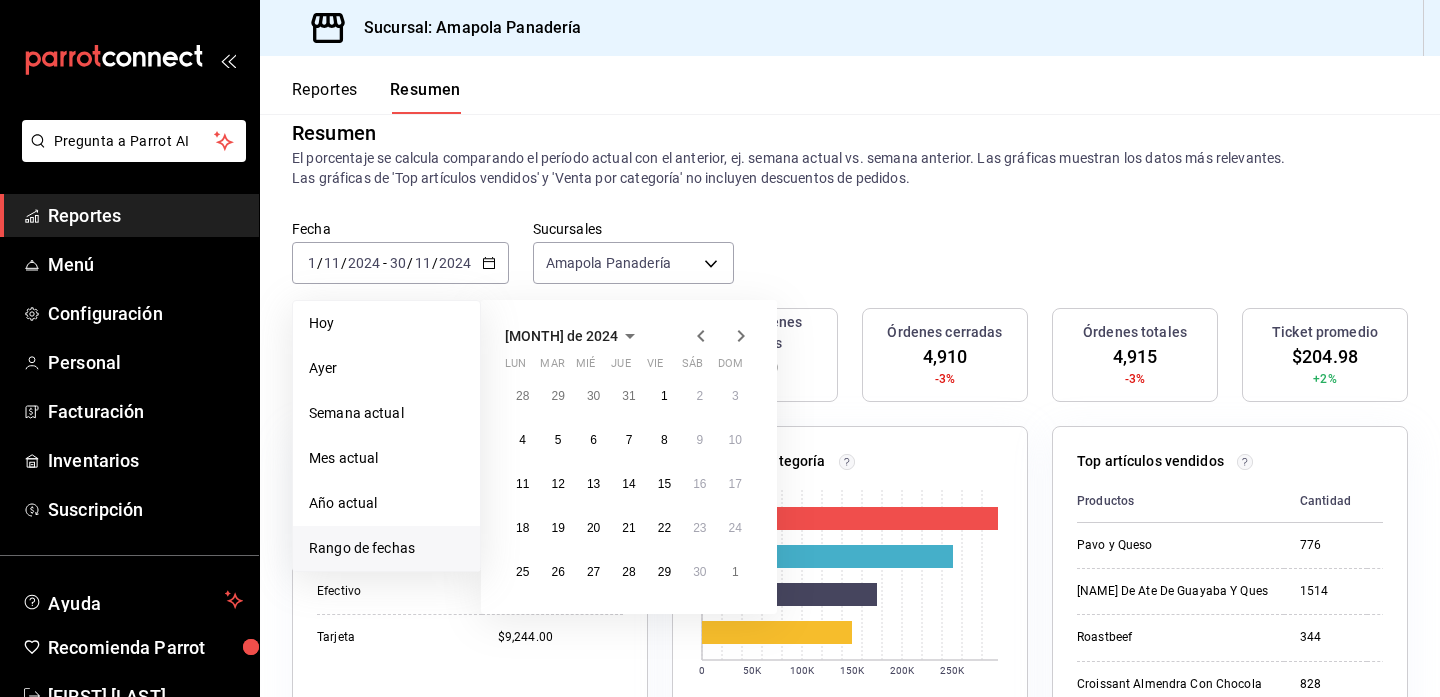 click 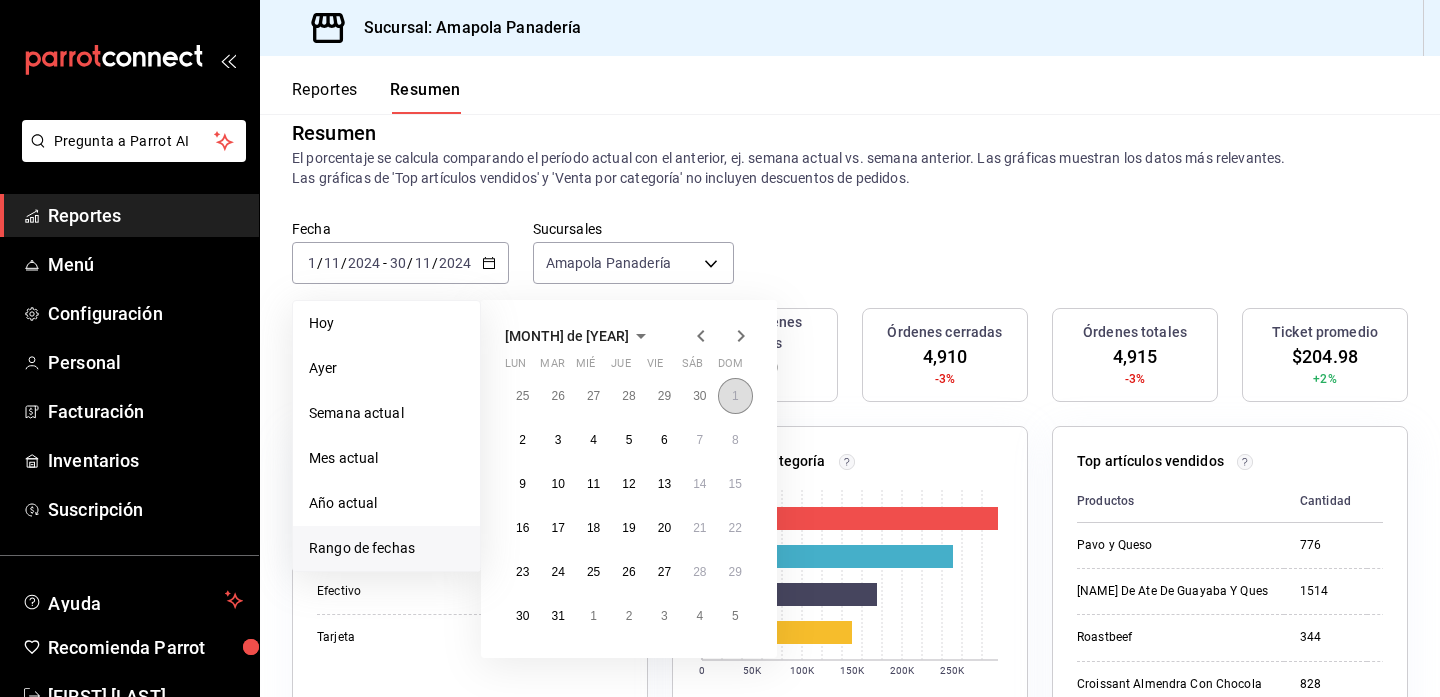 click on "1" at bounding box center (735, 396) 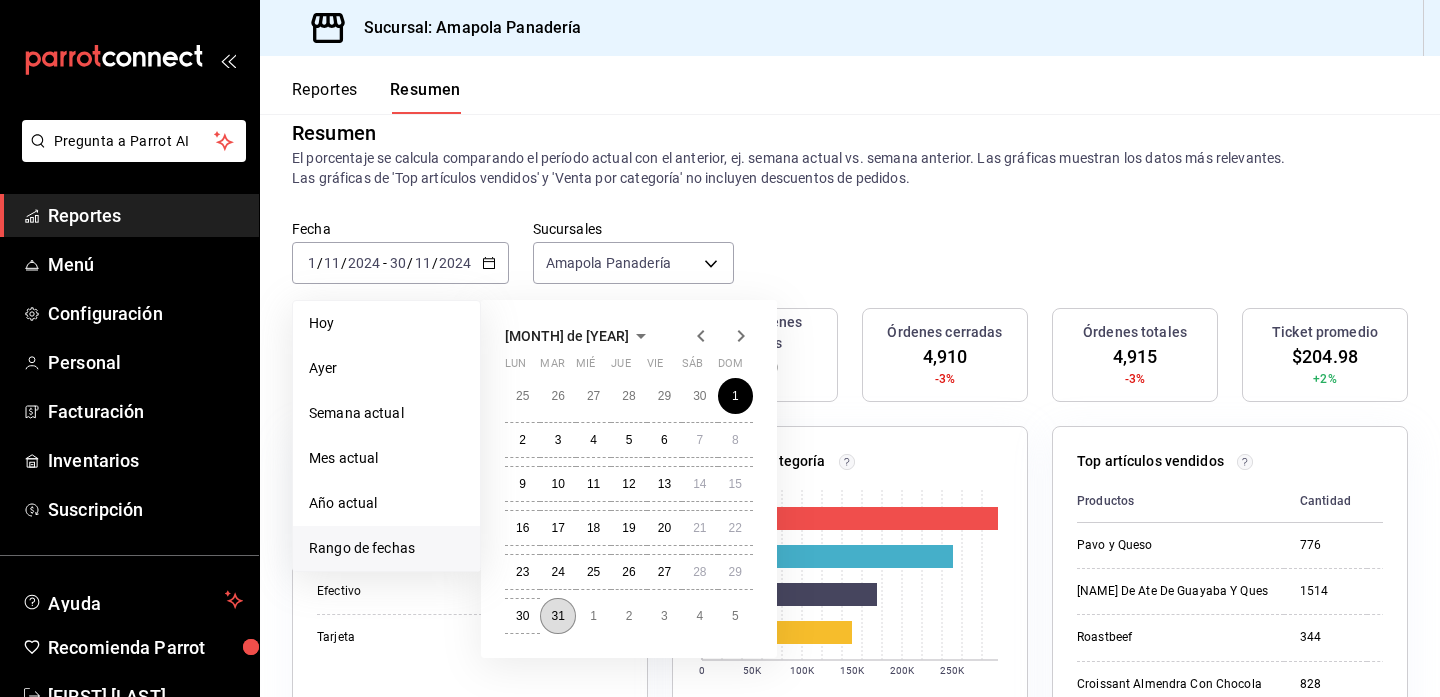 click on "31" at bounding box center (557, 616) 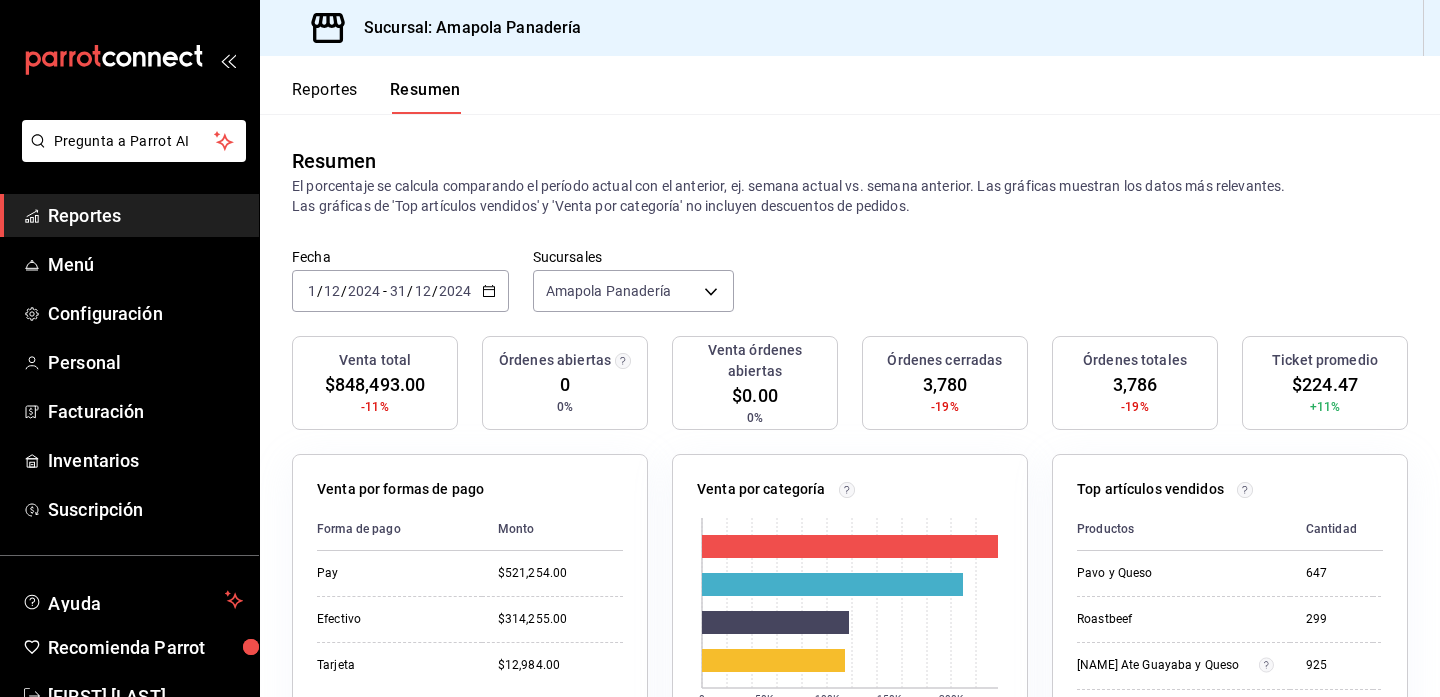 scroll, scrollTop: 0, scrollLeft: 0, axis: both 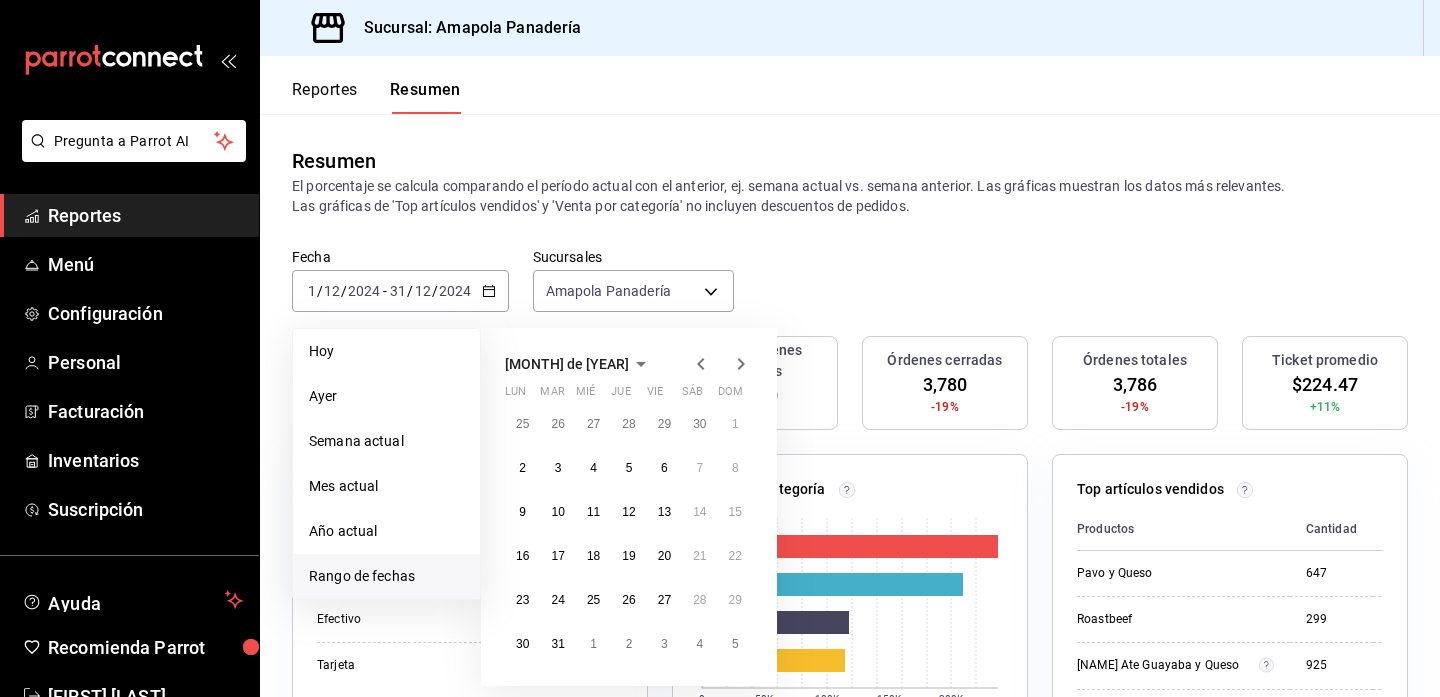 click 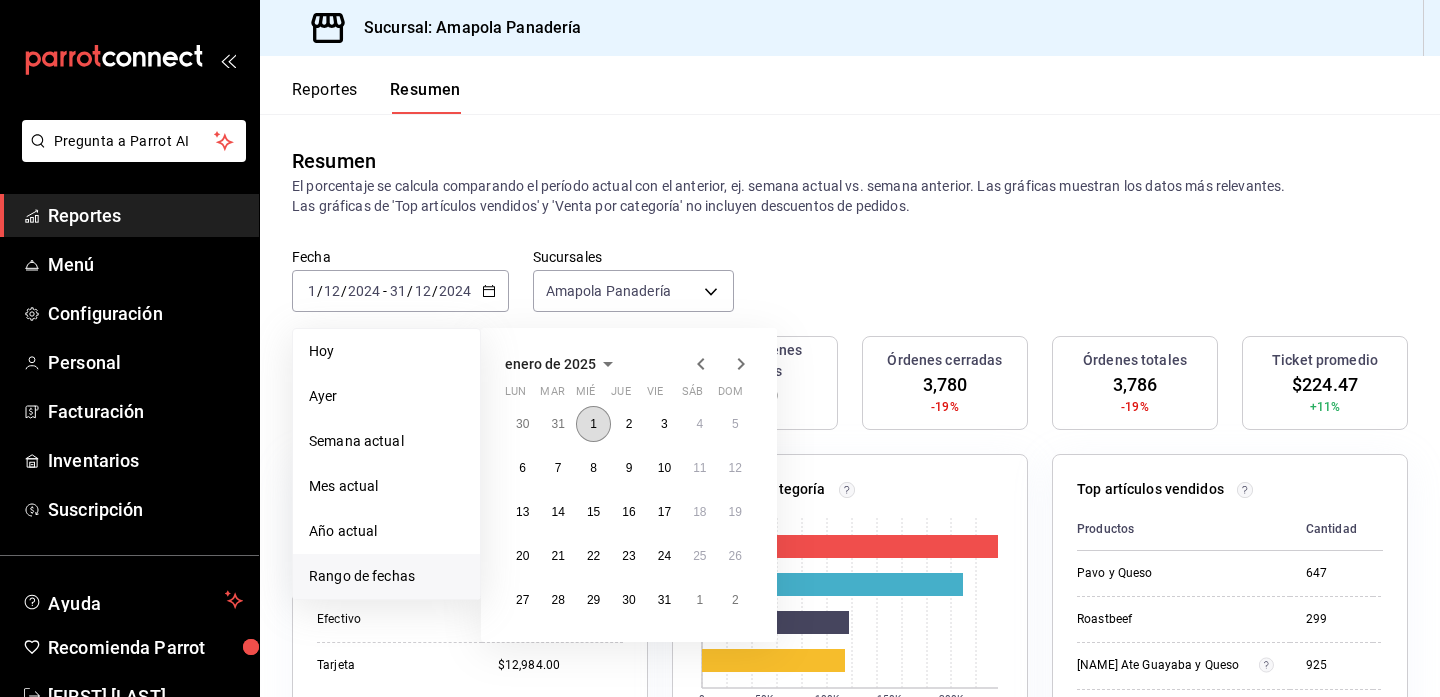 click on "1" at bounding box center [593, 424] 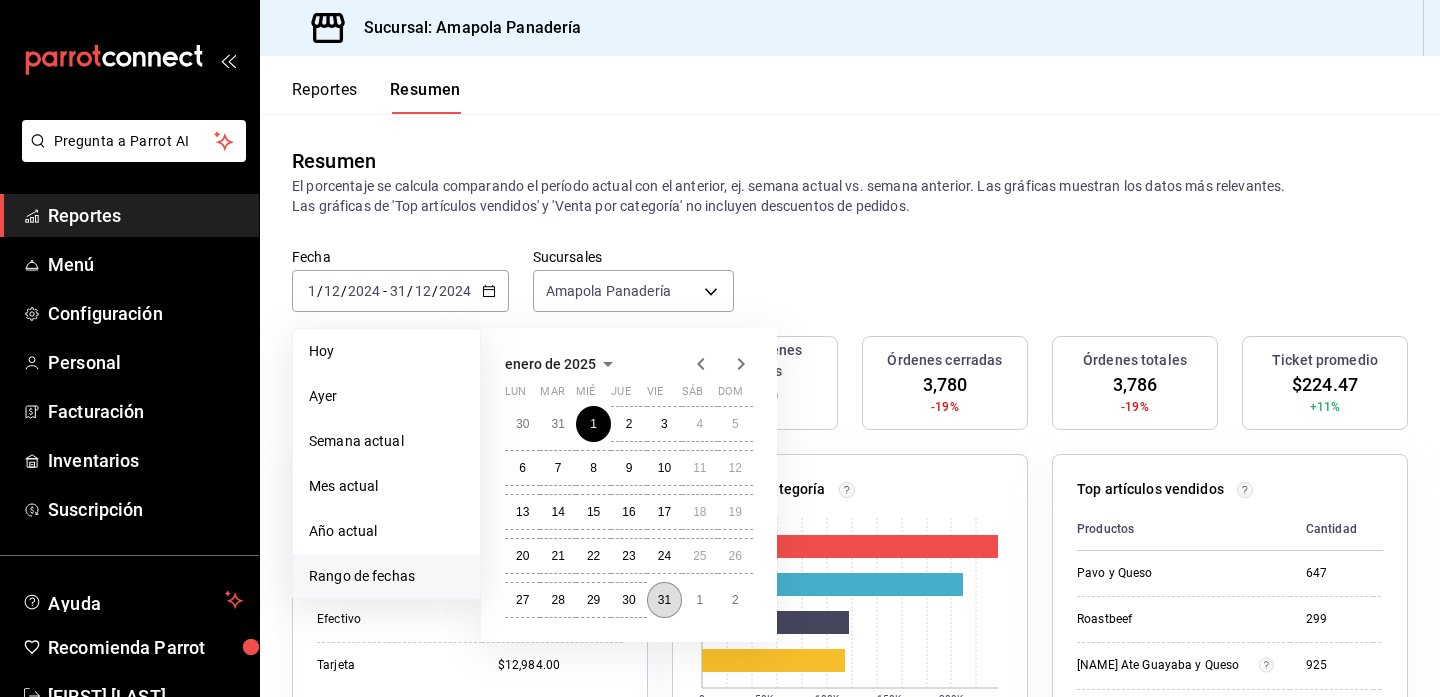 click on "31" at bounding box center (664, 600) 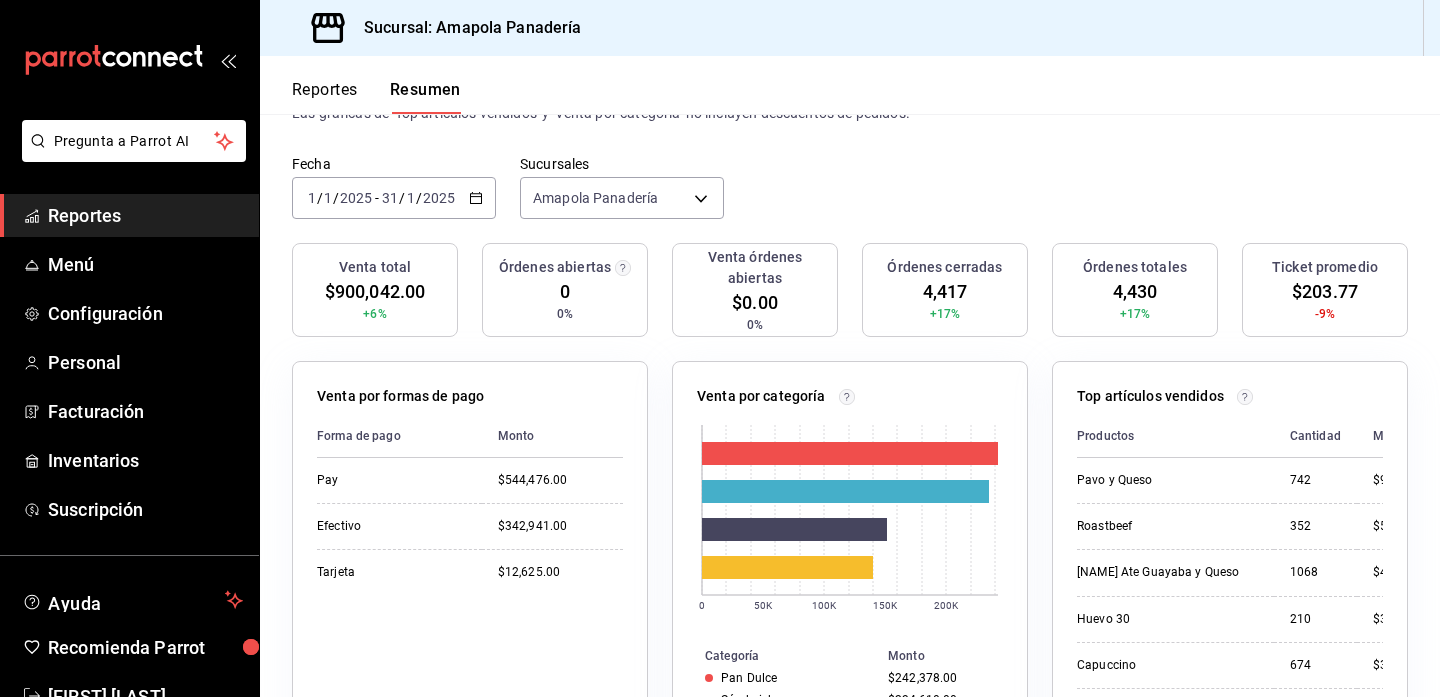 scroll, scrollTop: 92, scrollLeft: 0, axis: vertical 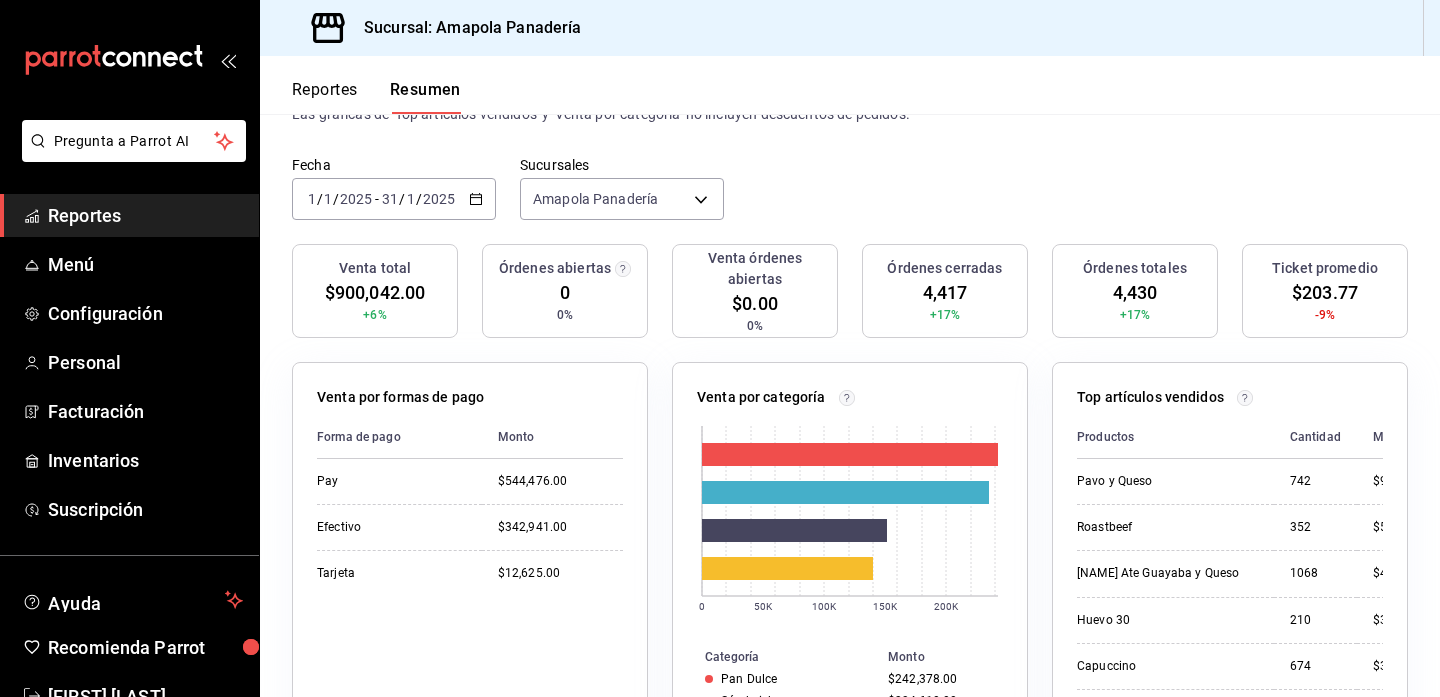click 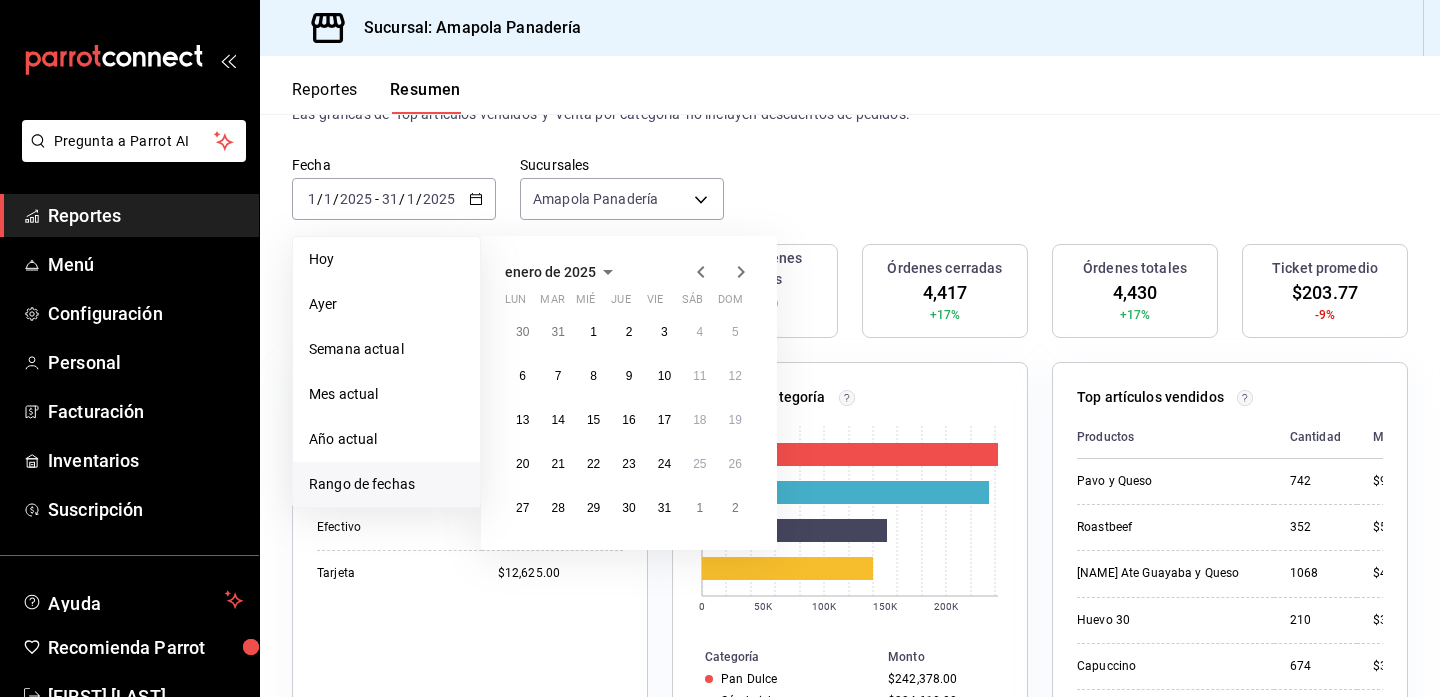 click 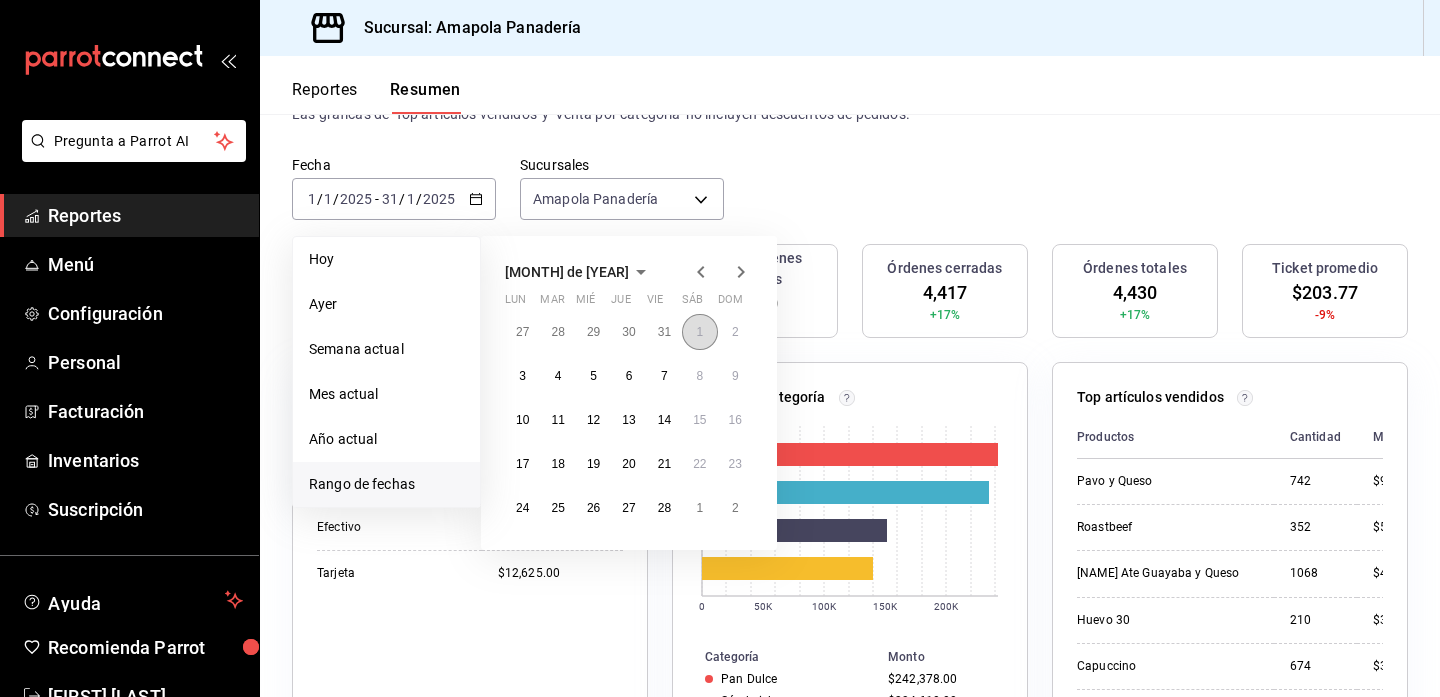 click on "1" at bounding box center (699, 332) 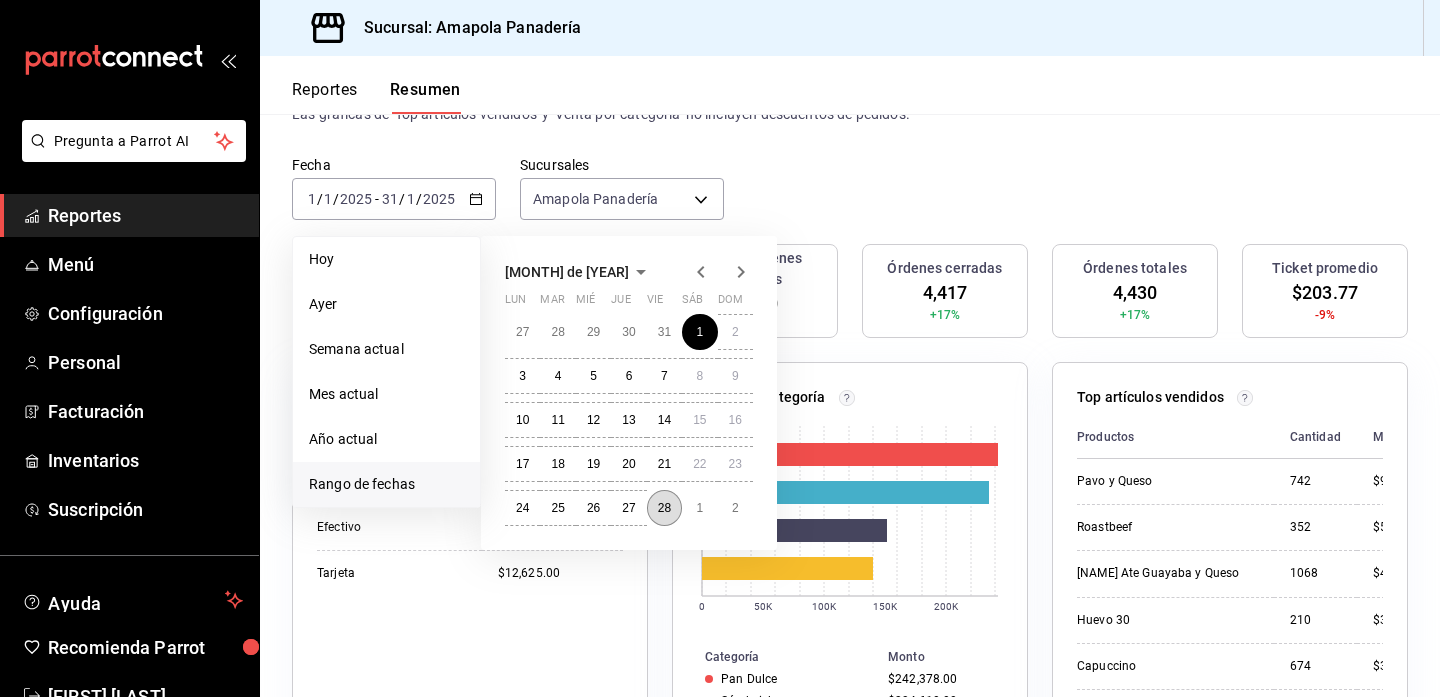 click on "28" at bounding box center (664, 508) 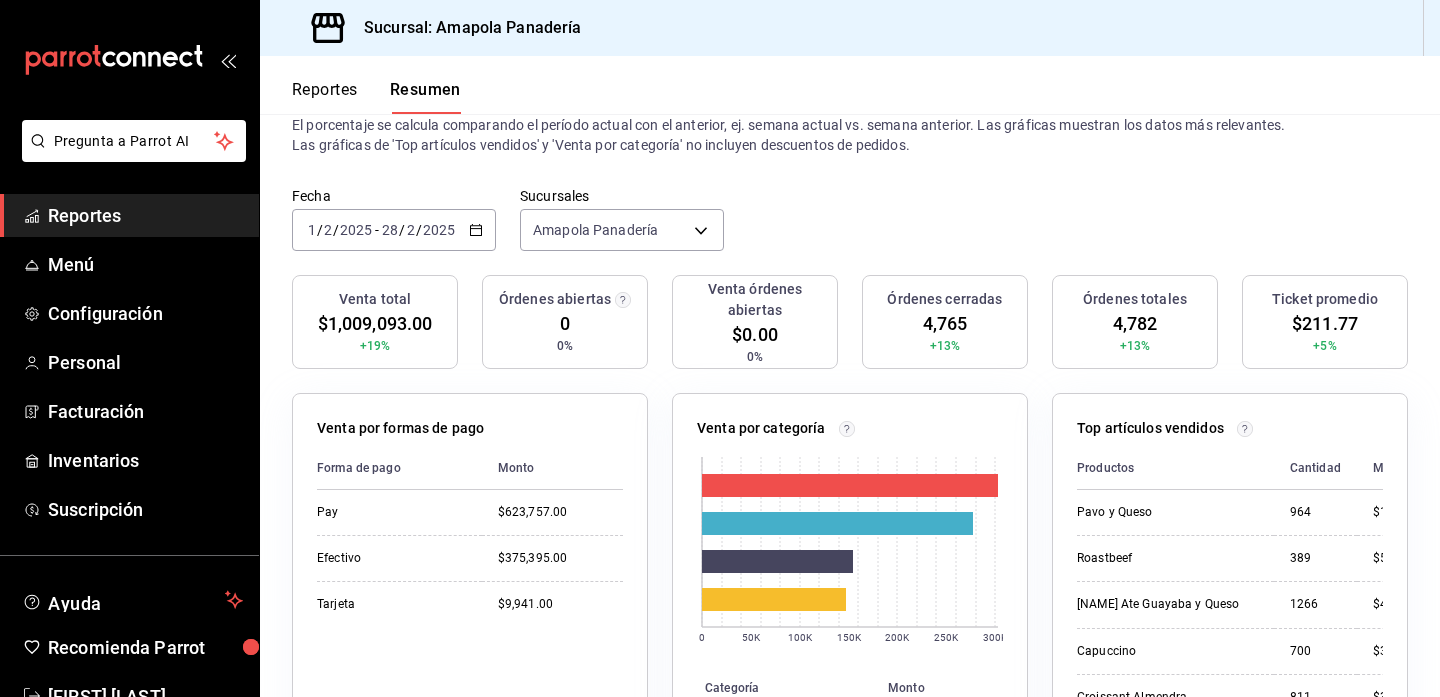 scroll, scrollTop: 11, scrollLeft: 0, axis: vertical 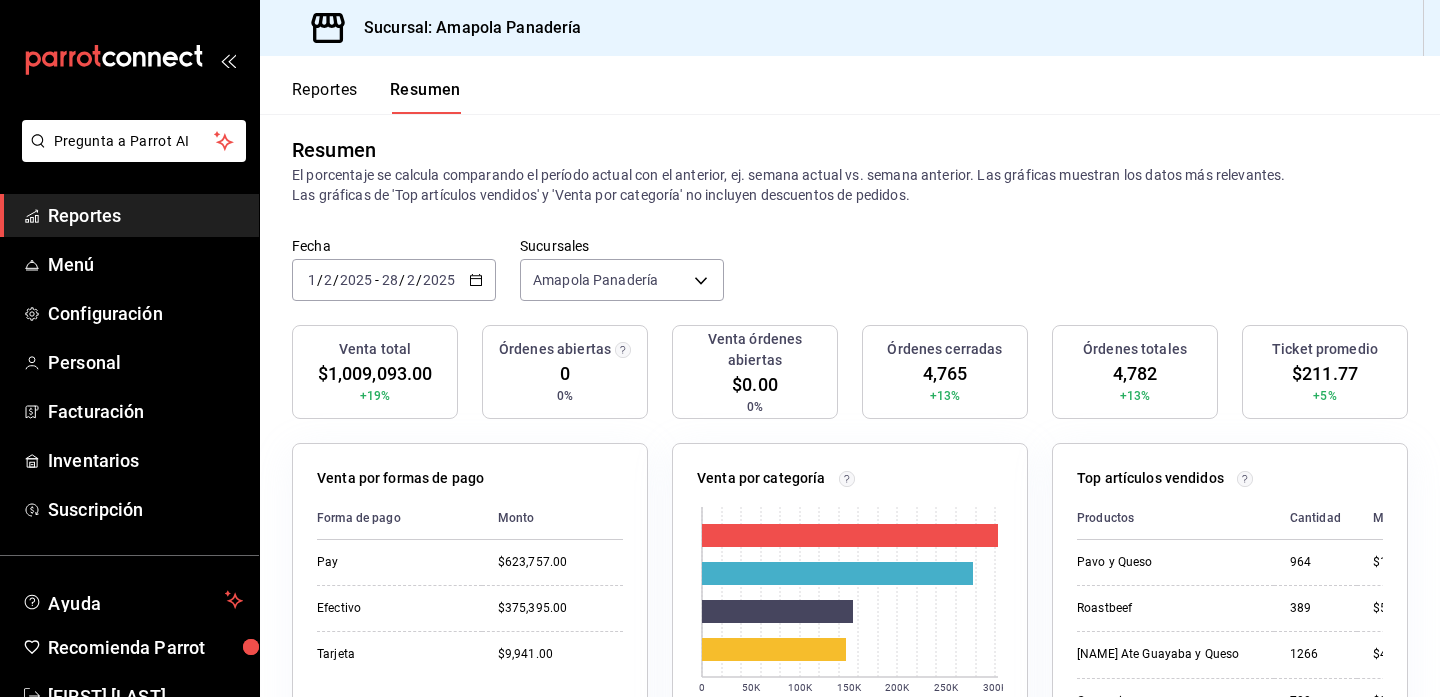 click 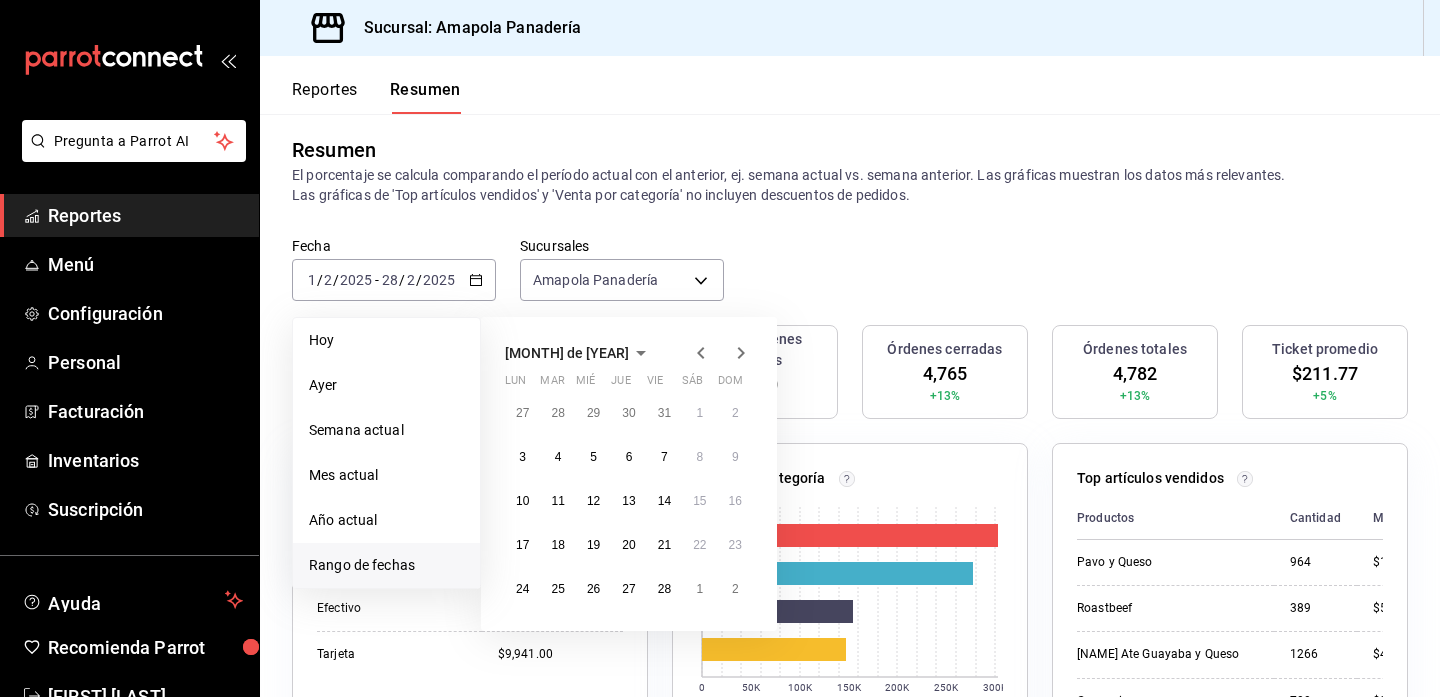 click 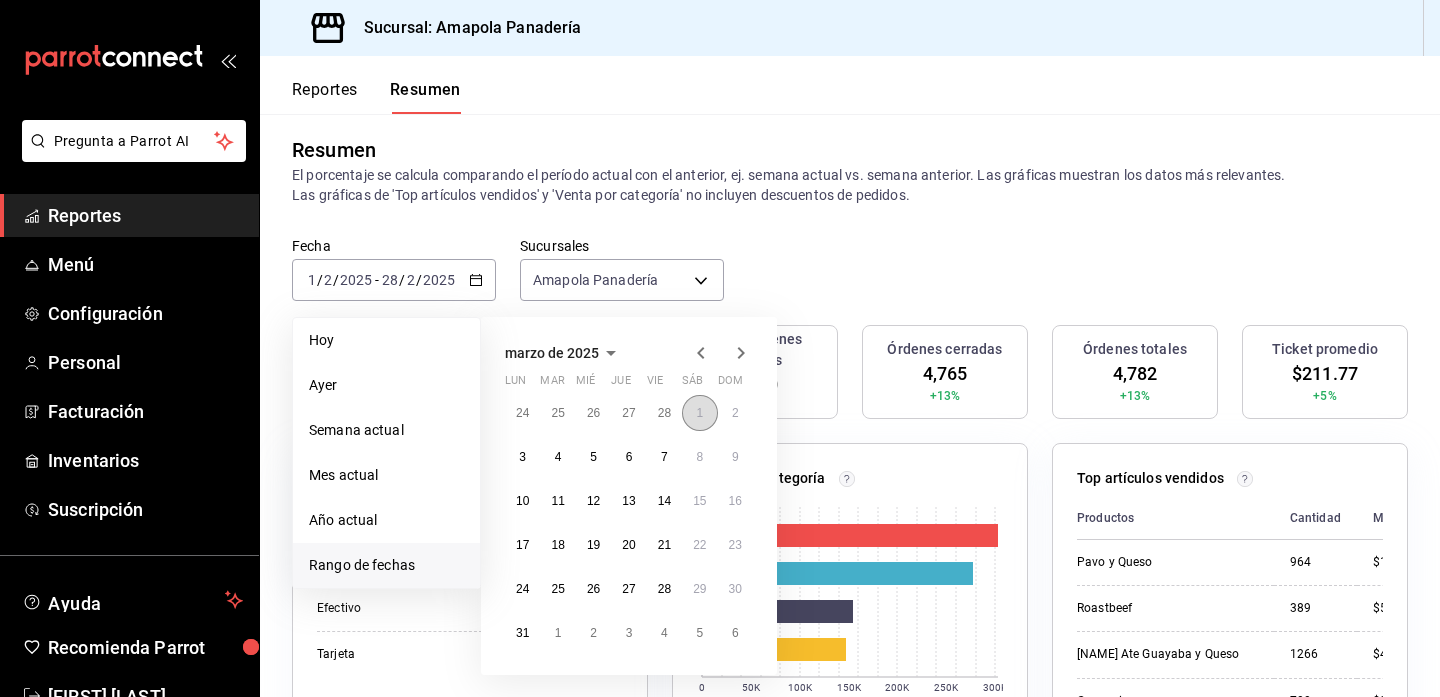 click on "1" at bounding box center [699, 413] 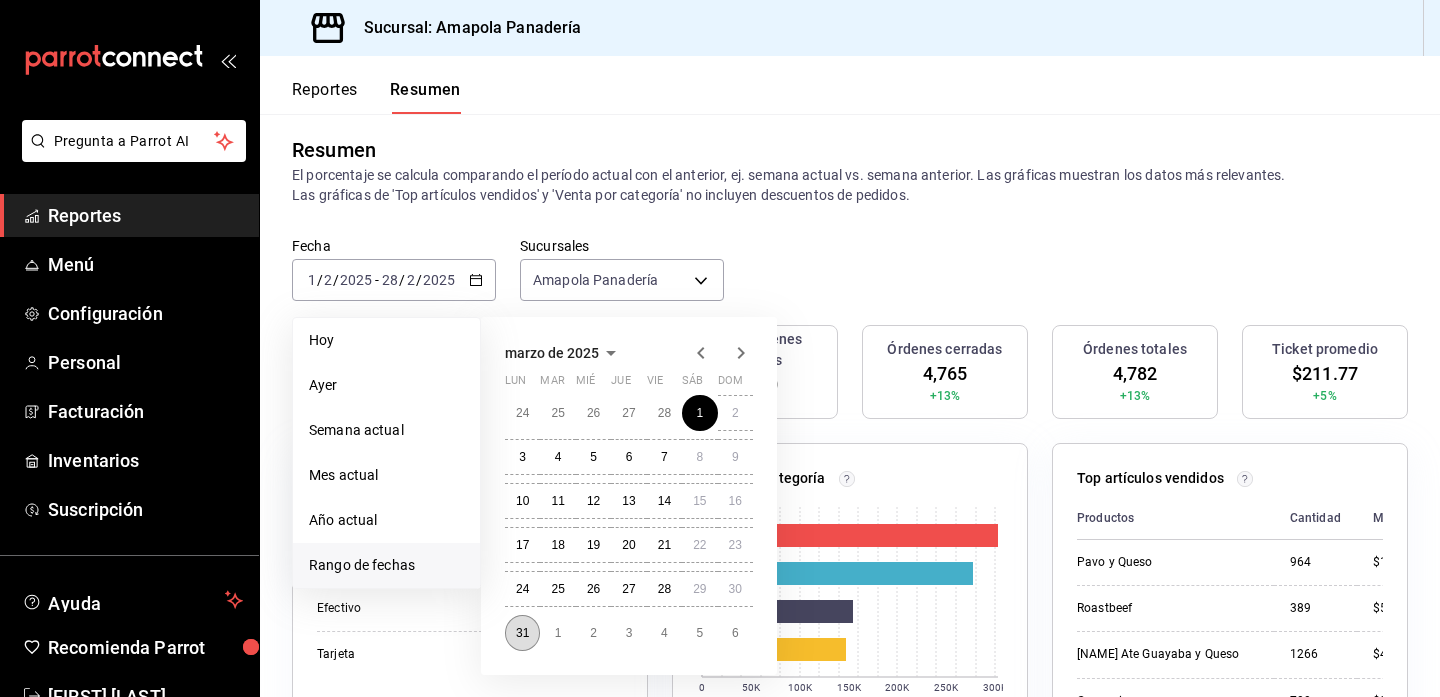 click on "31" at bounding box center [522, 633] 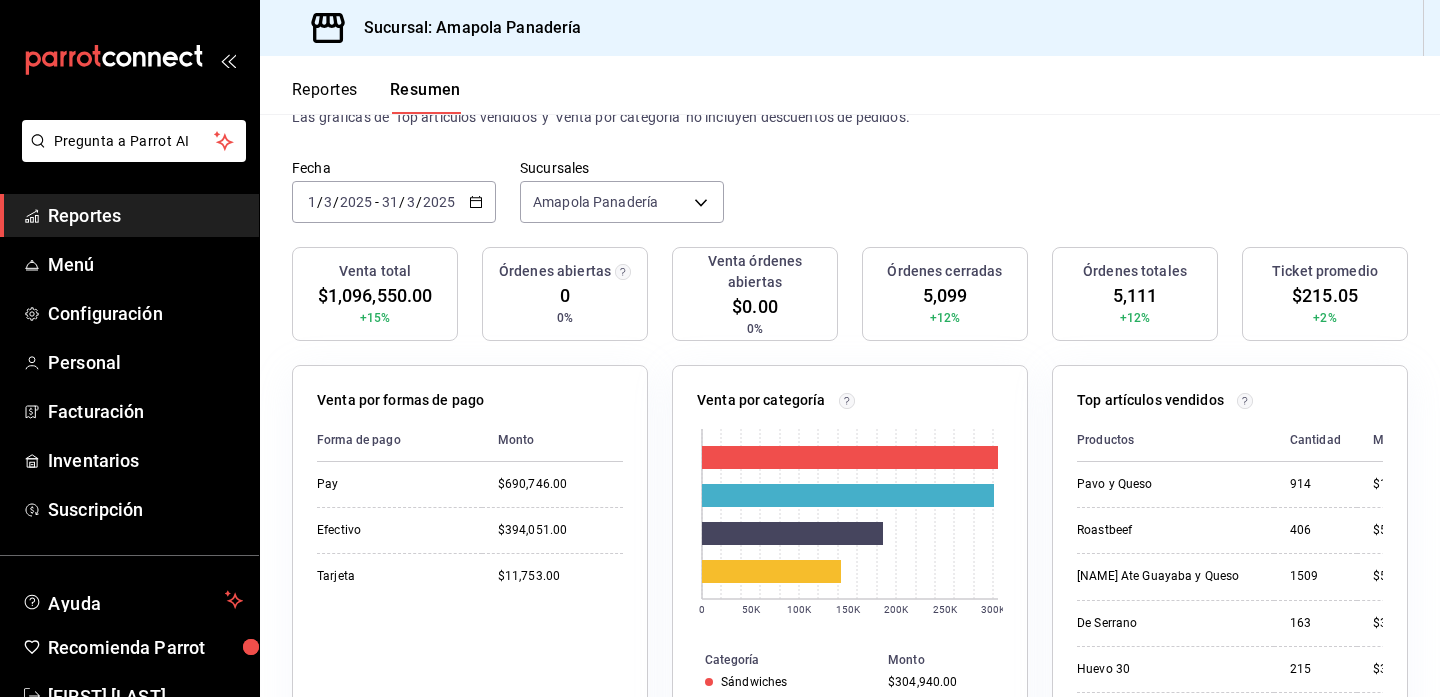 scroll, scrollTop: 57, scrollLeft: 0, axis: vertical 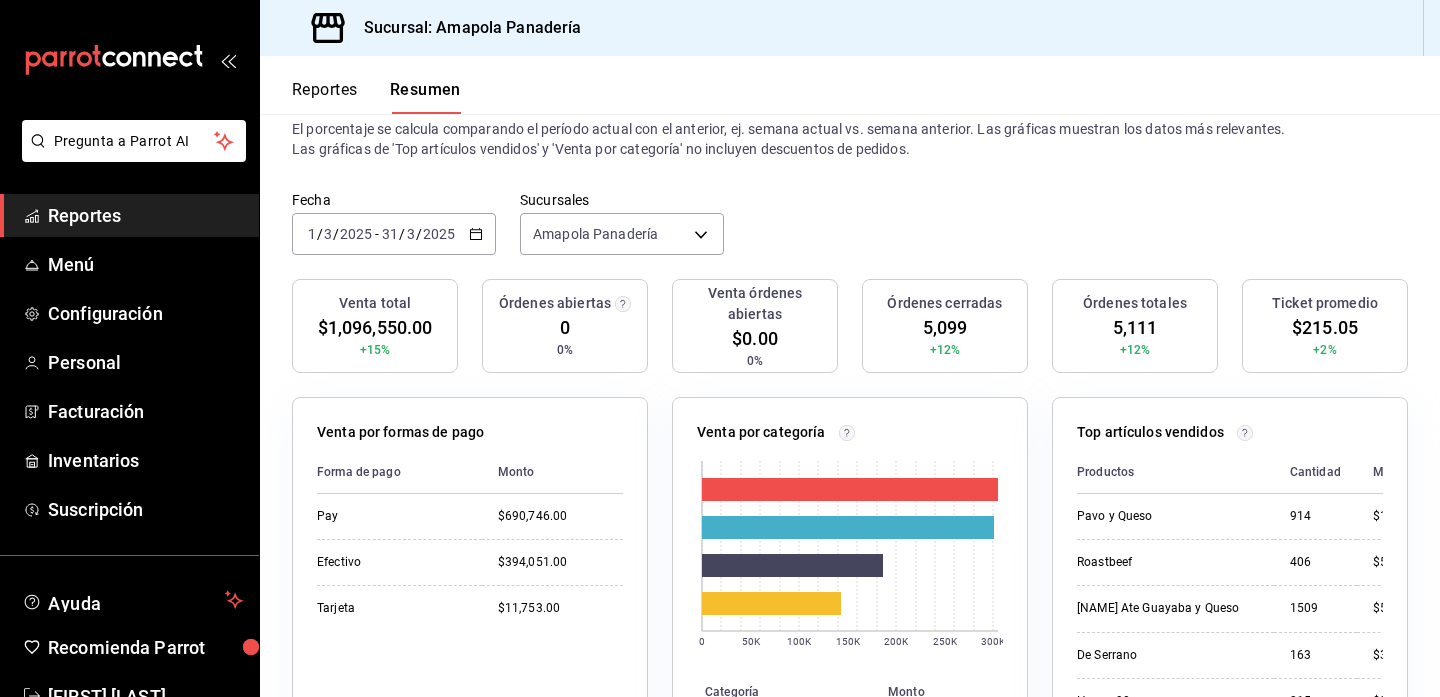 click 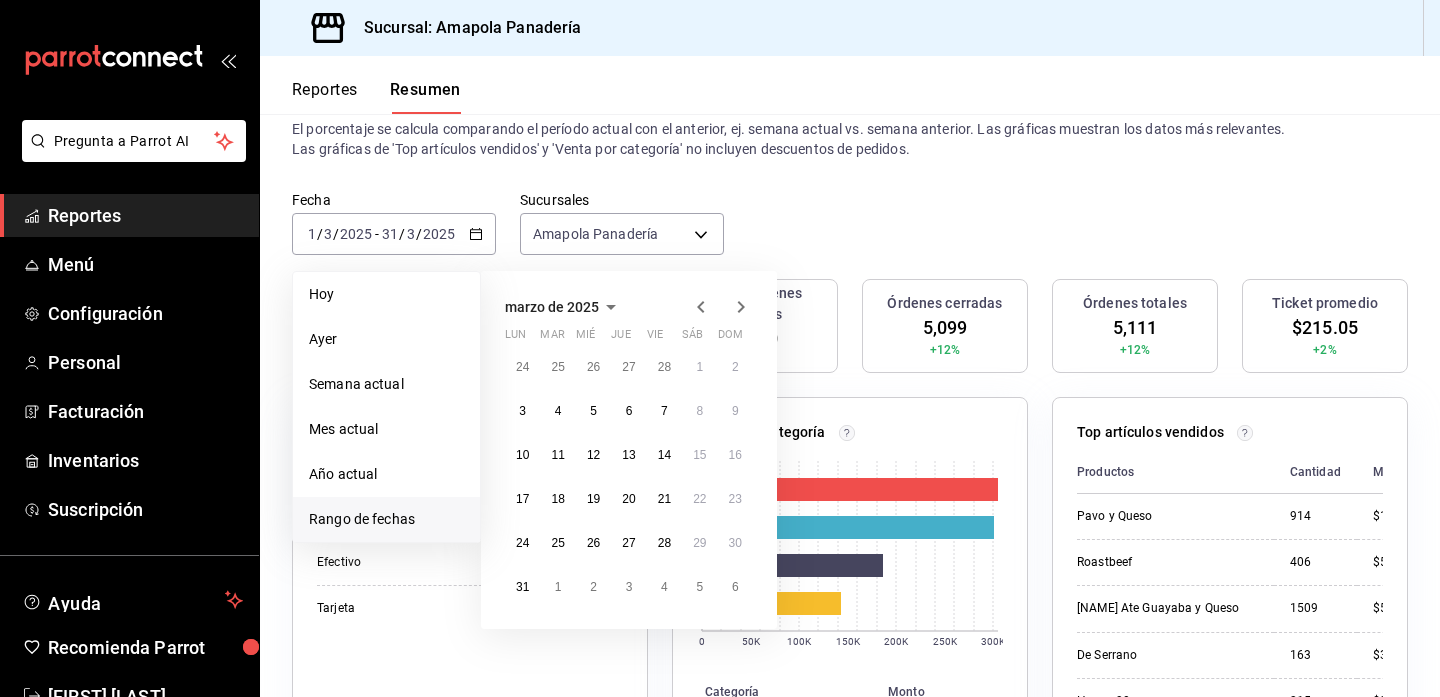 click 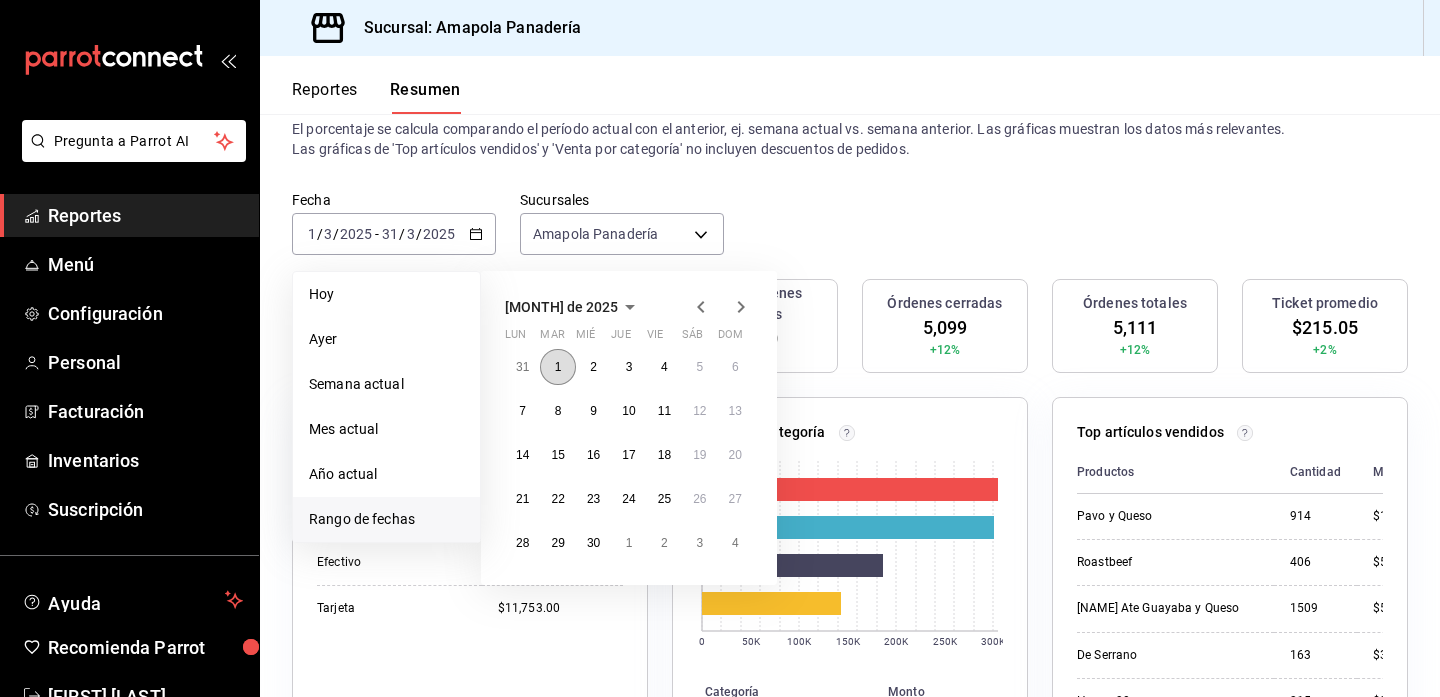 click on "1" at bounding box center [557, 367] 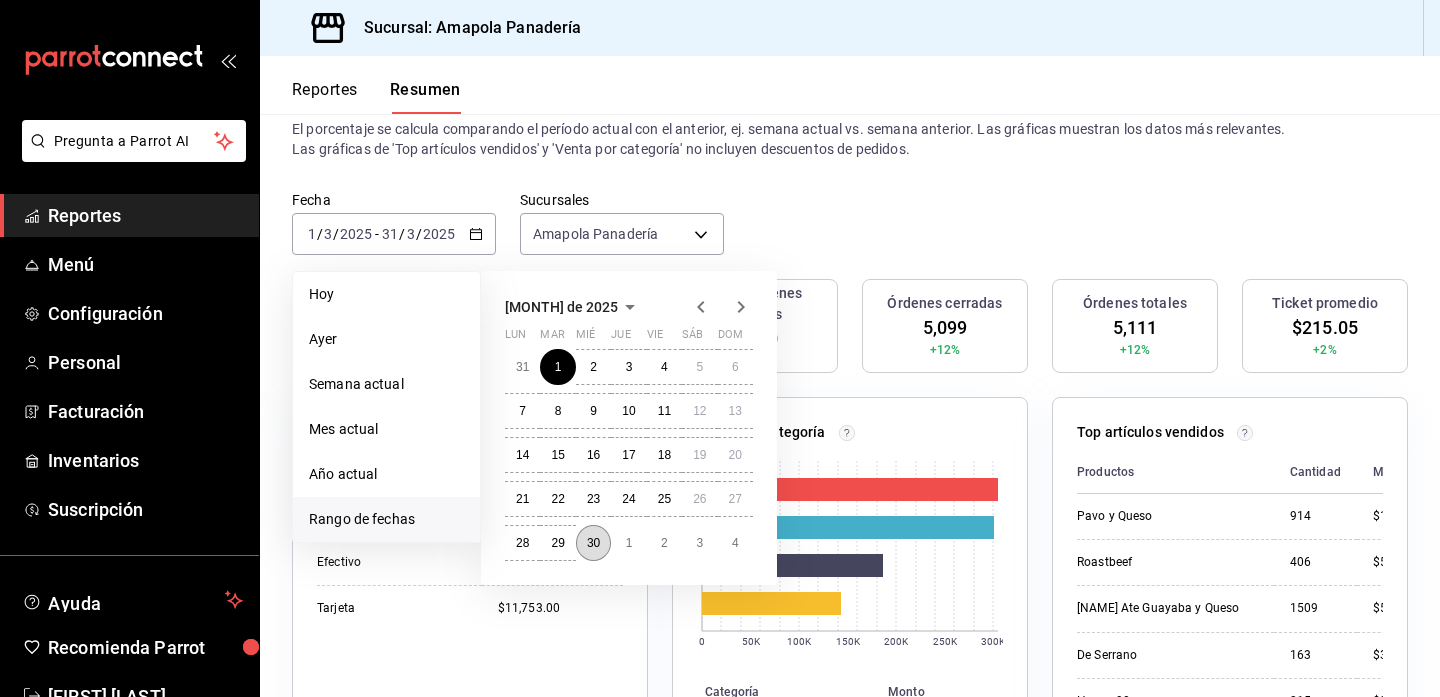 click on "30" at bounding box center (593, 543) 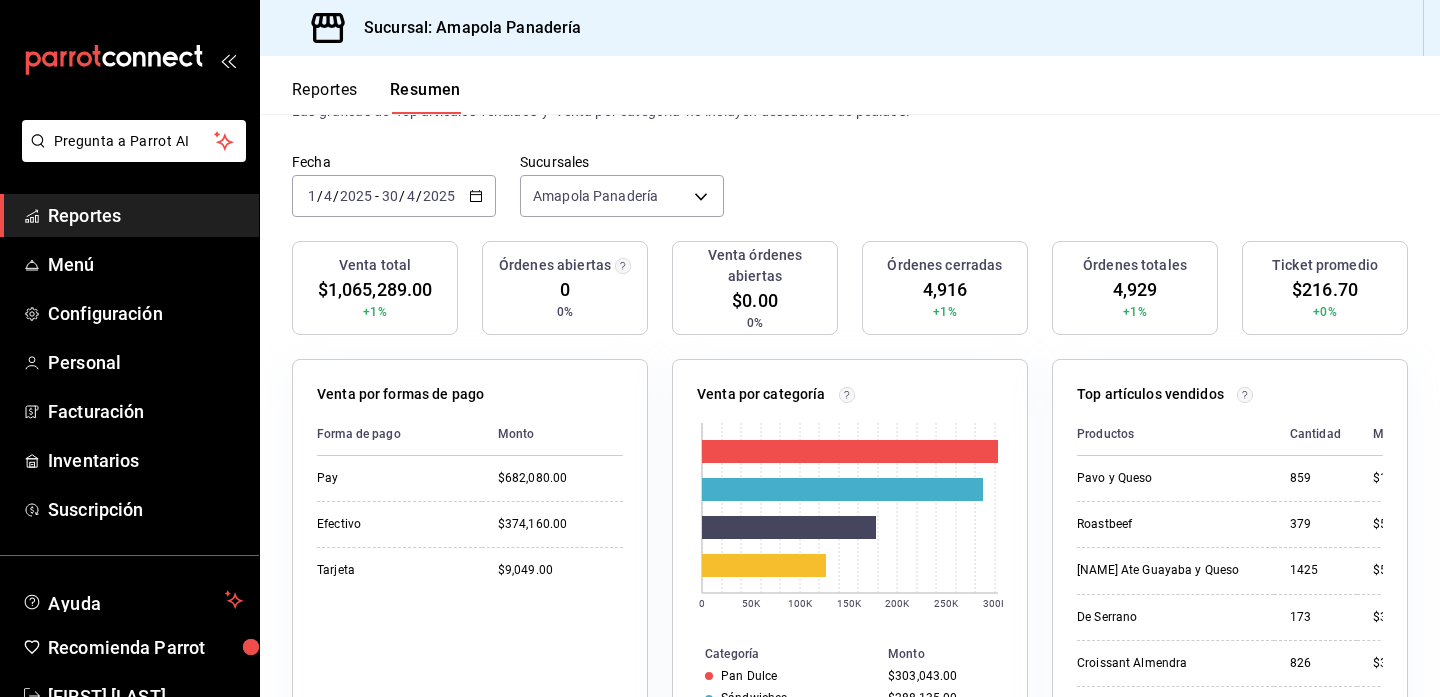 scroll, scrollTop: 94, scrollLeft: 0, axis: vertical 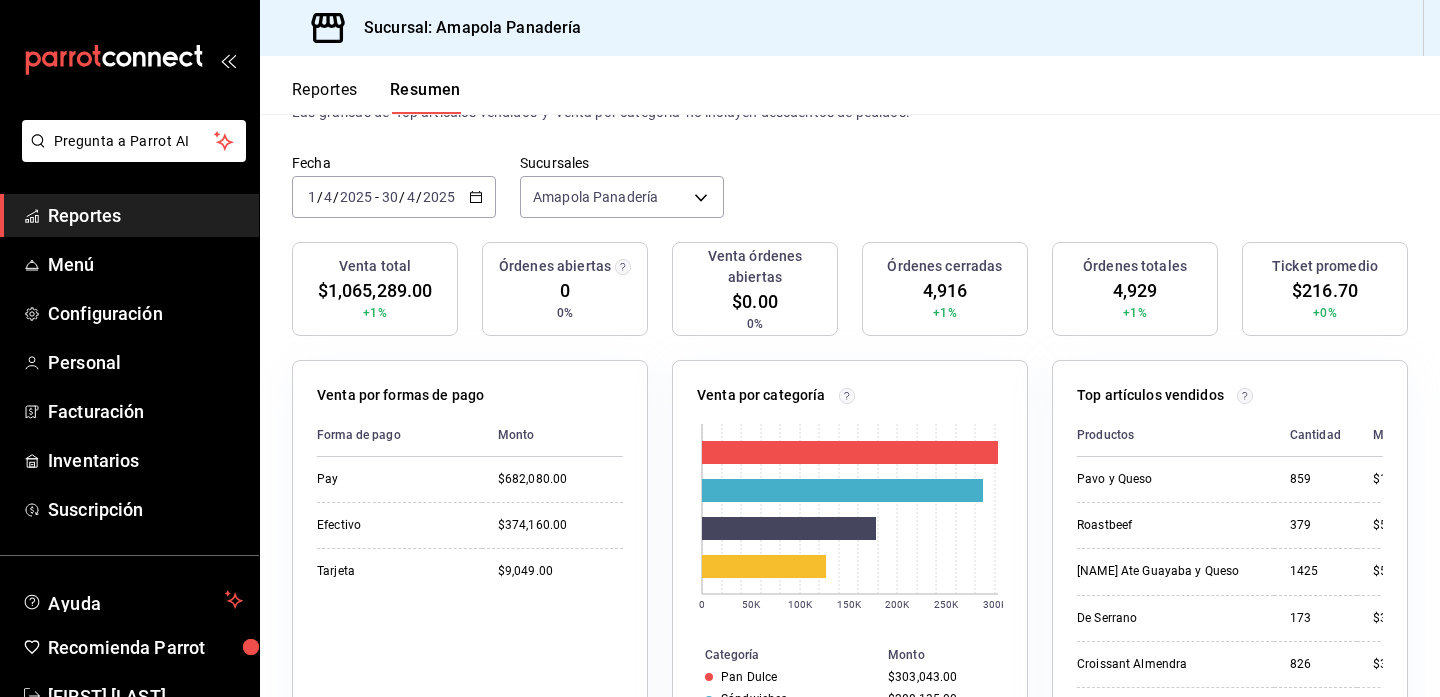 click 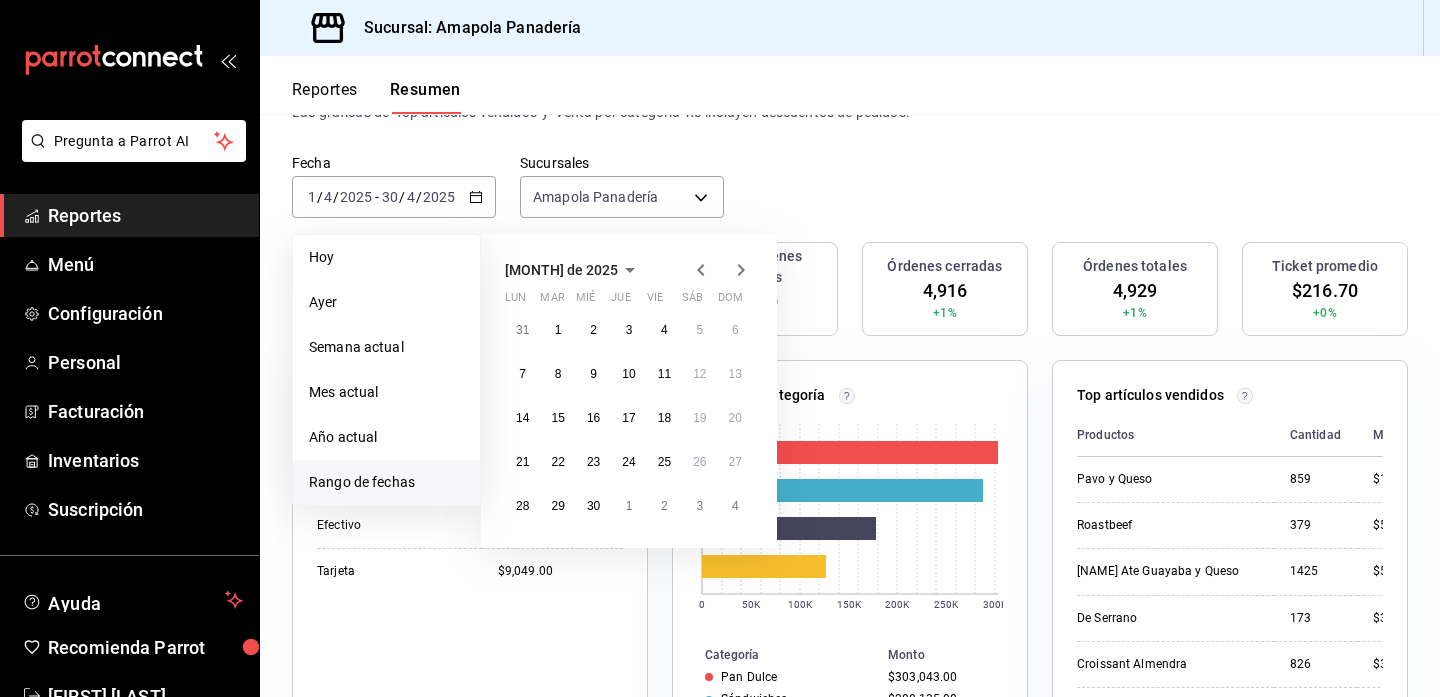 click 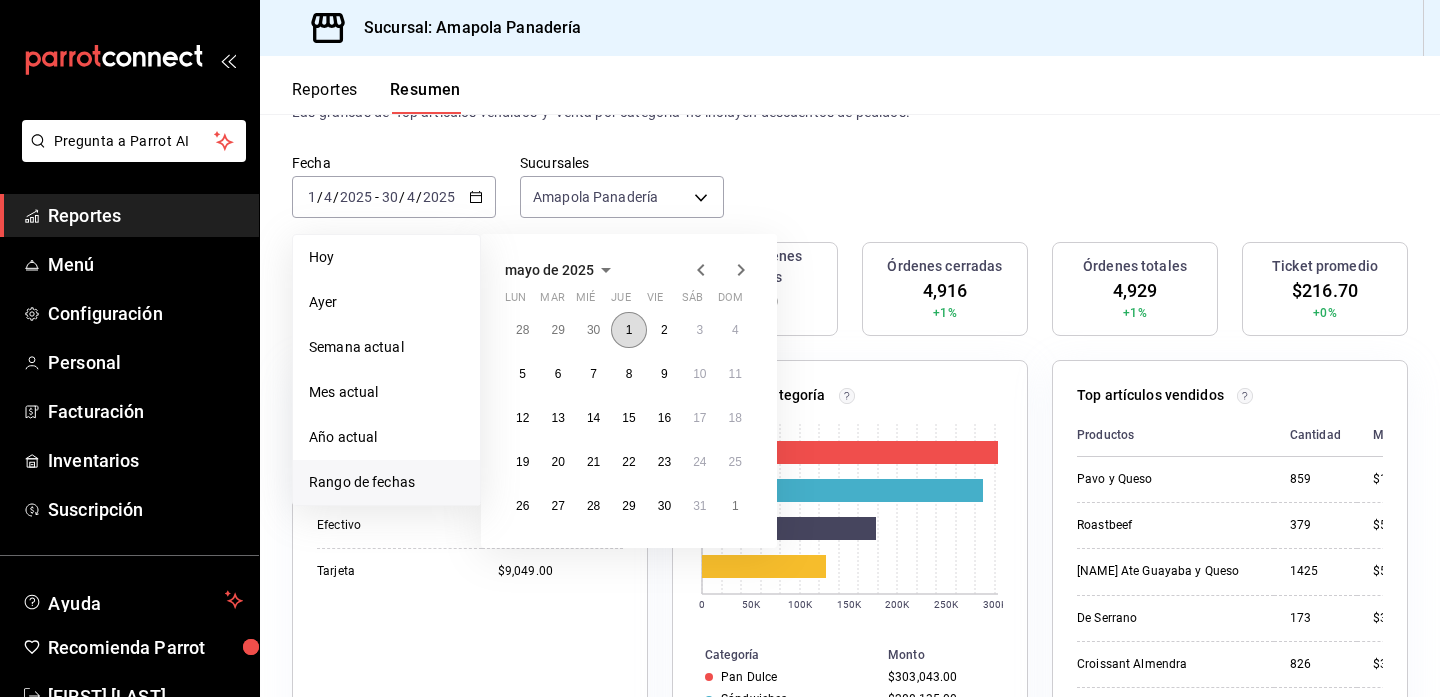 click on "1" at bounding box center [629, 330] 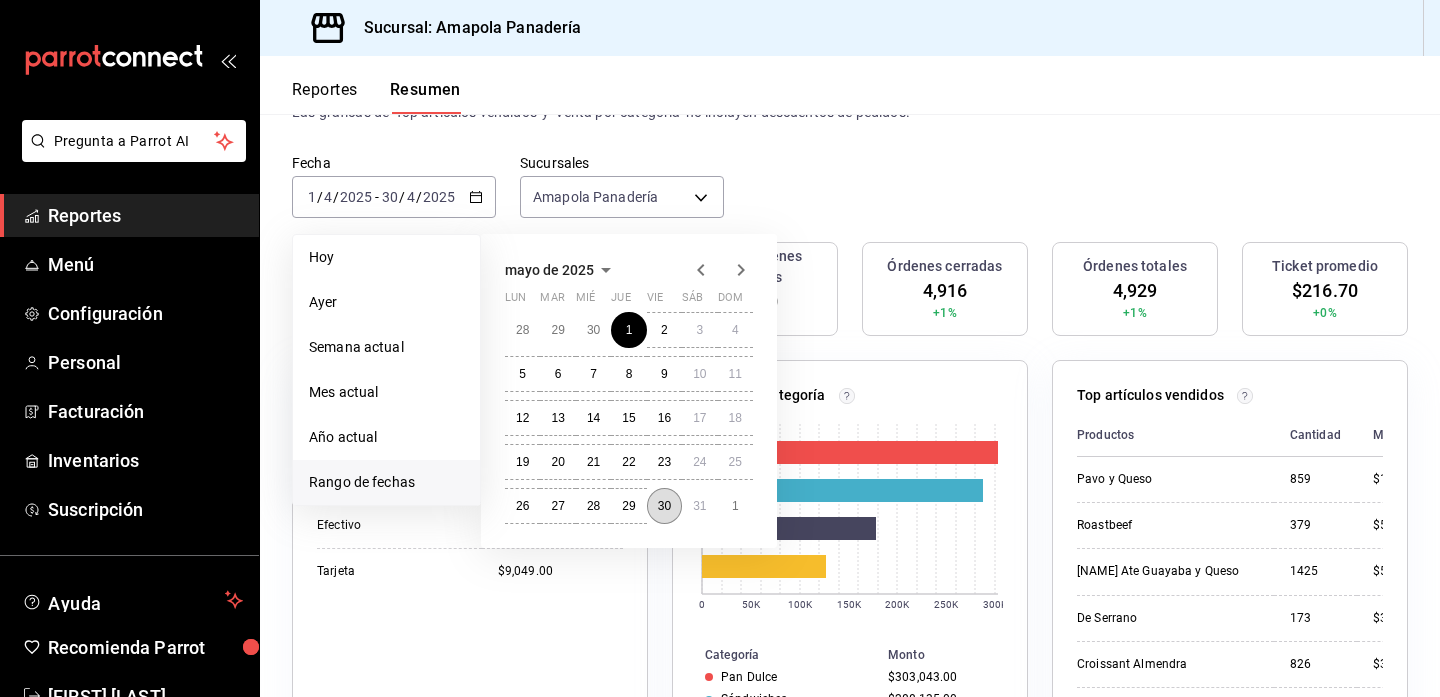 click on "30" at bounding box center [664, 506] 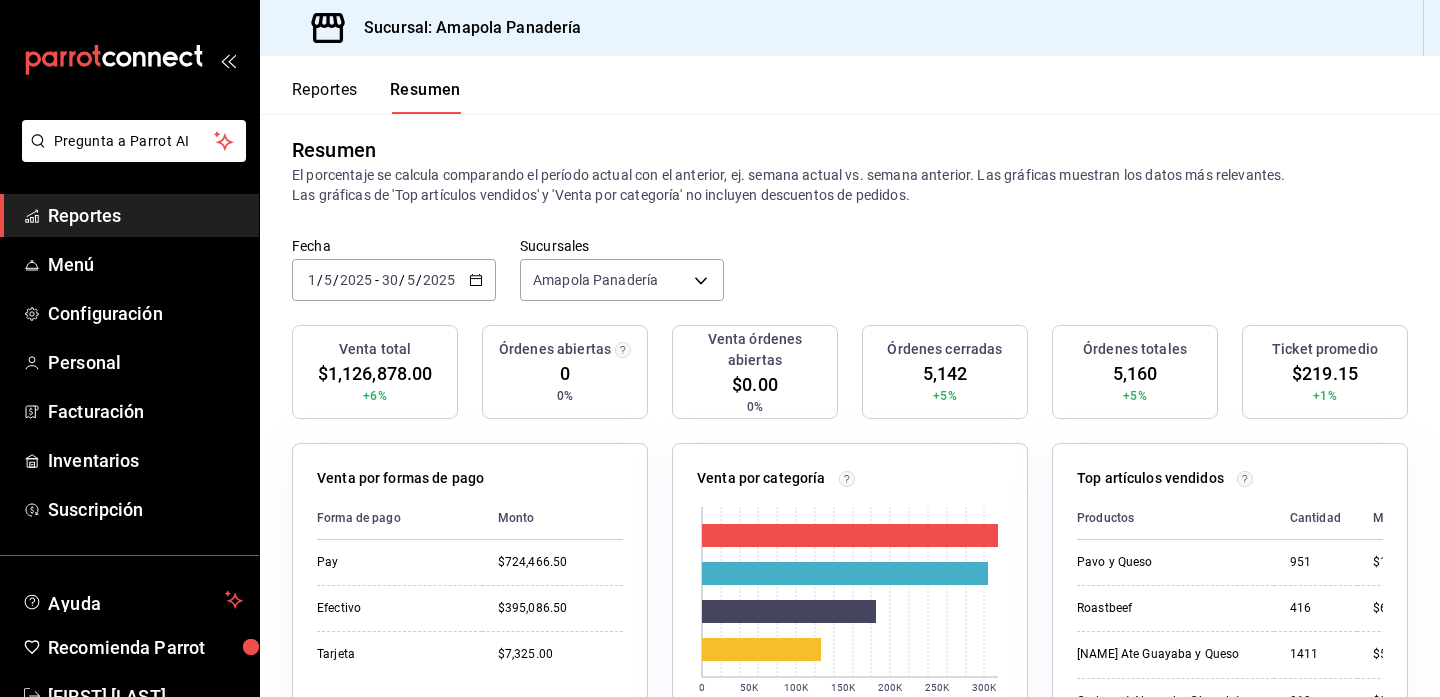 scroll, scrollTop: 0, scrollLeft: 0, axis: both 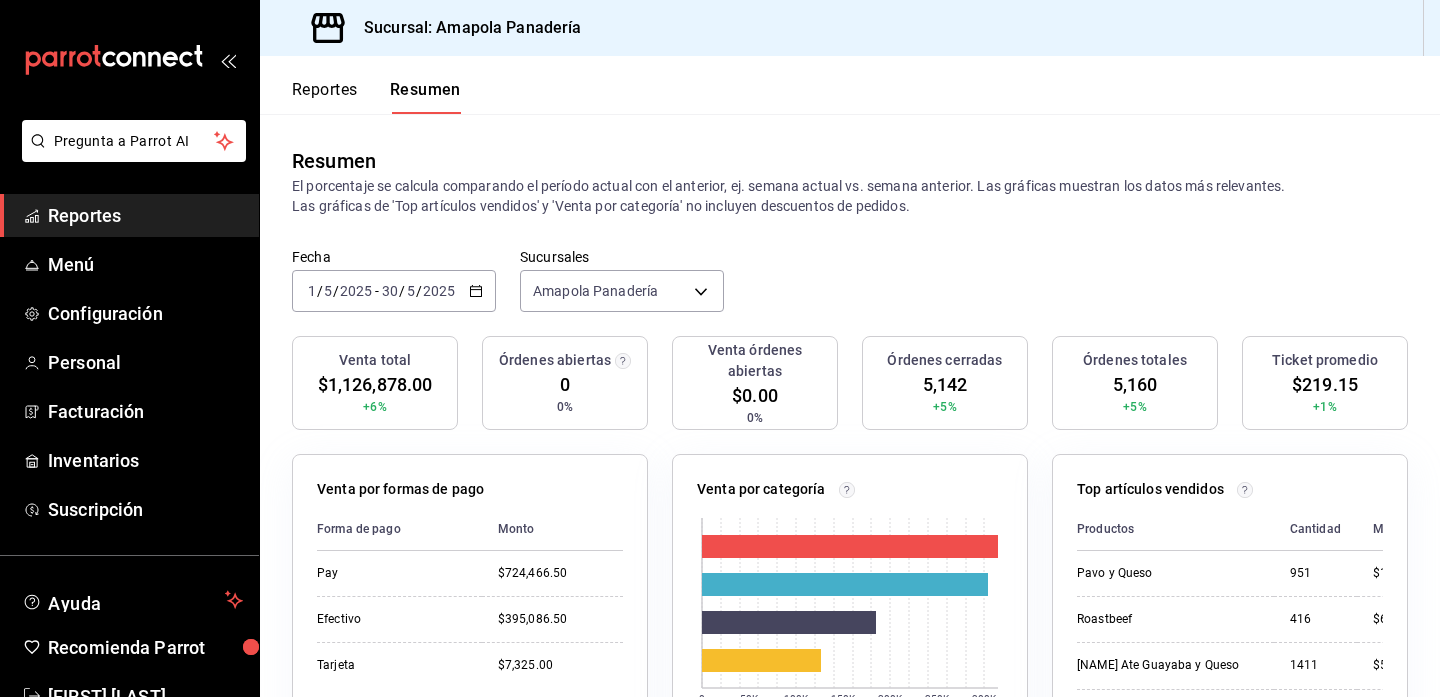 click 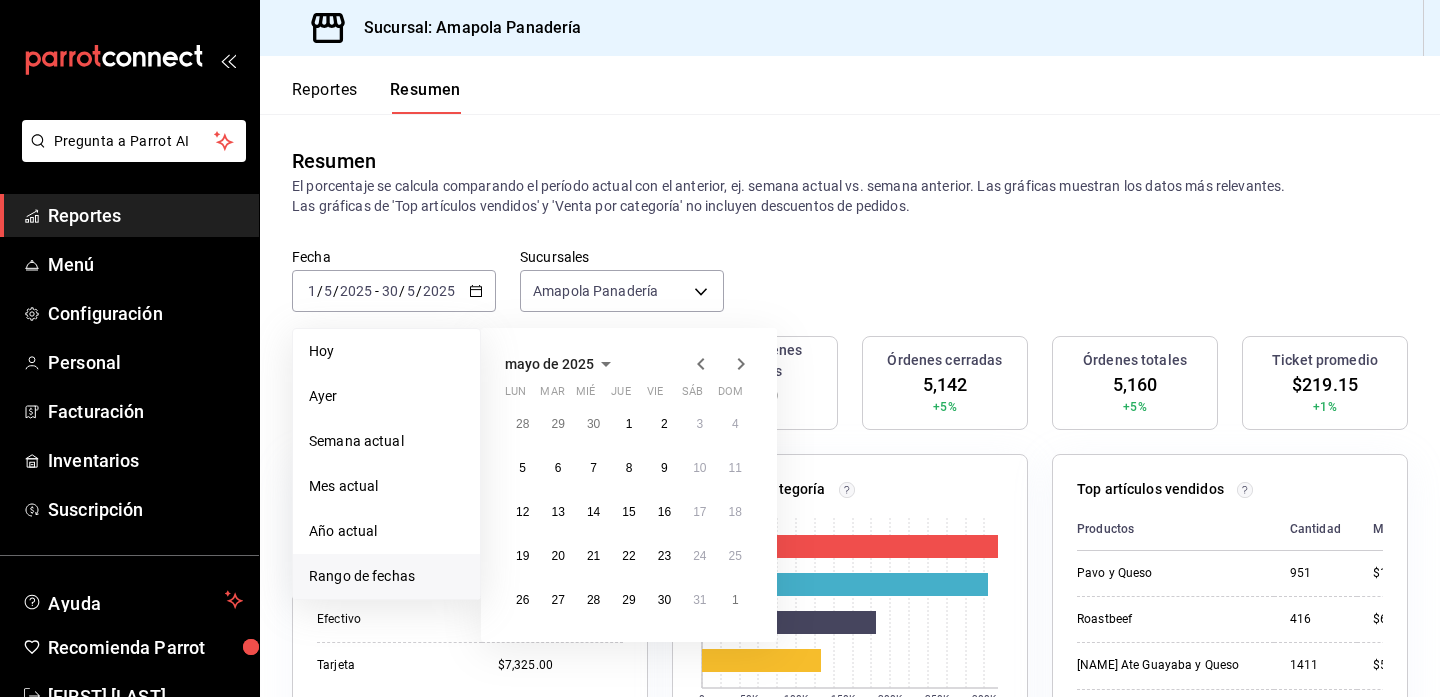 click 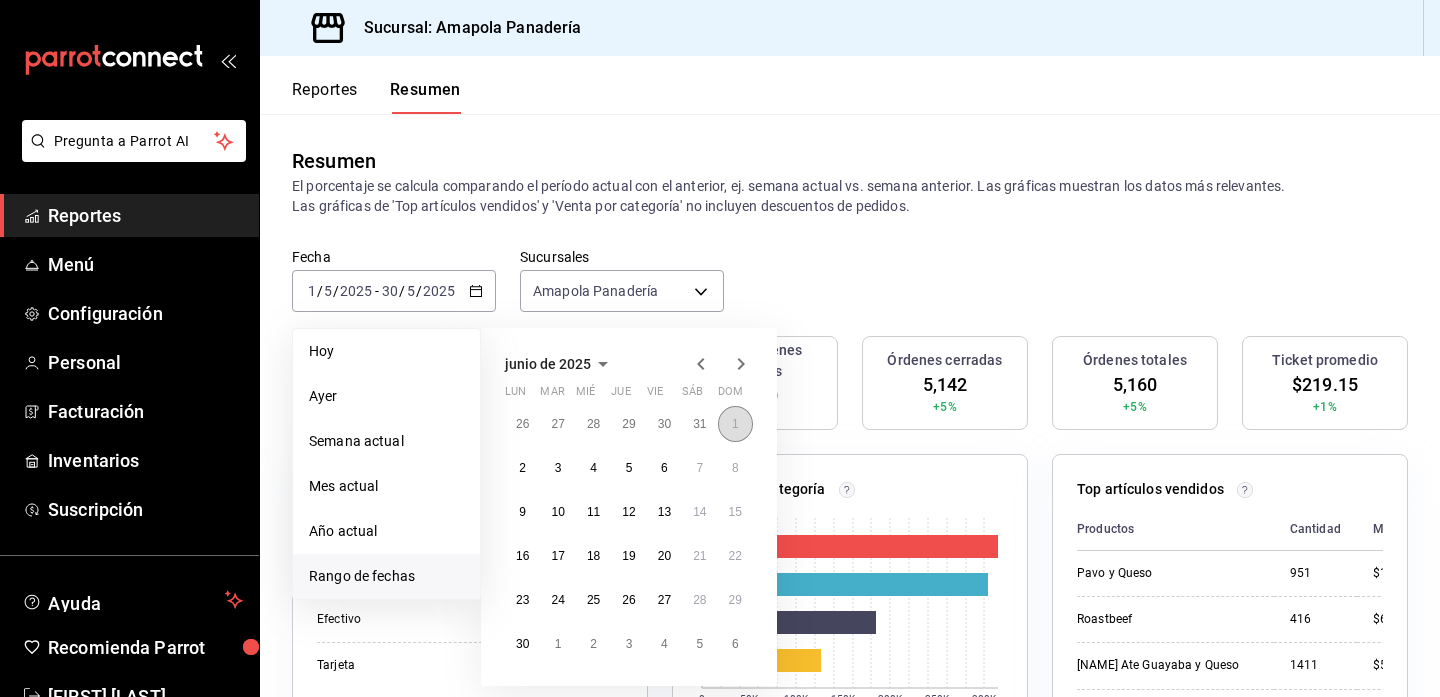 click on "1" at bounding box center (735, 424) 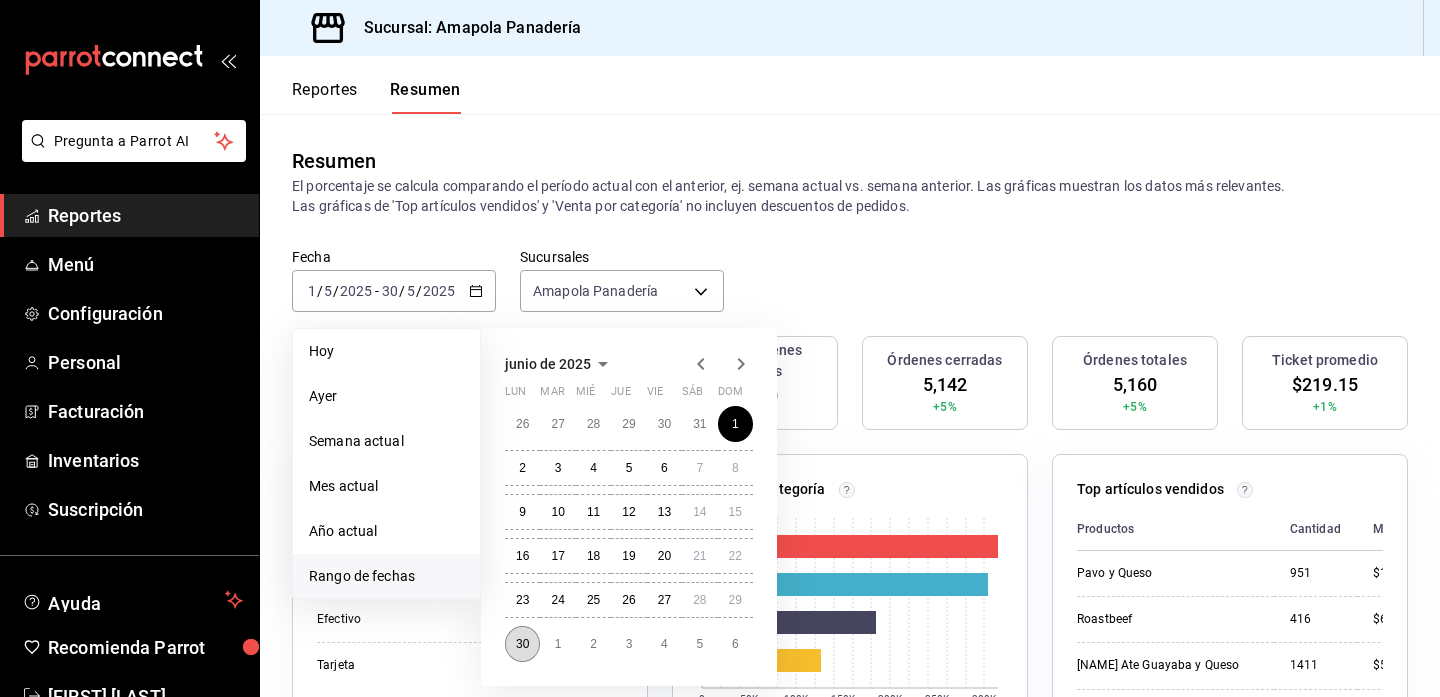 click on "30" at bounding box center (522, 644) 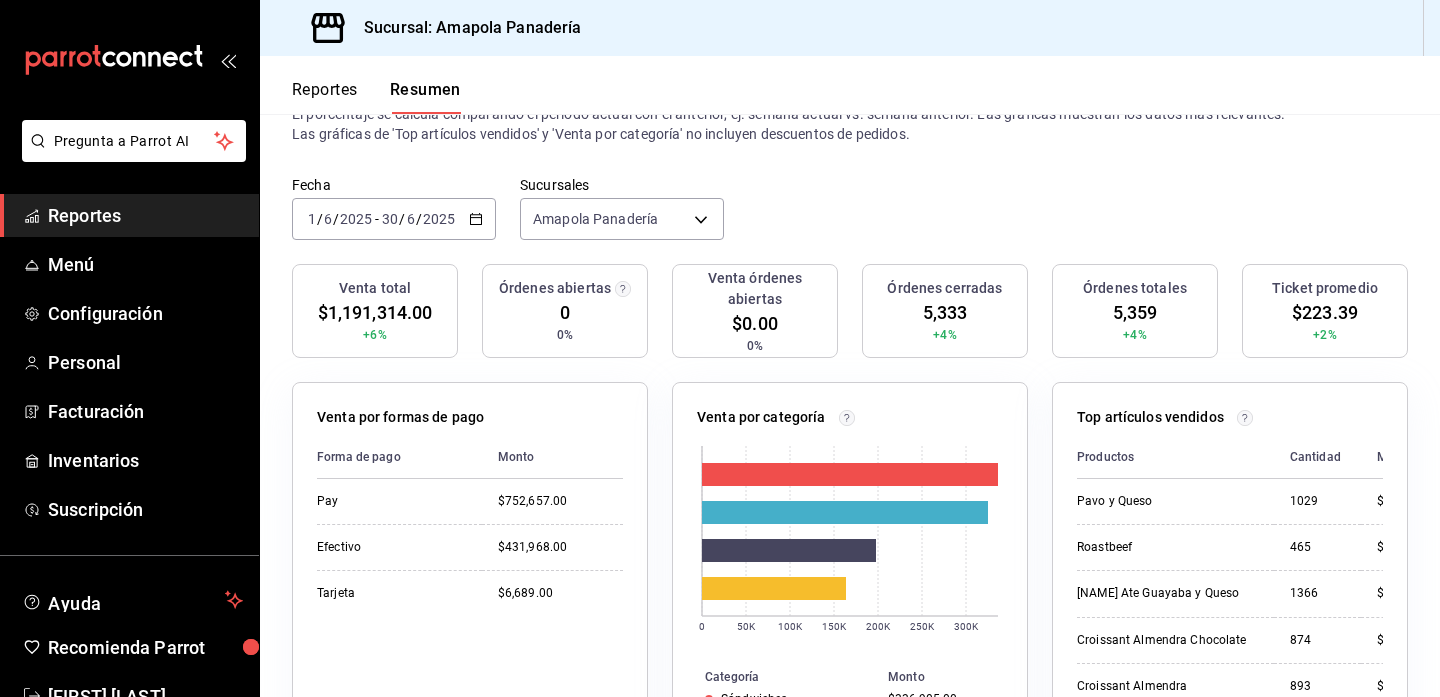 scroll, scrollTop: 59, scrollLeft: 0, axis: vertical 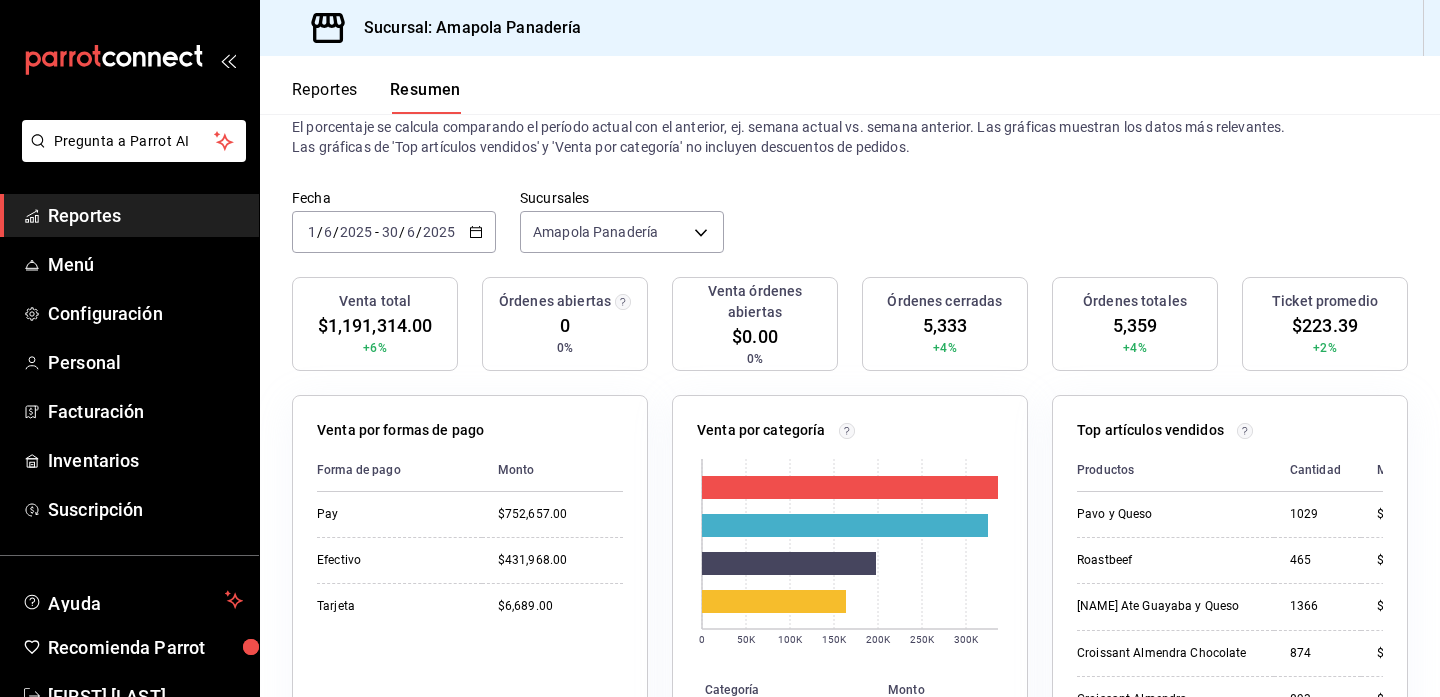 click 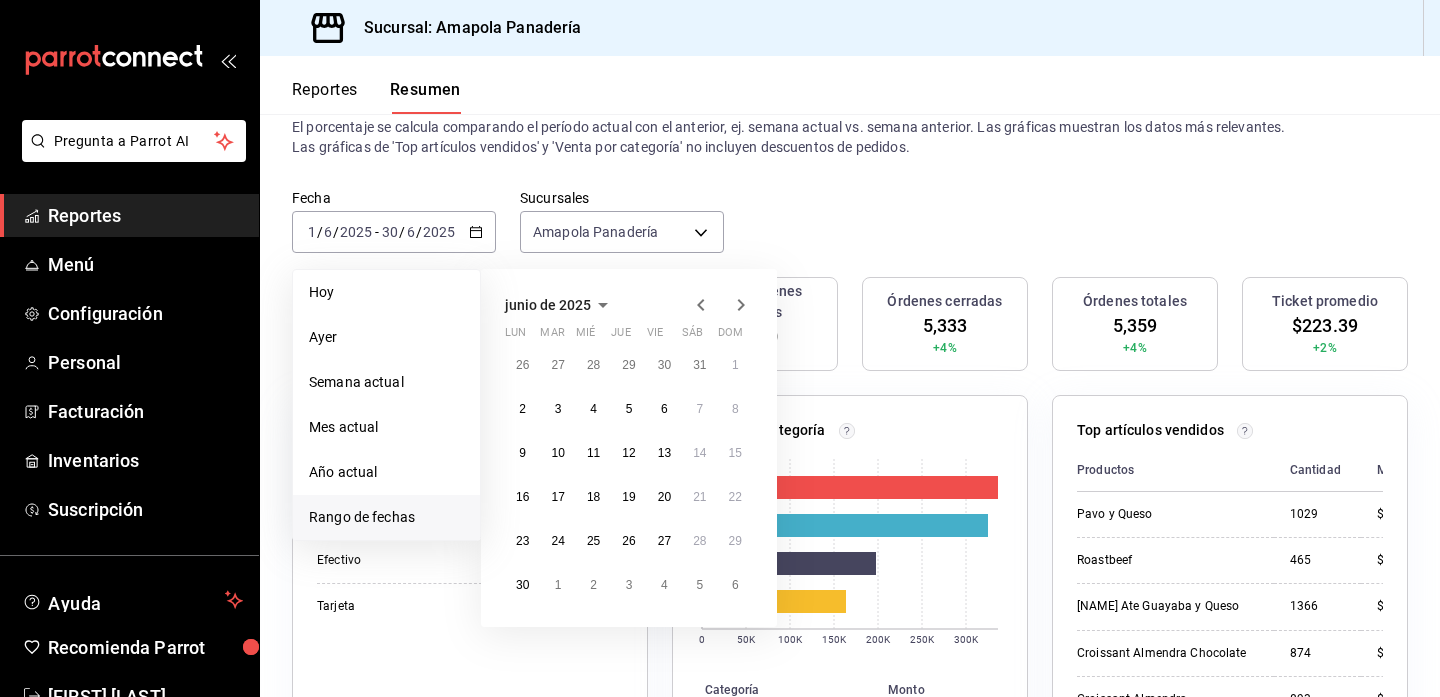 click 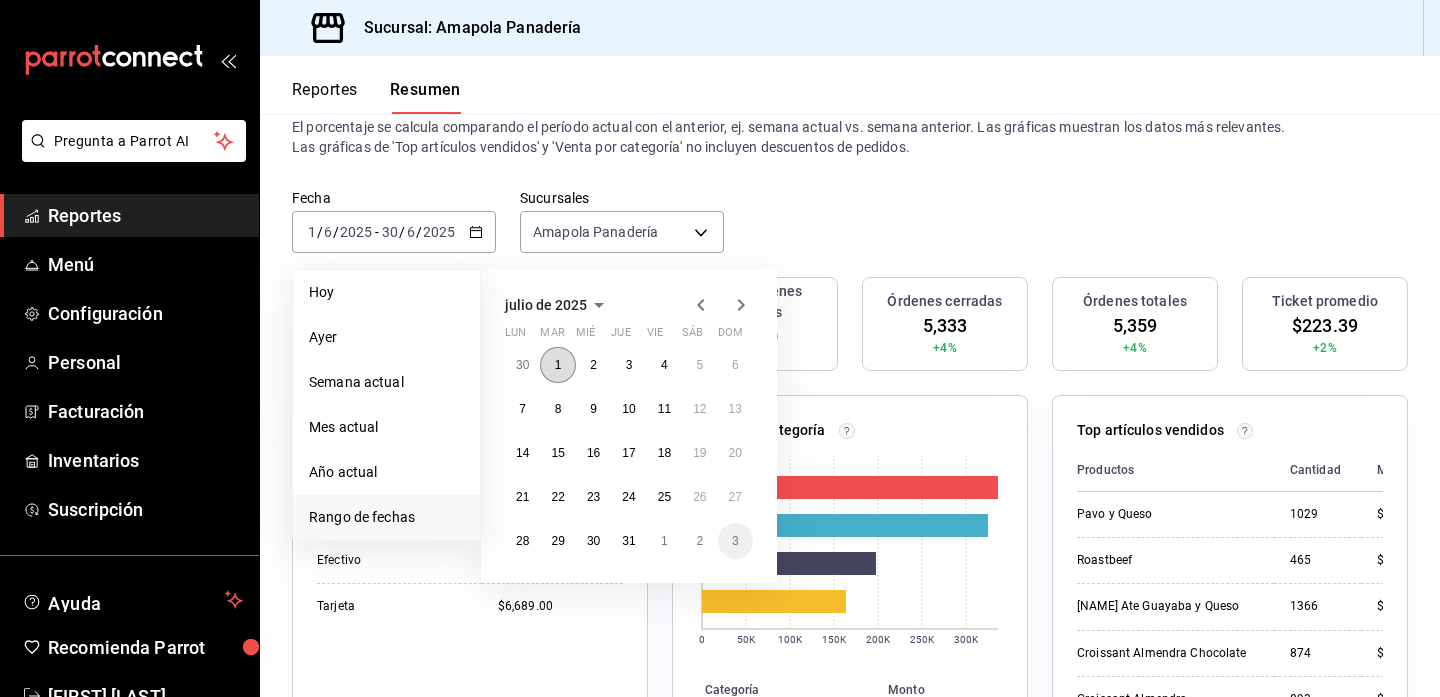 click on "1" at bounding box center [557, 365] 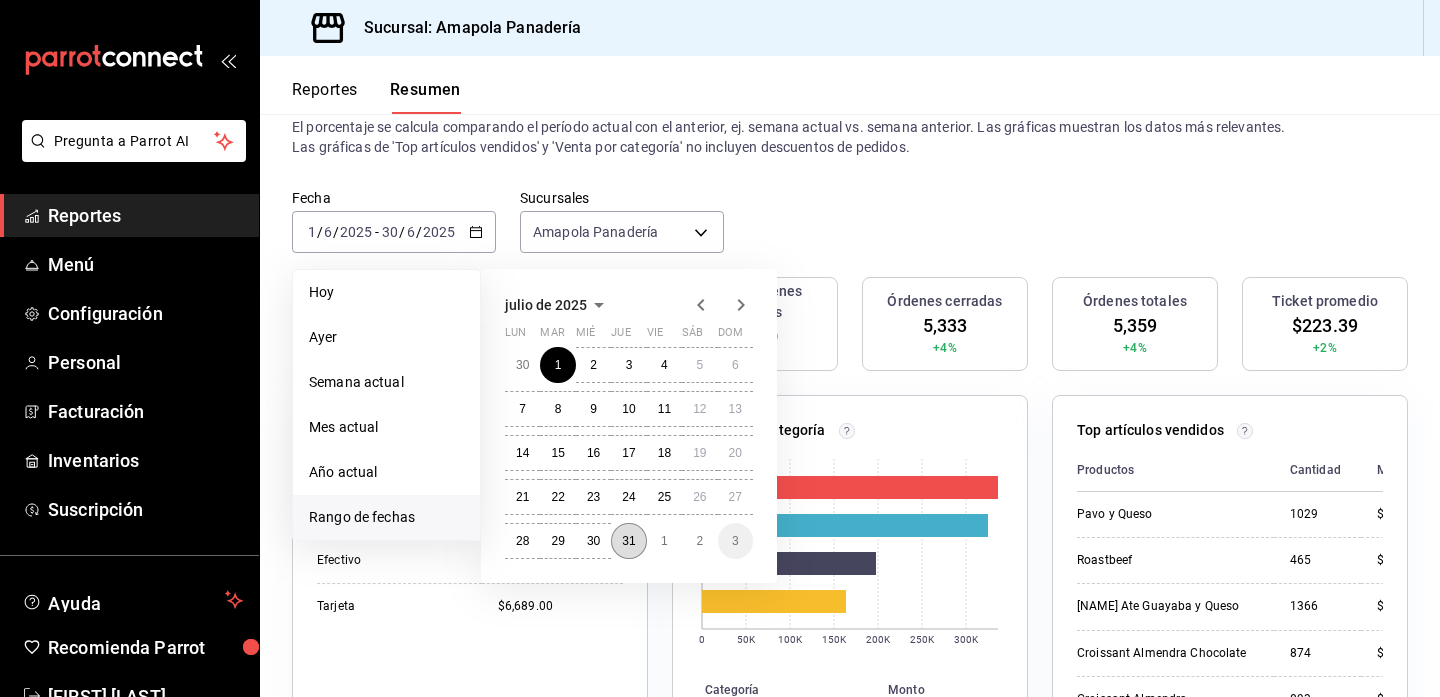 click on "31" at bounding box center [628, 541] 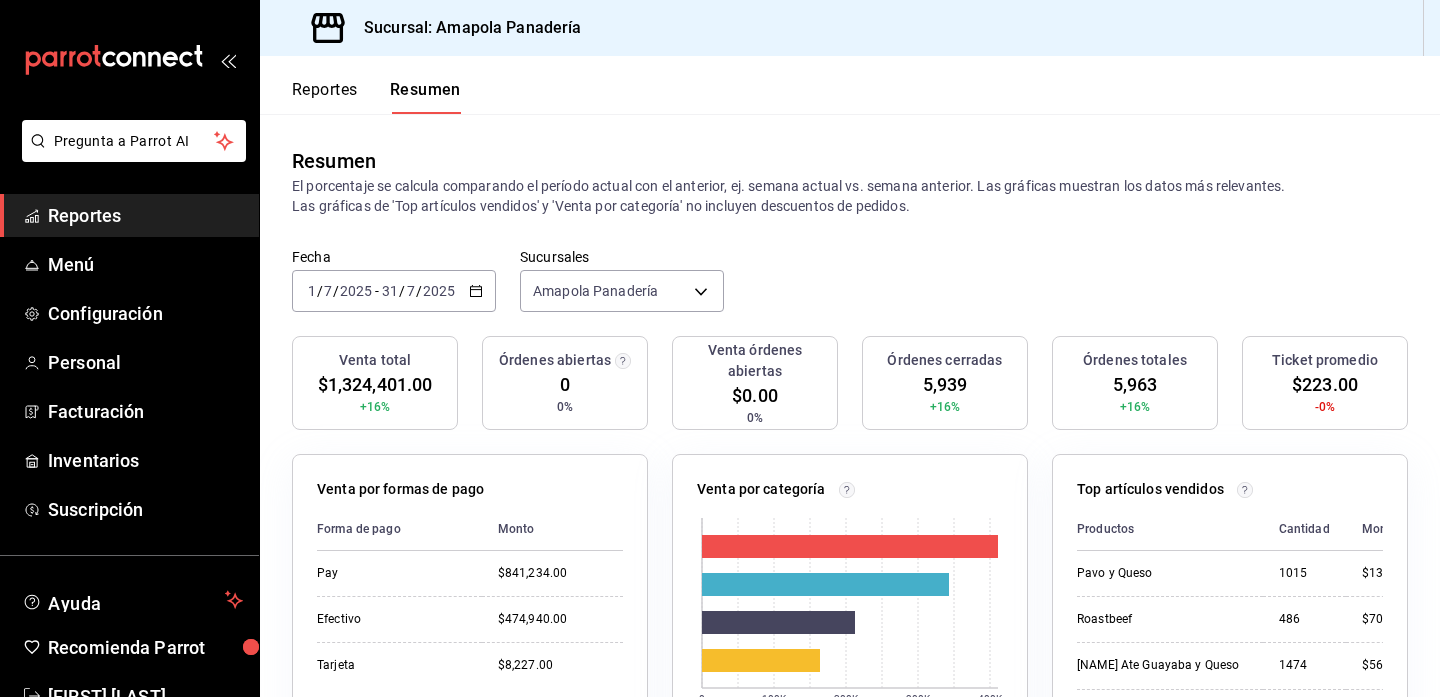 scroll, scrollTop: 0, scrollLeft: 0, axis: both 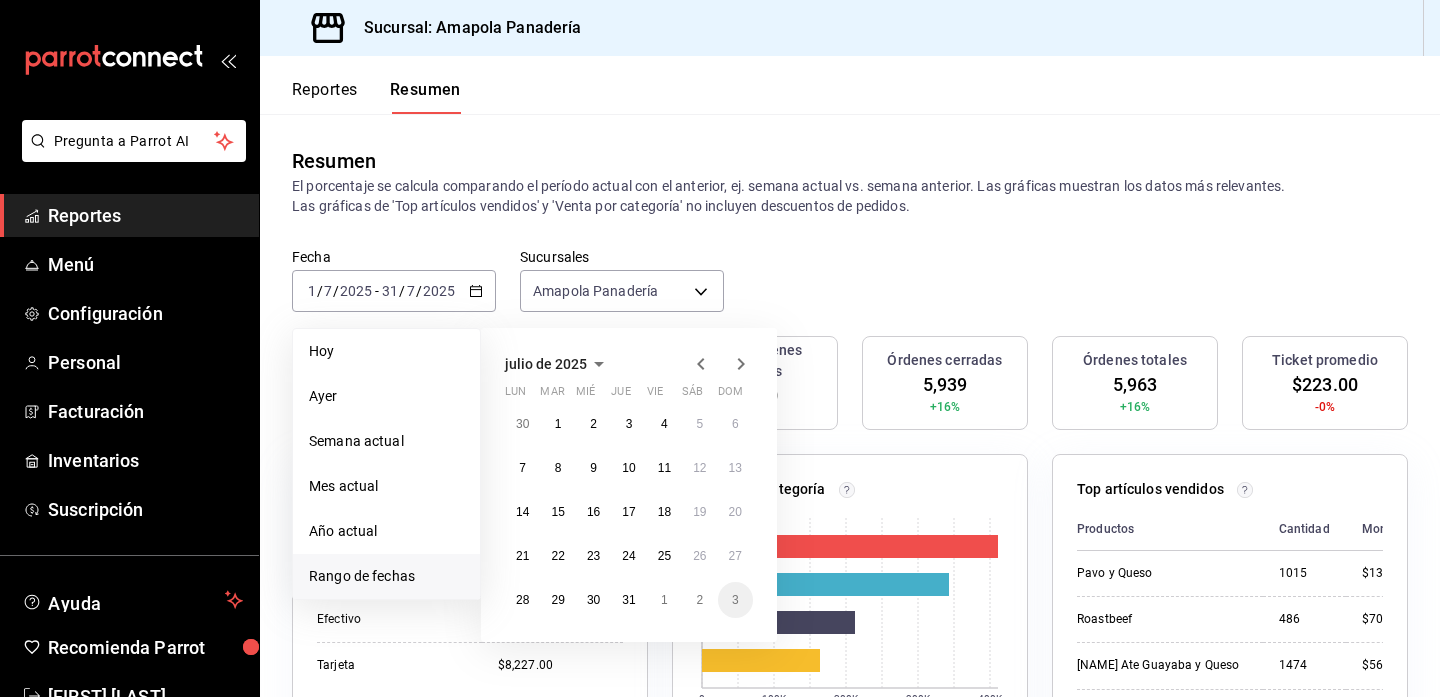 click 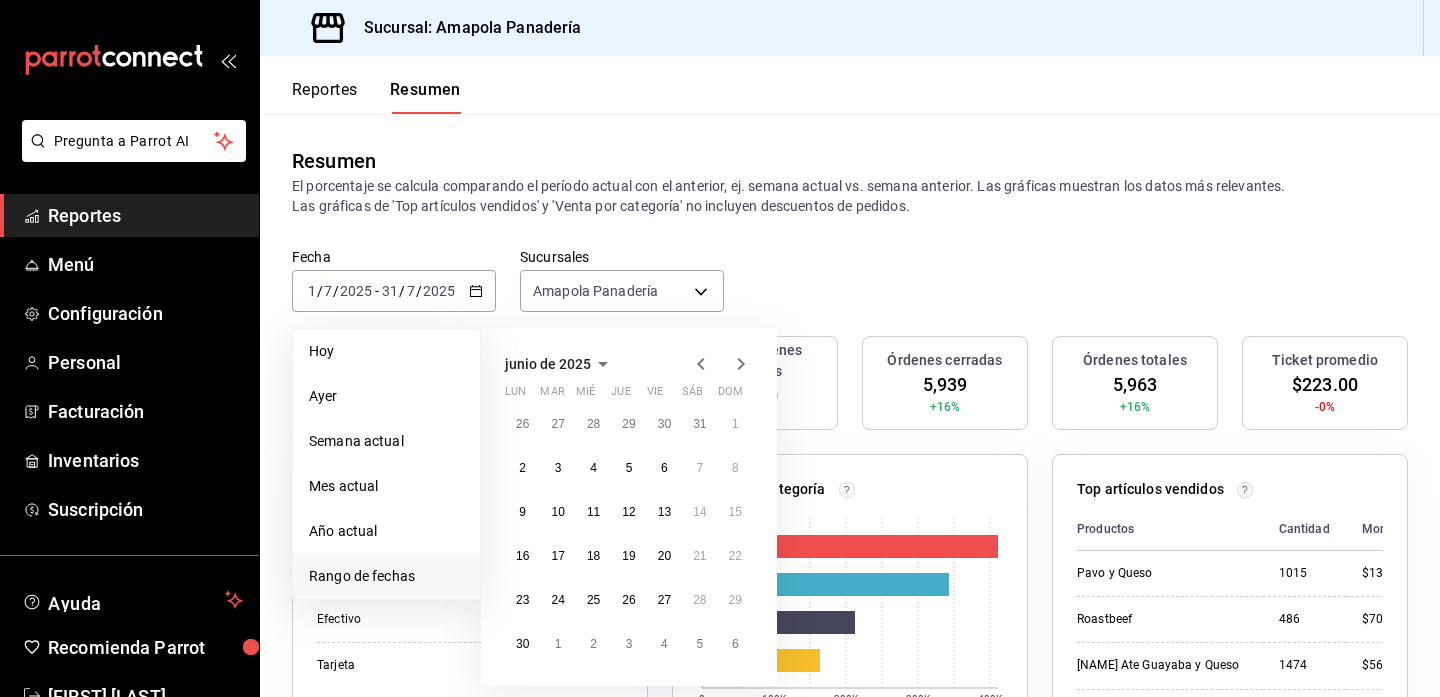 click 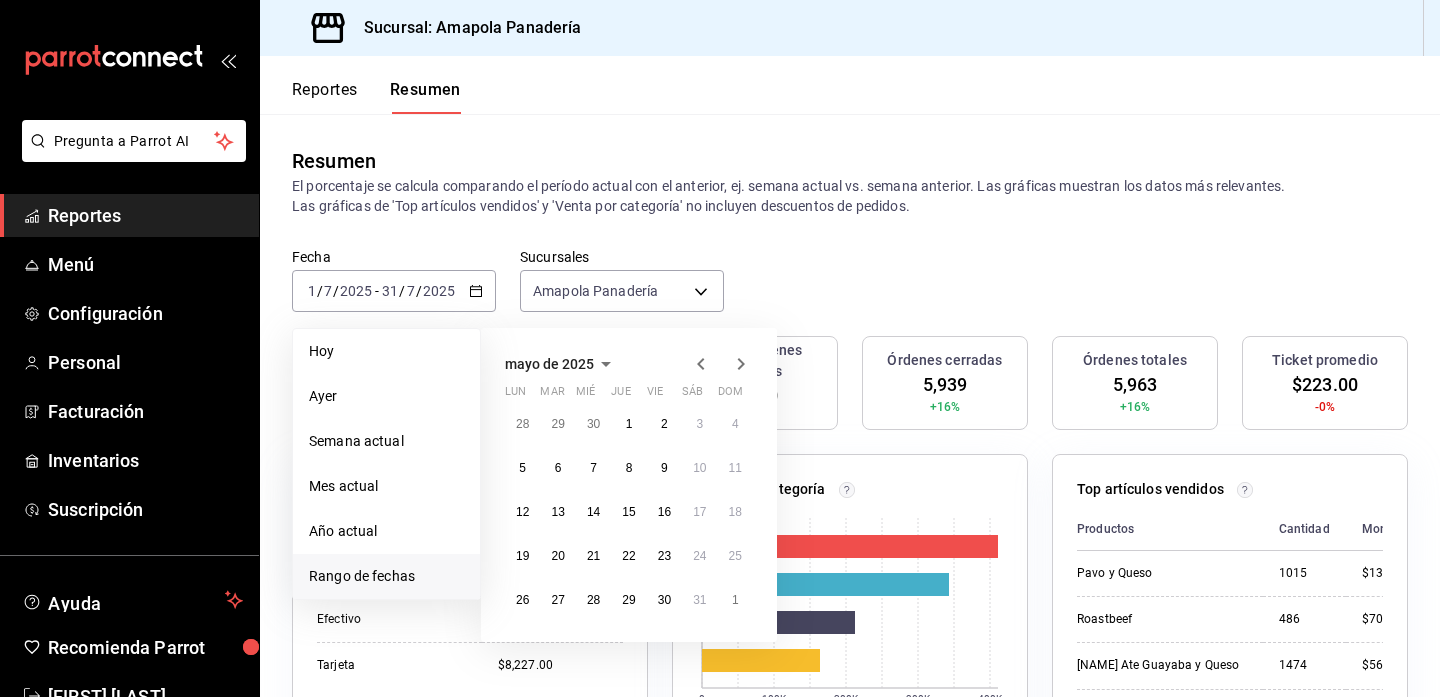 click 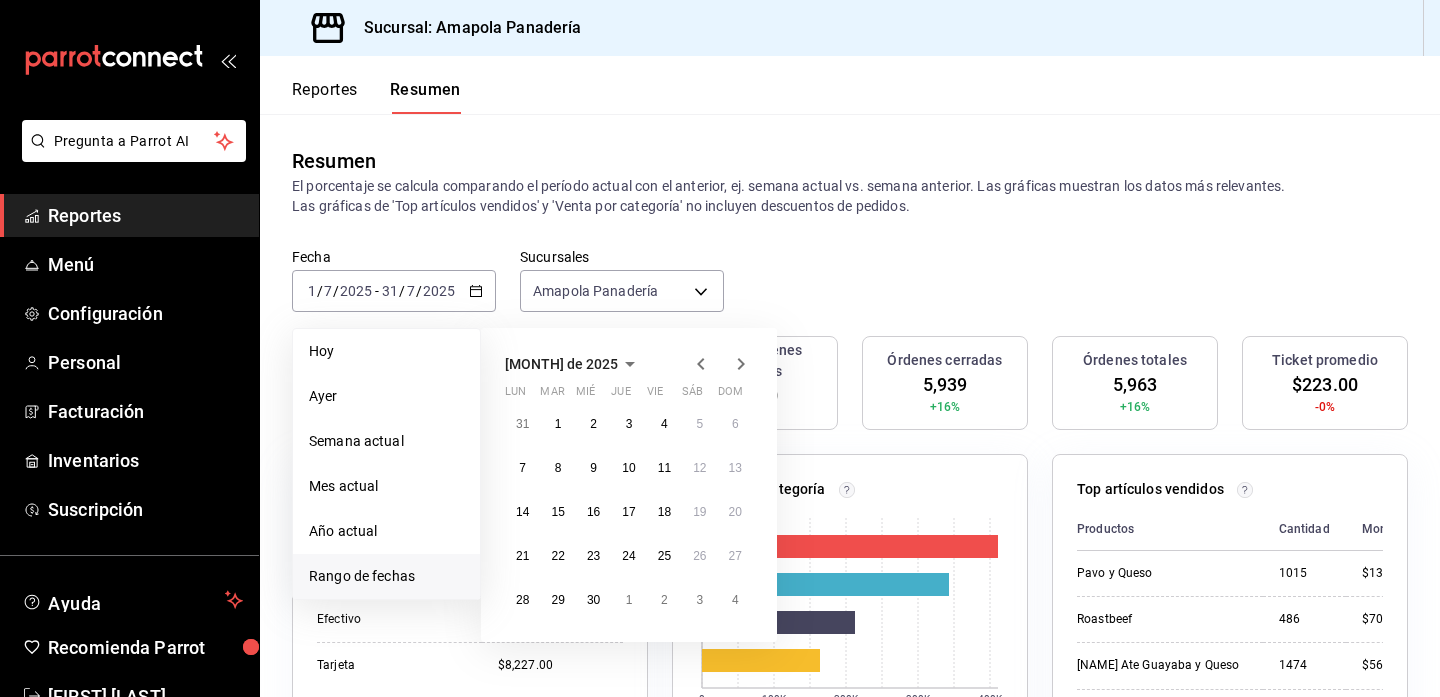 click 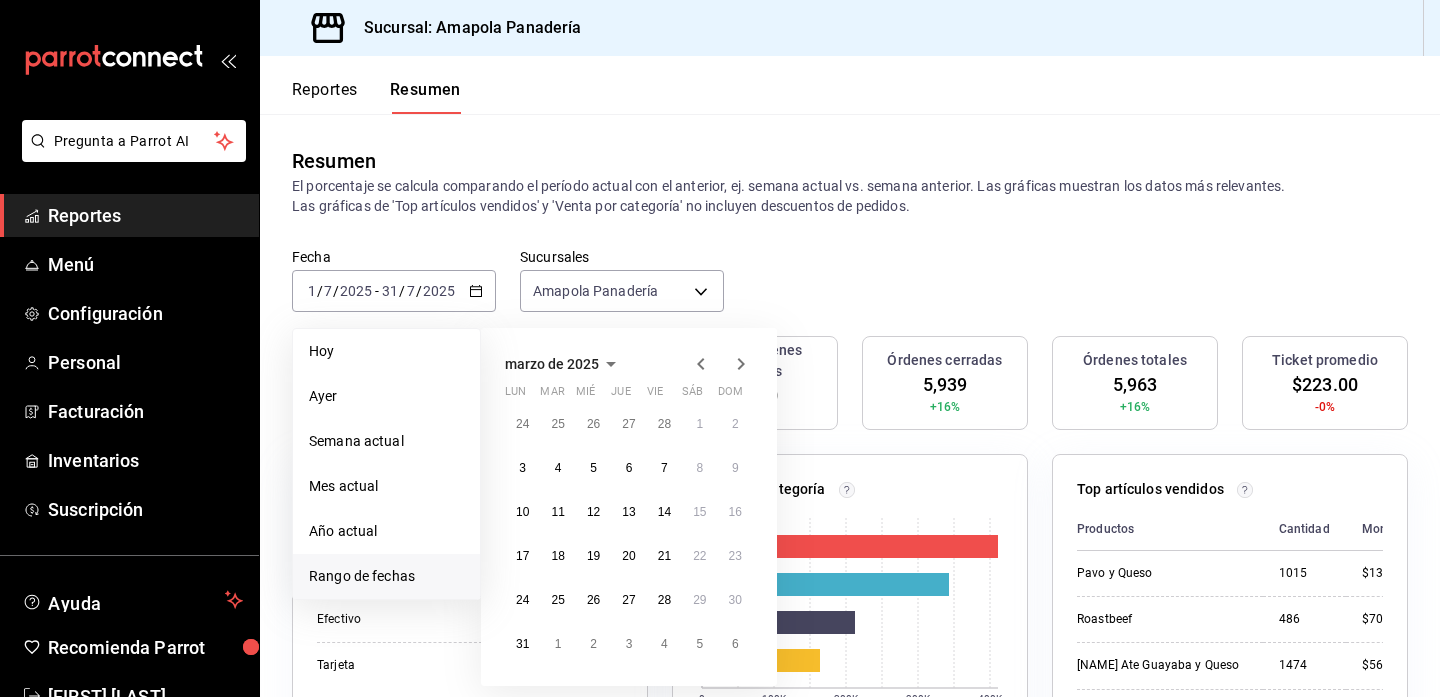click 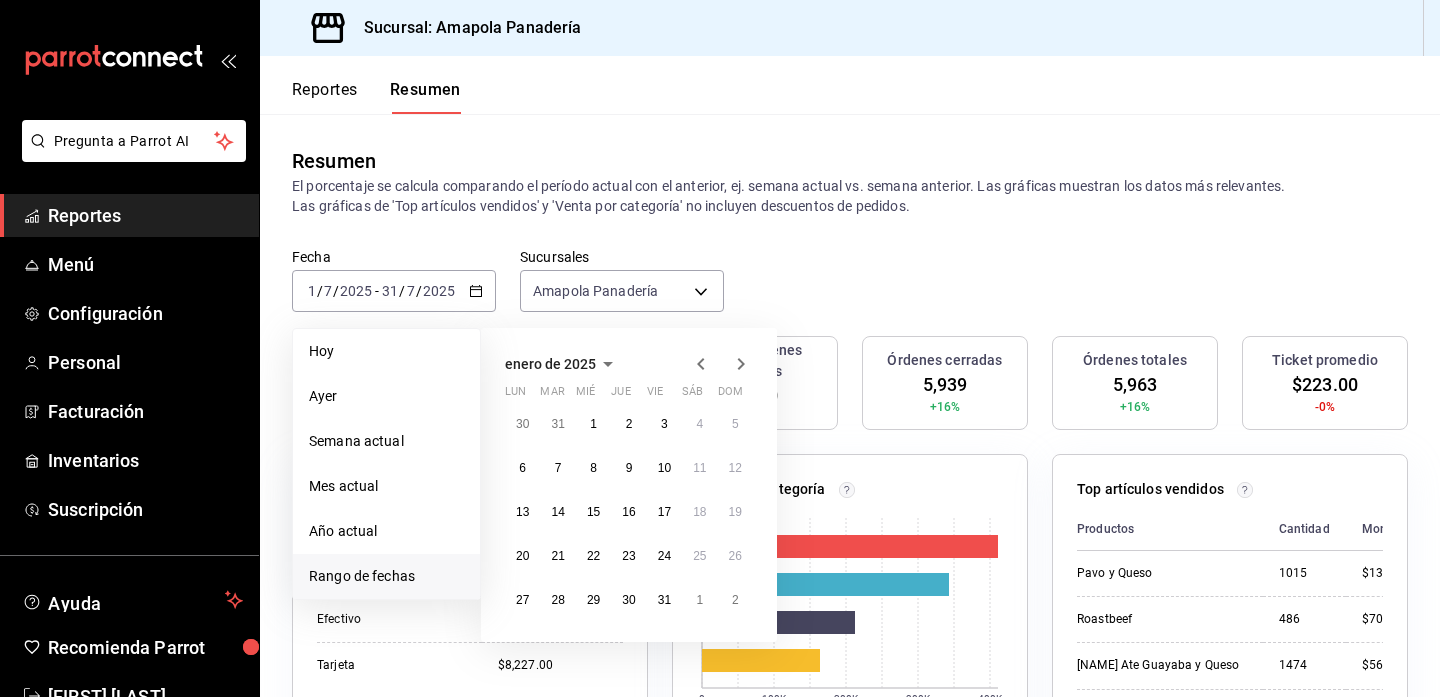 click 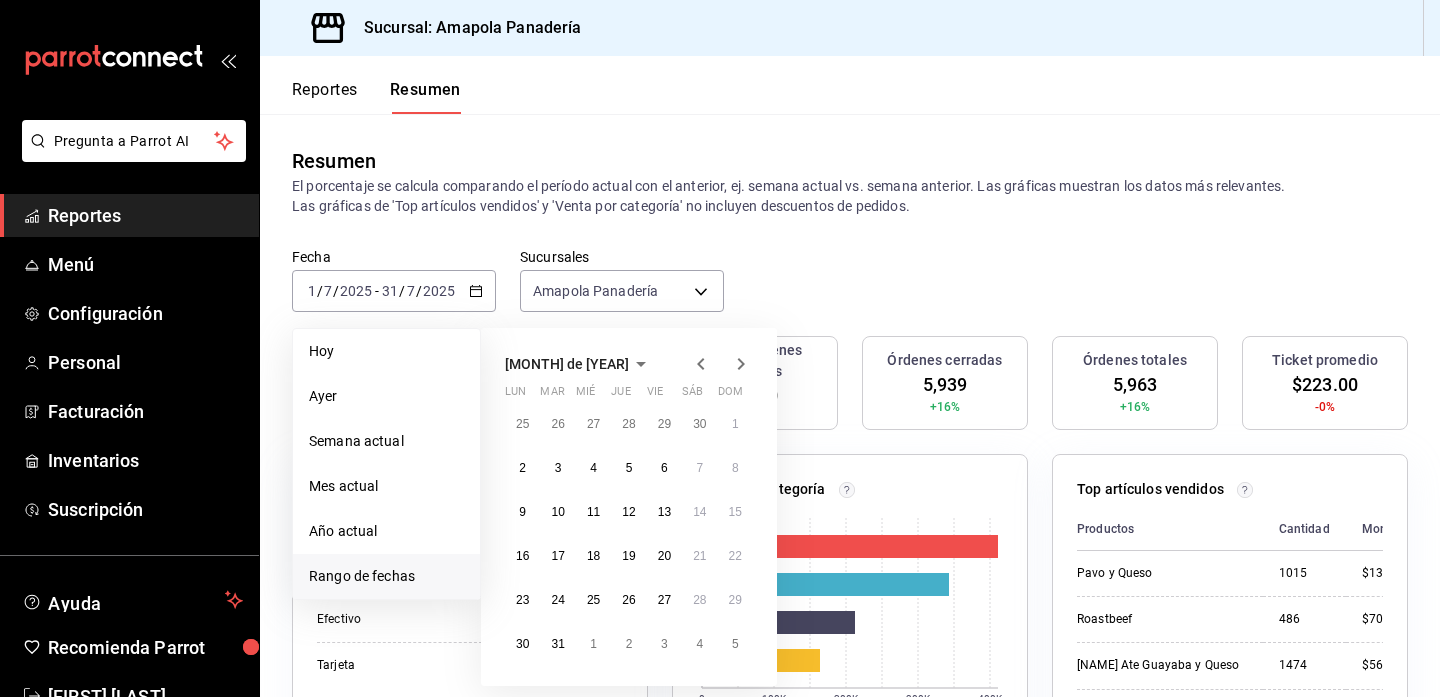 click 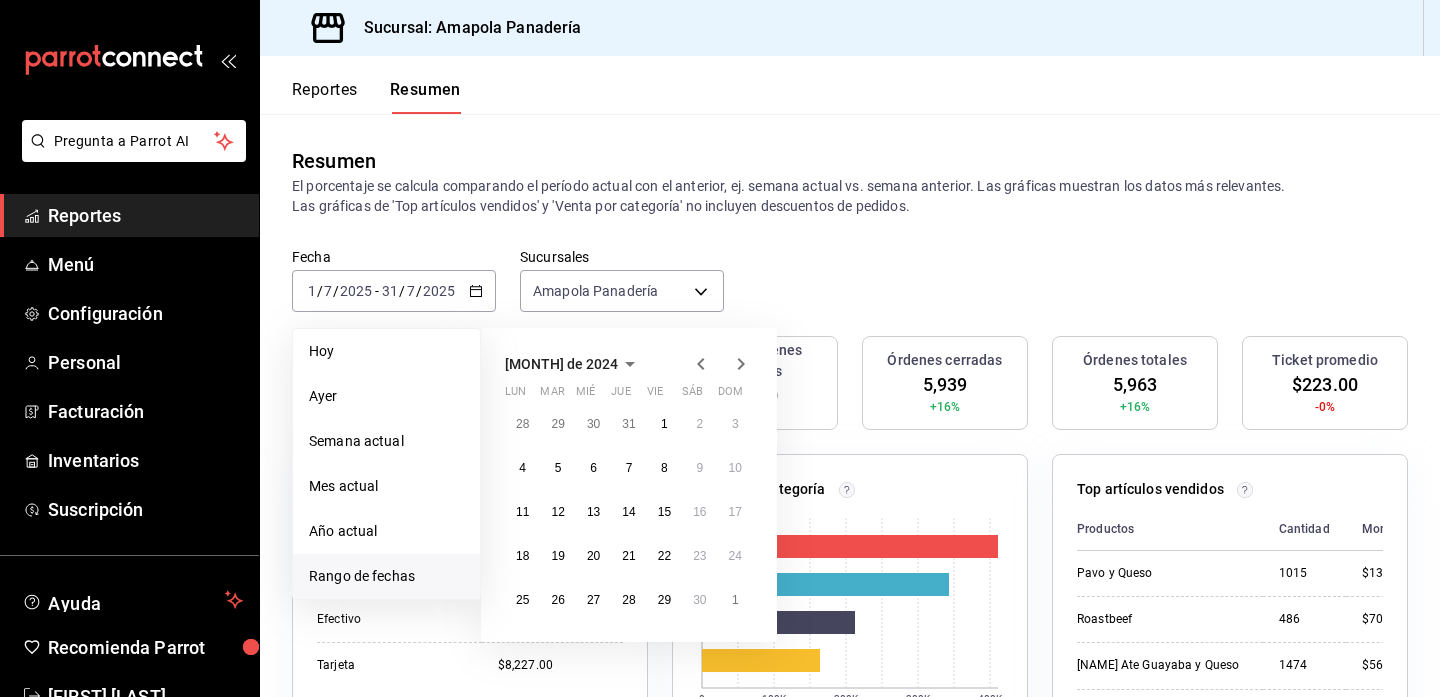 click 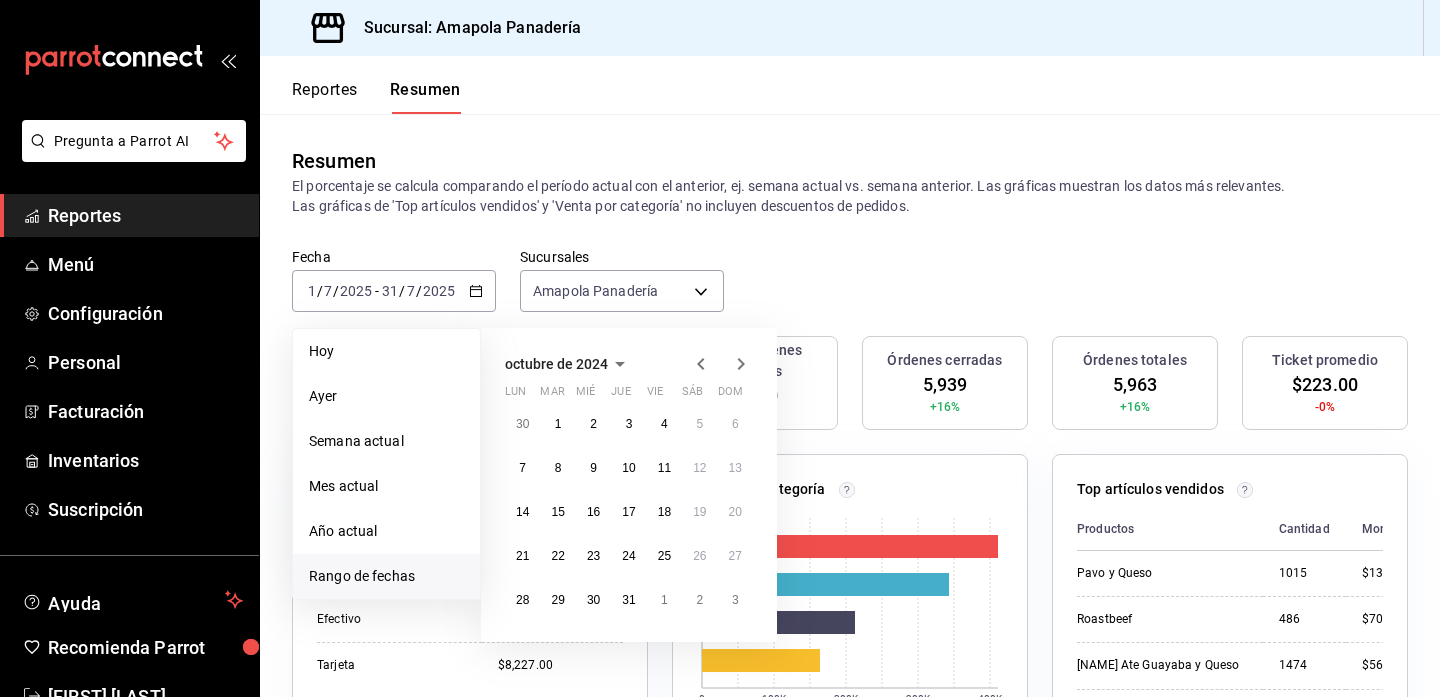 click 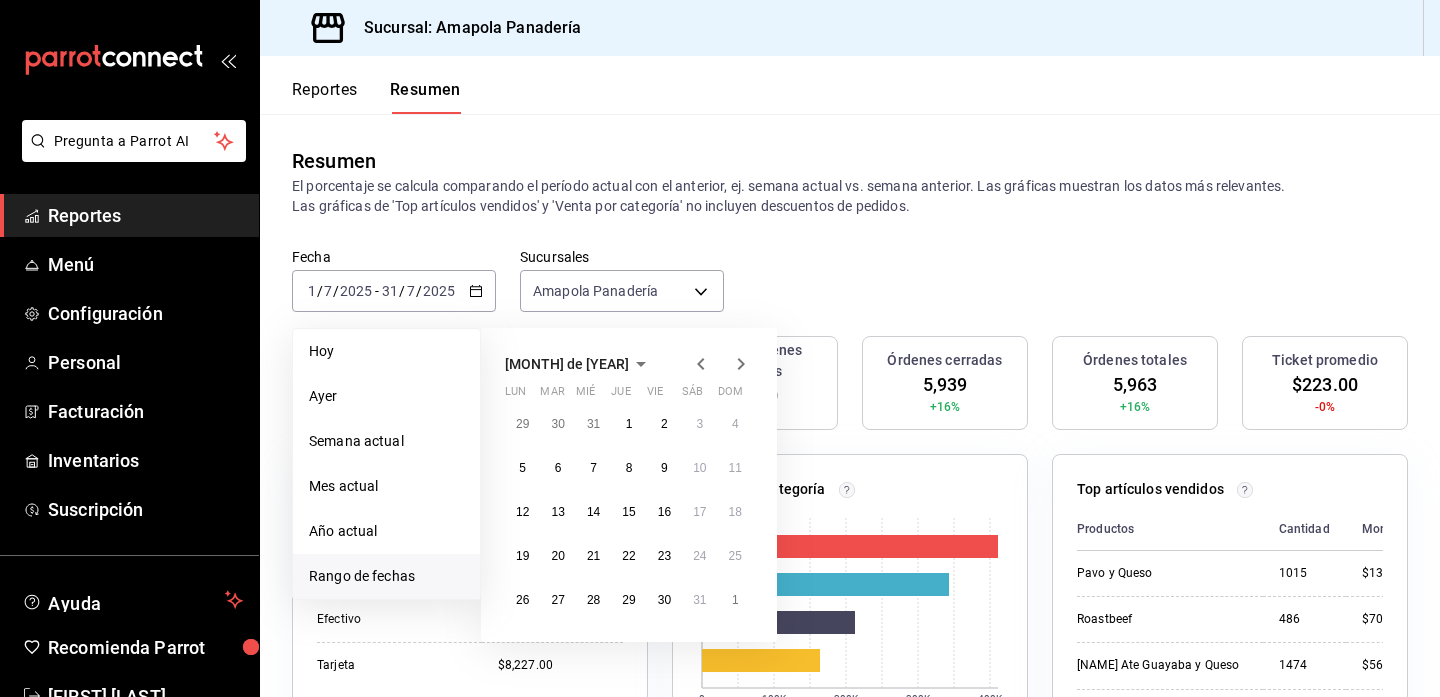 click 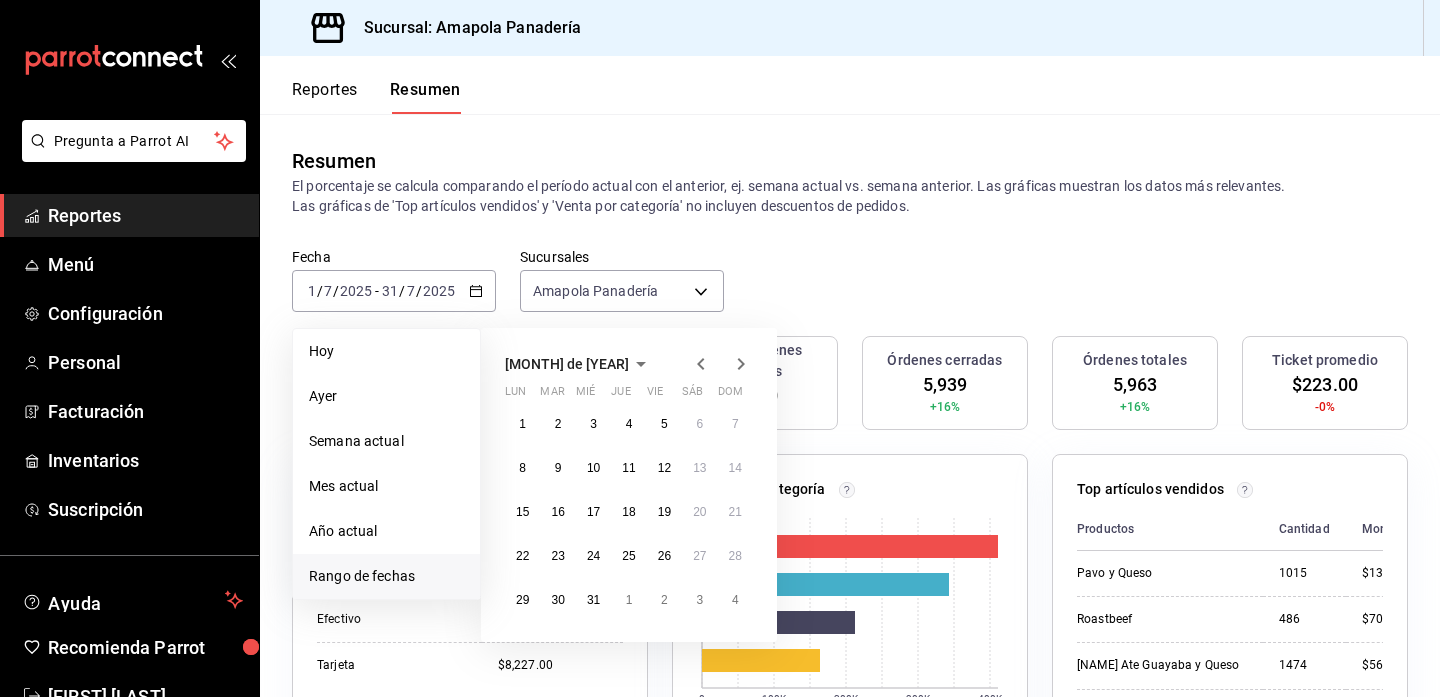click 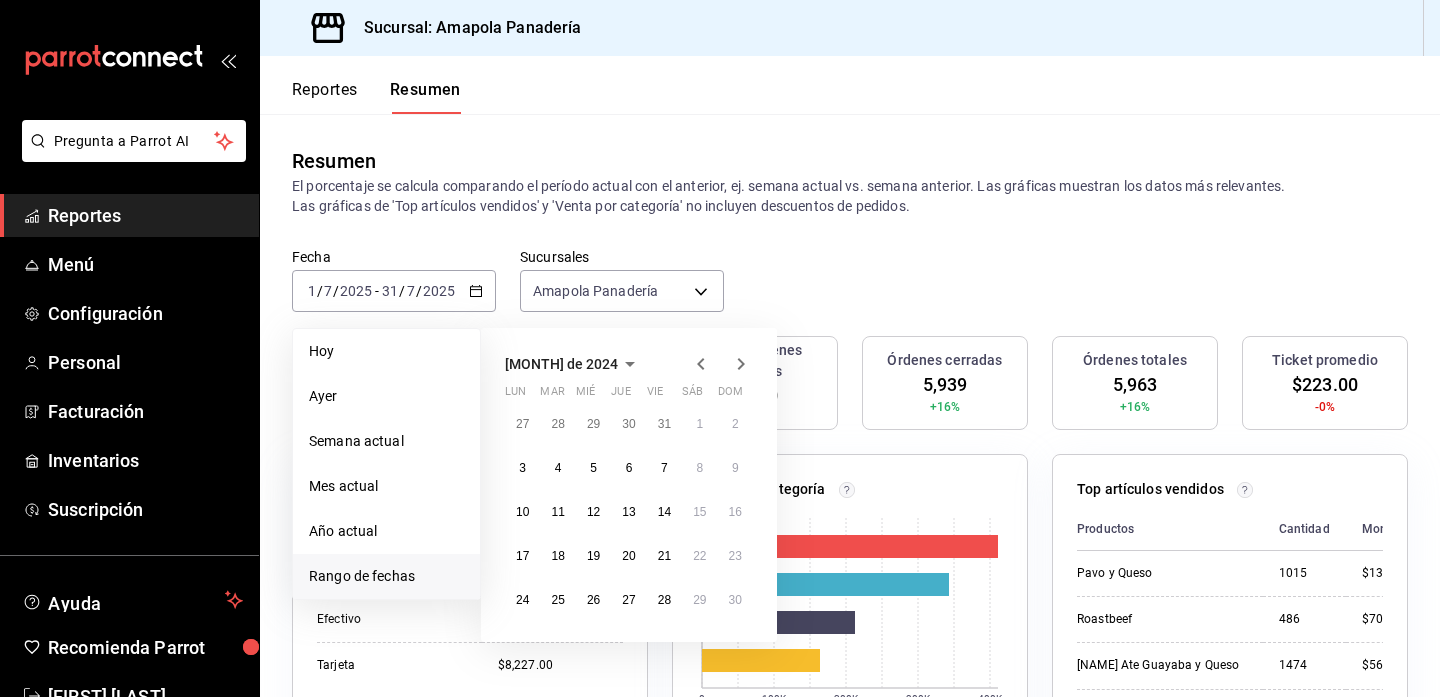 click 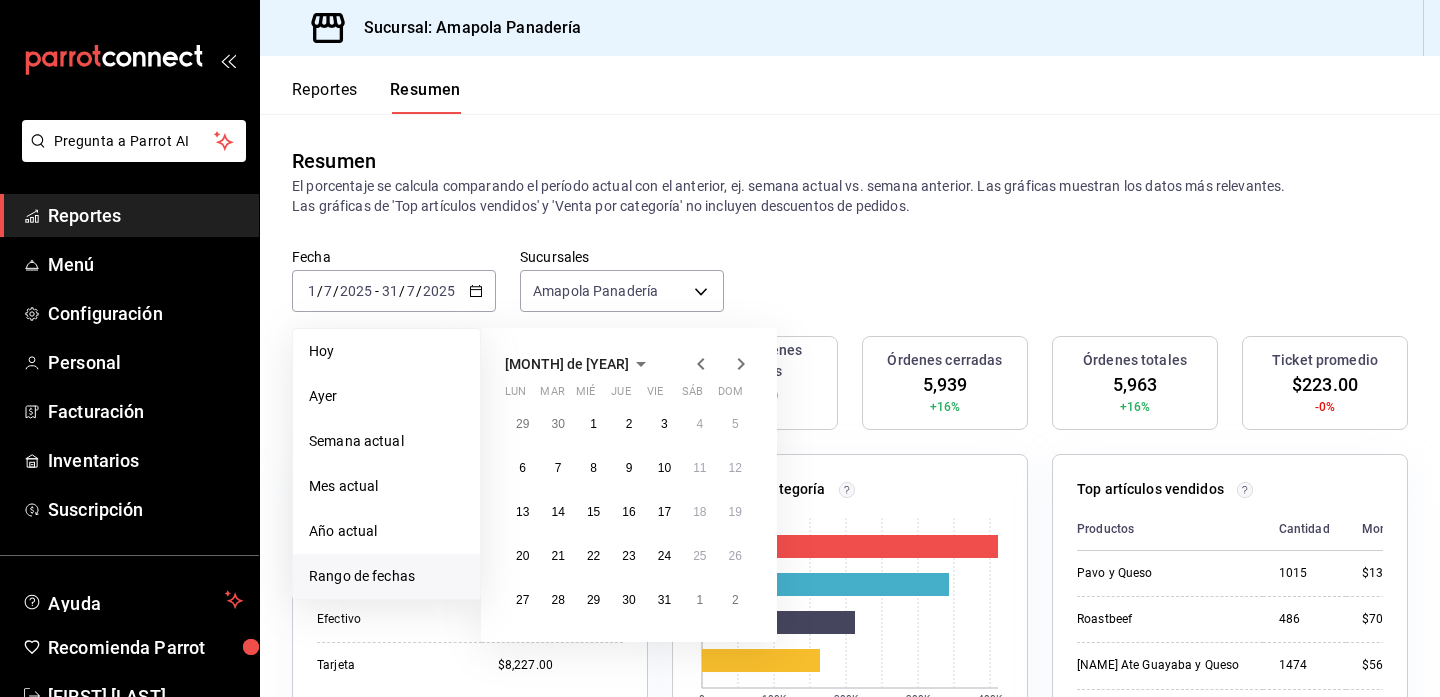 click 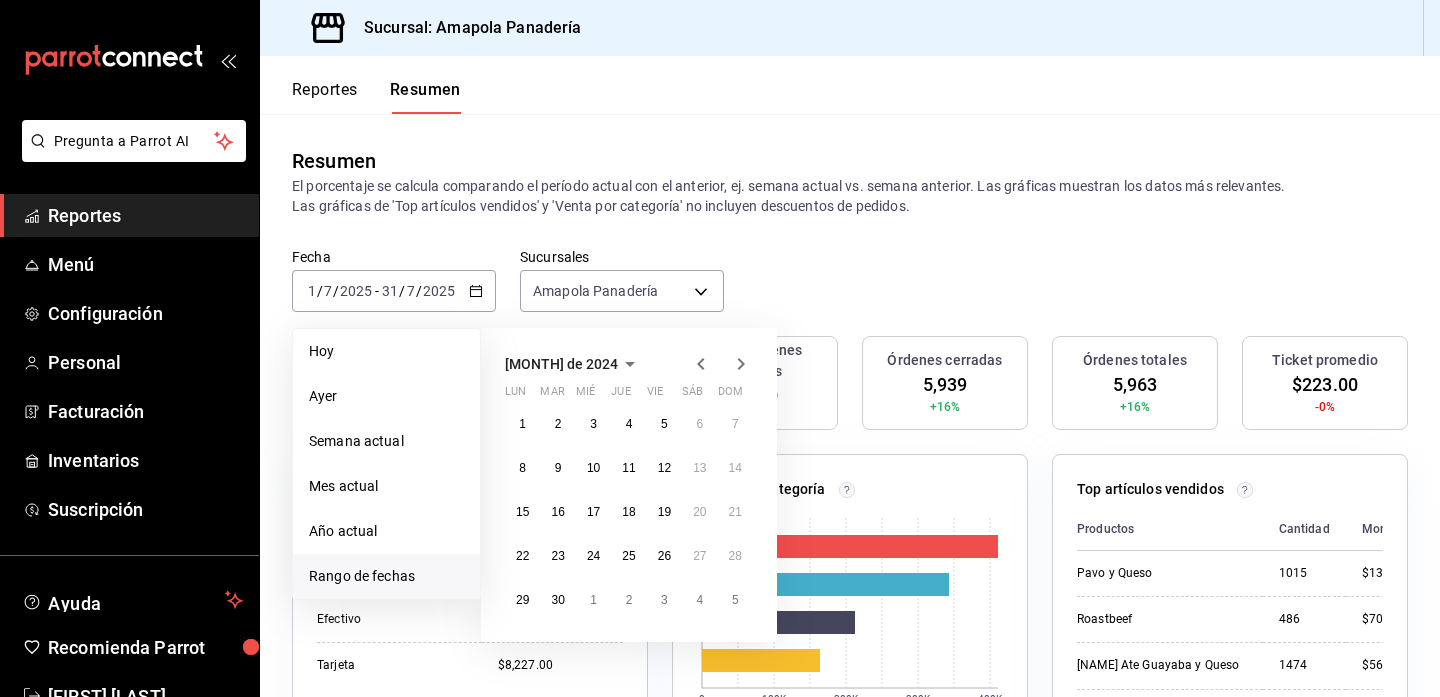 click 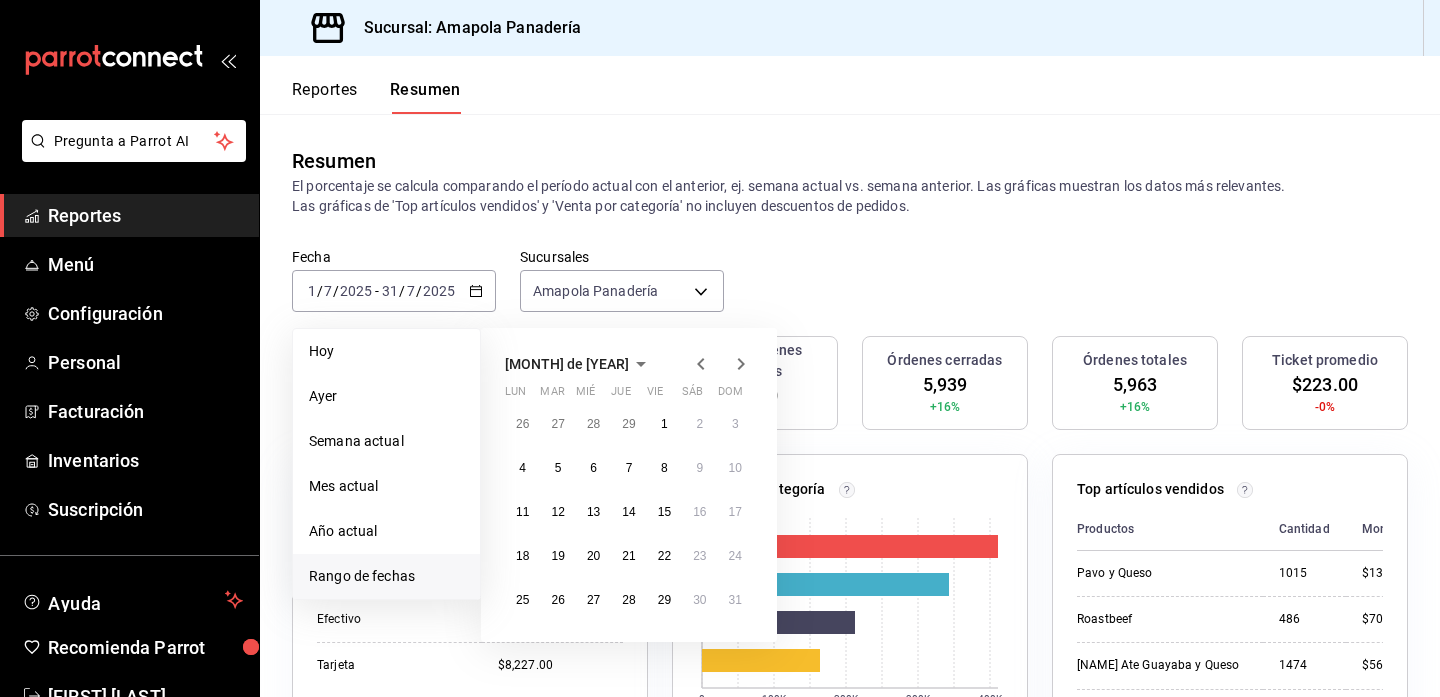 click 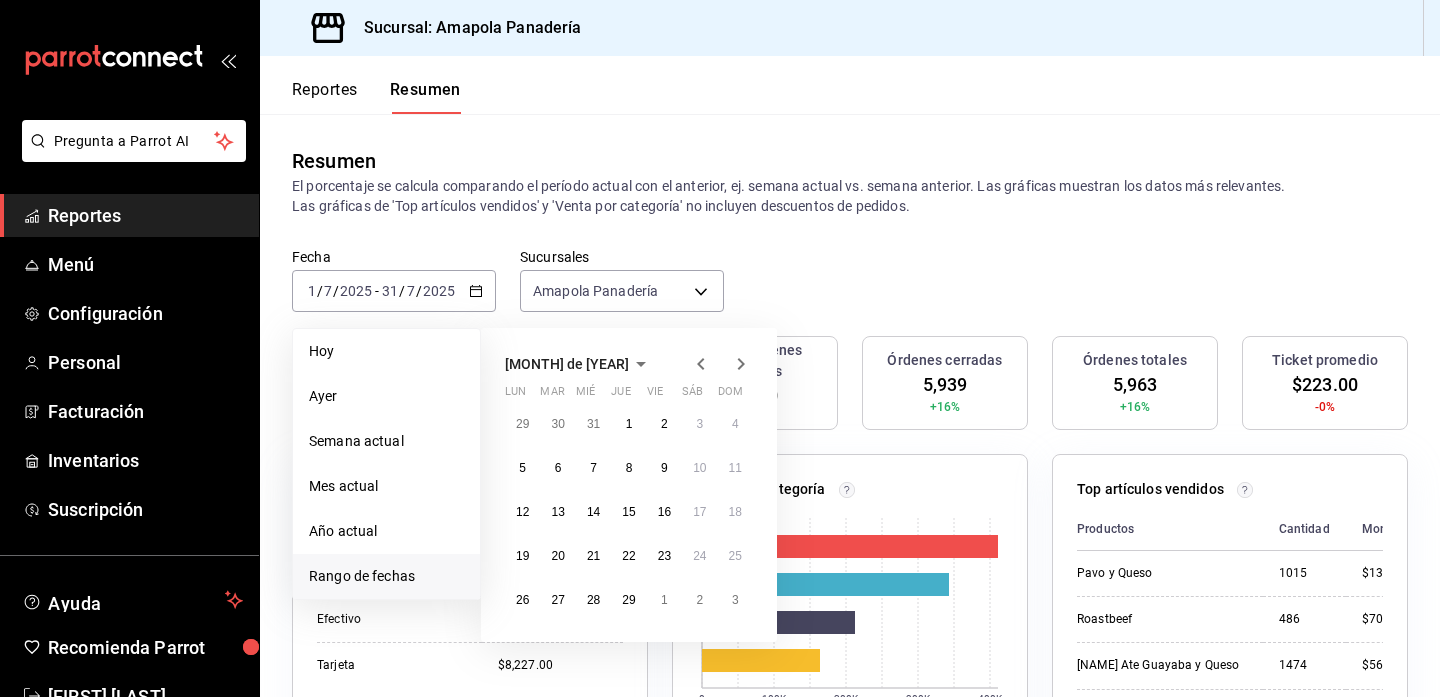 click 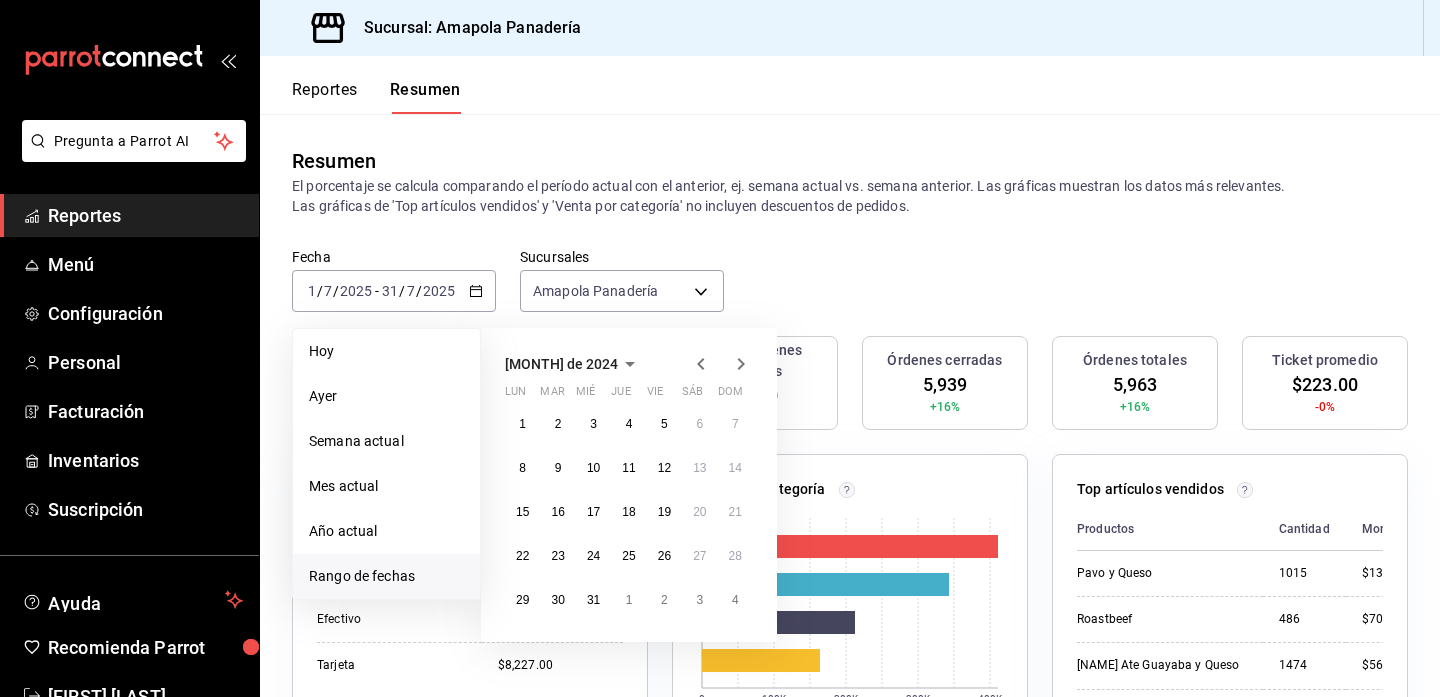 click 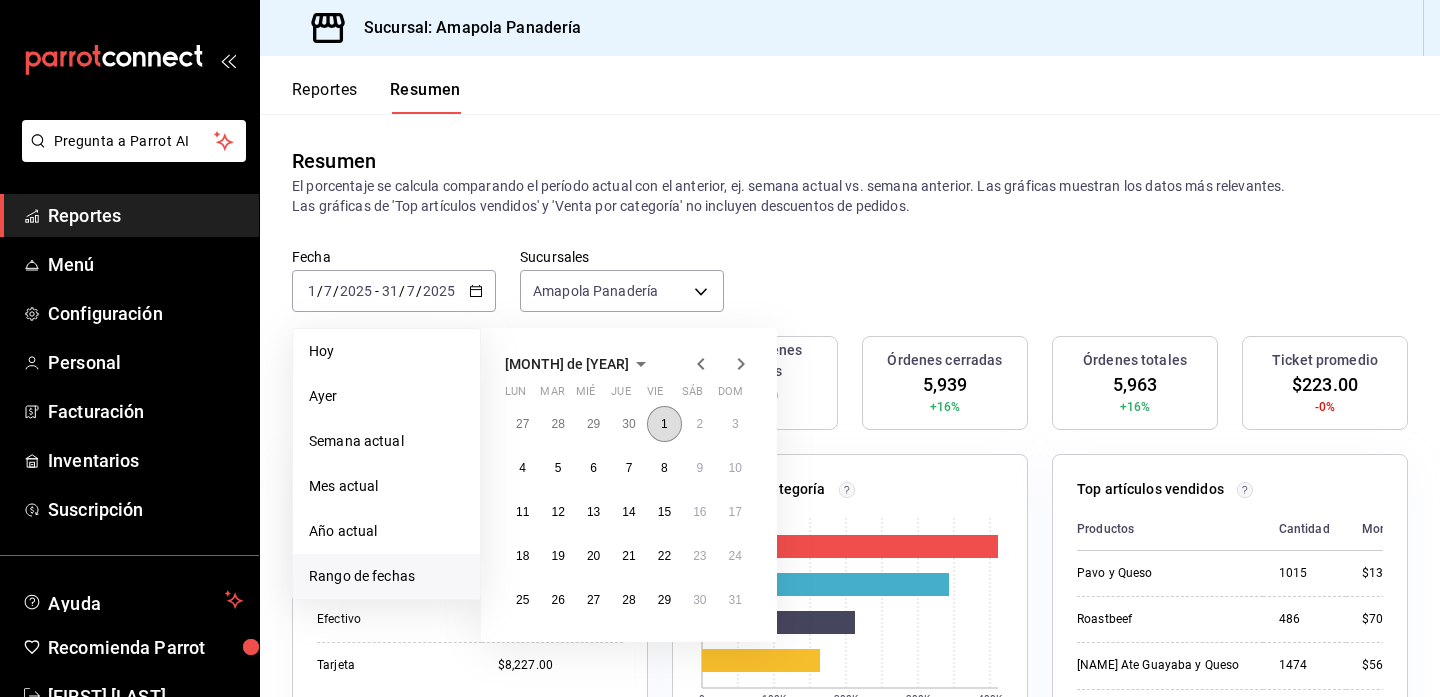 click on "1" at bounding box center (664, 424) 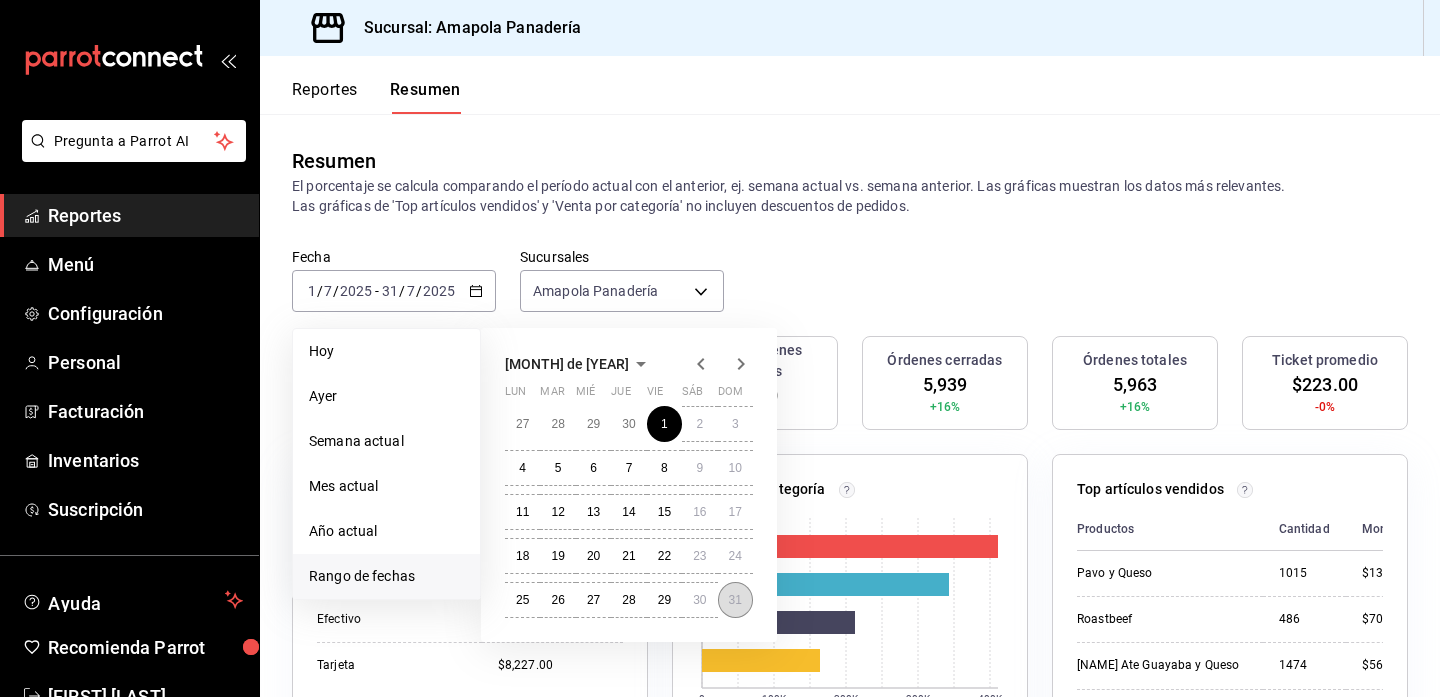 click on "31" at bounding box center (735, 600) 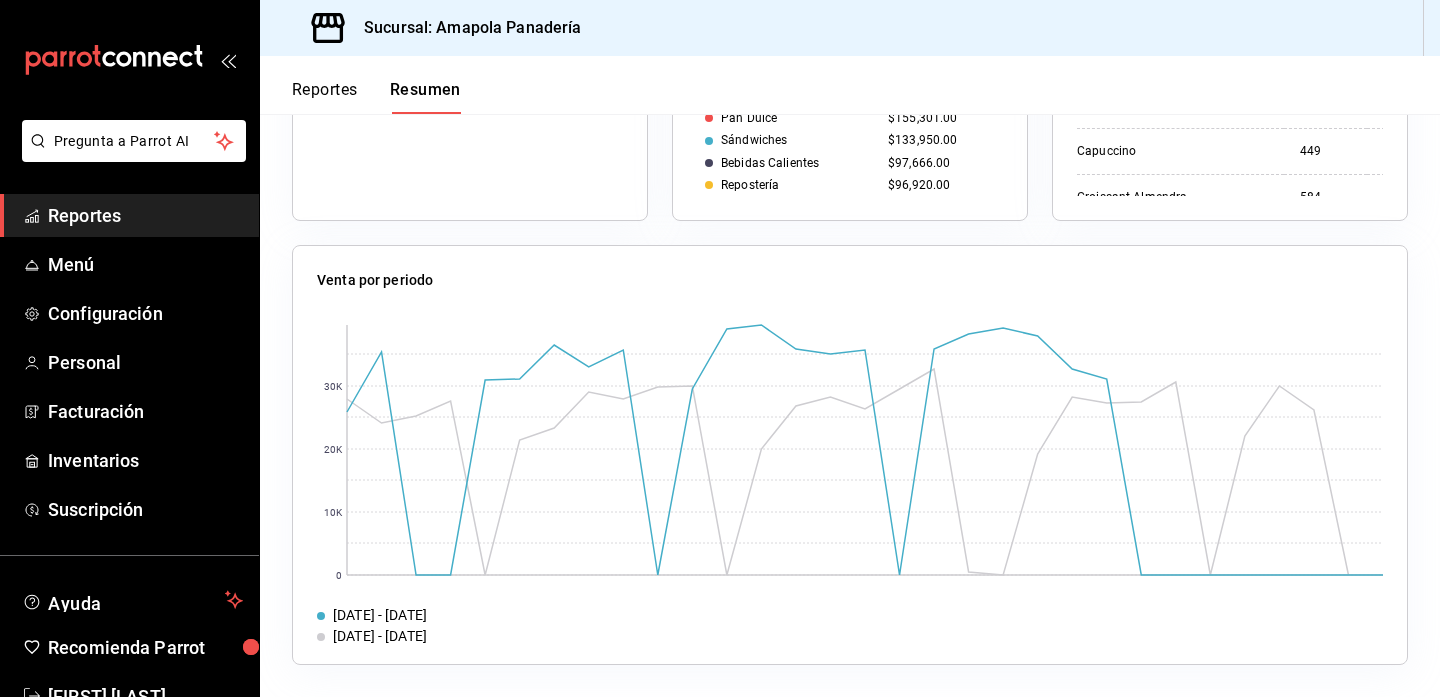 scroll, scrollTop: 653, scrollLeft: 0, axis: vertical 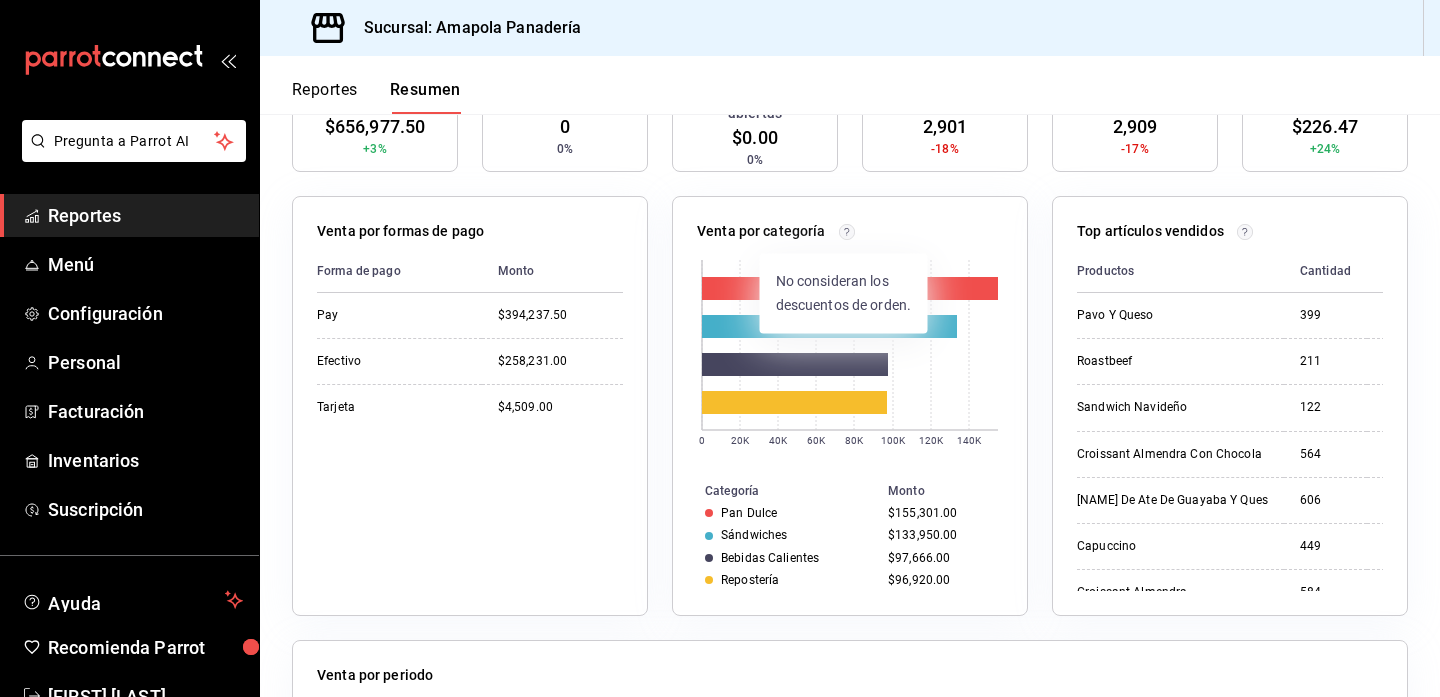 click 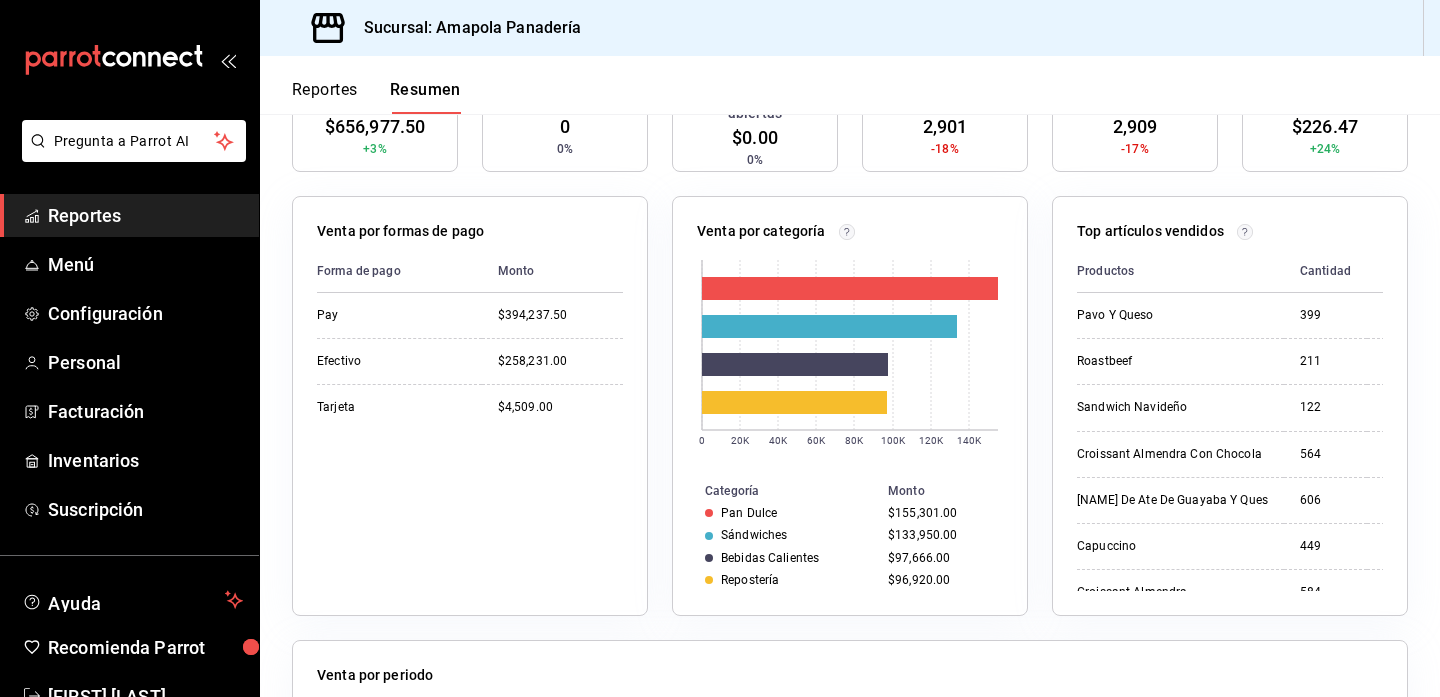 click on "Venta por categoría   0 20K 40K 60K 80K 100K 120K 140K Categoría Monto Pan Dulce $155,301.00 Sándwiches $133,950.00 Bebidas Calientes $97,666.00 Repostería $96,920.00" at bounding box center (850, 406) 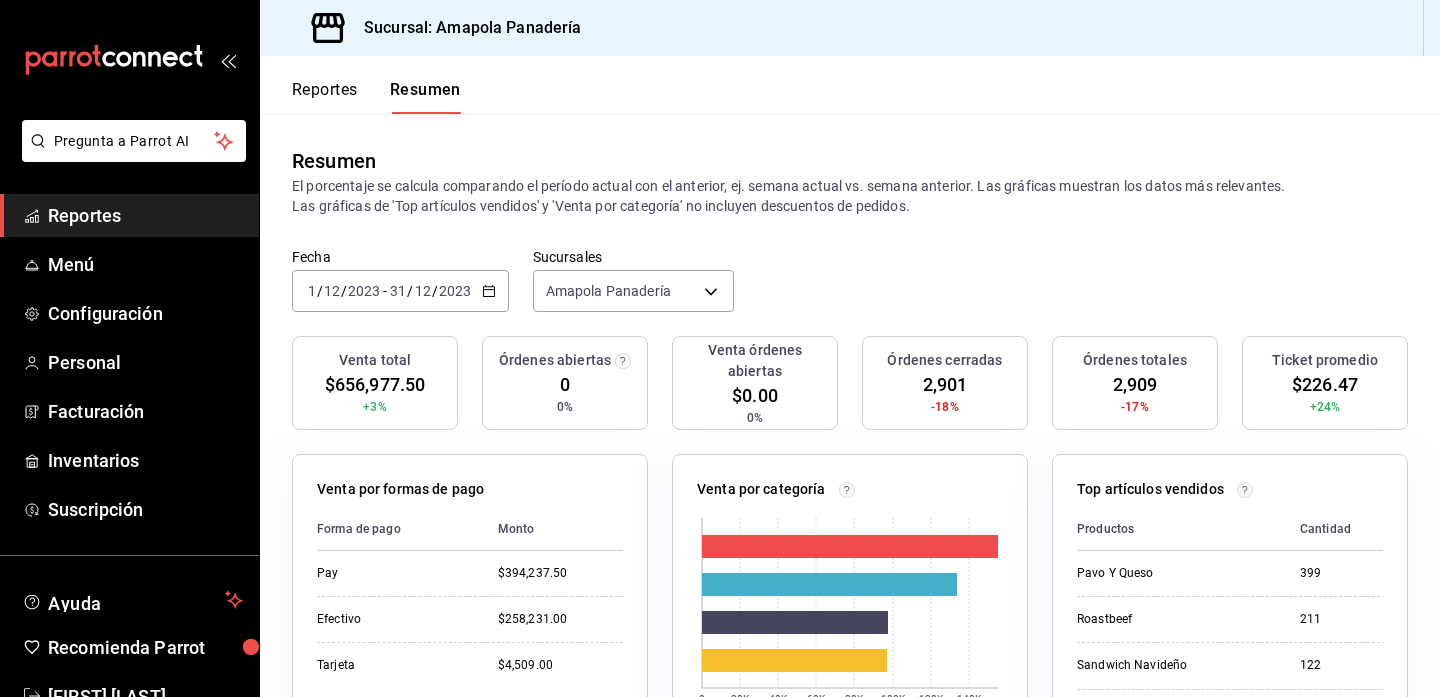 scroll, scrollTop: 0, scrollLeft: 0, axis: both 